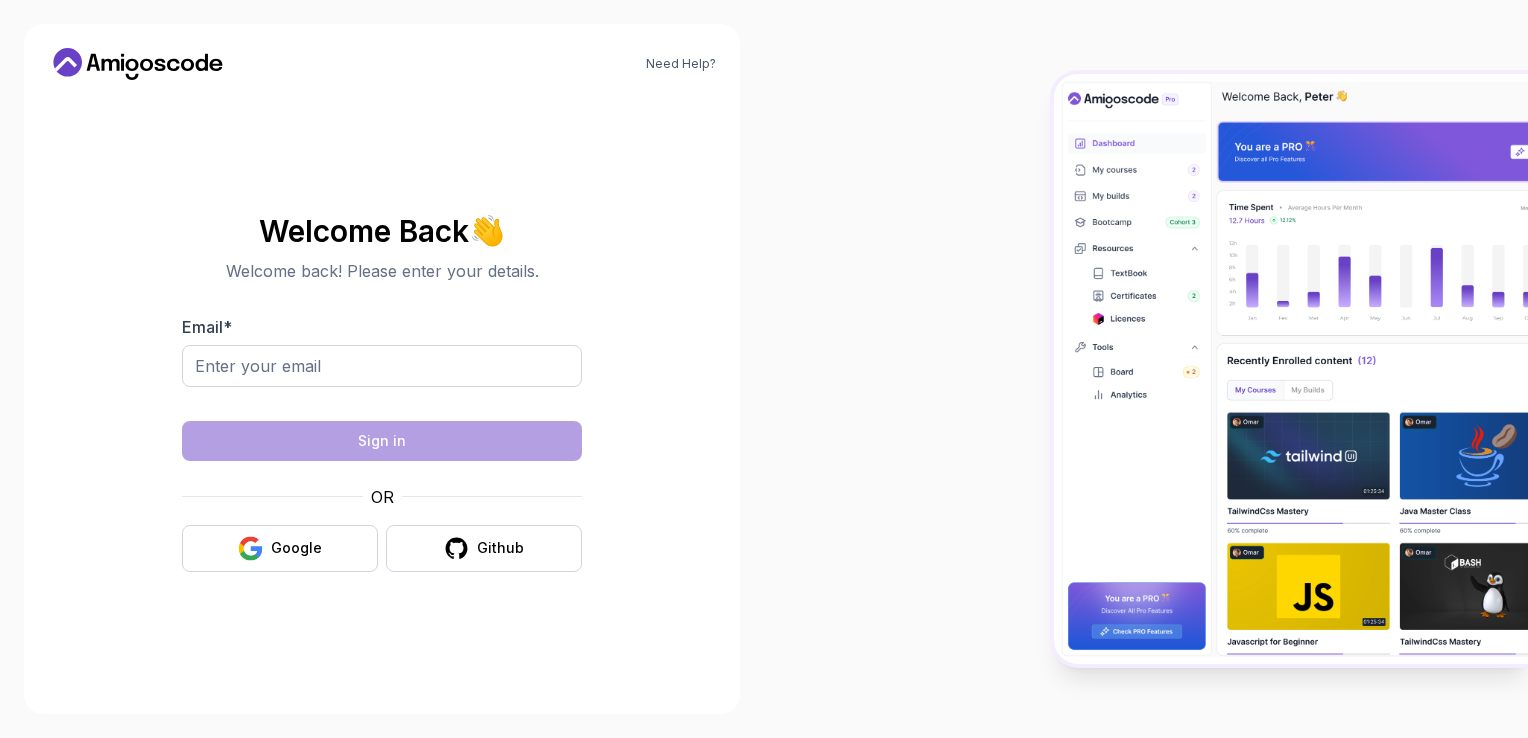 scroll, scrollTop: 0, scrollLeft: 0, axis: both 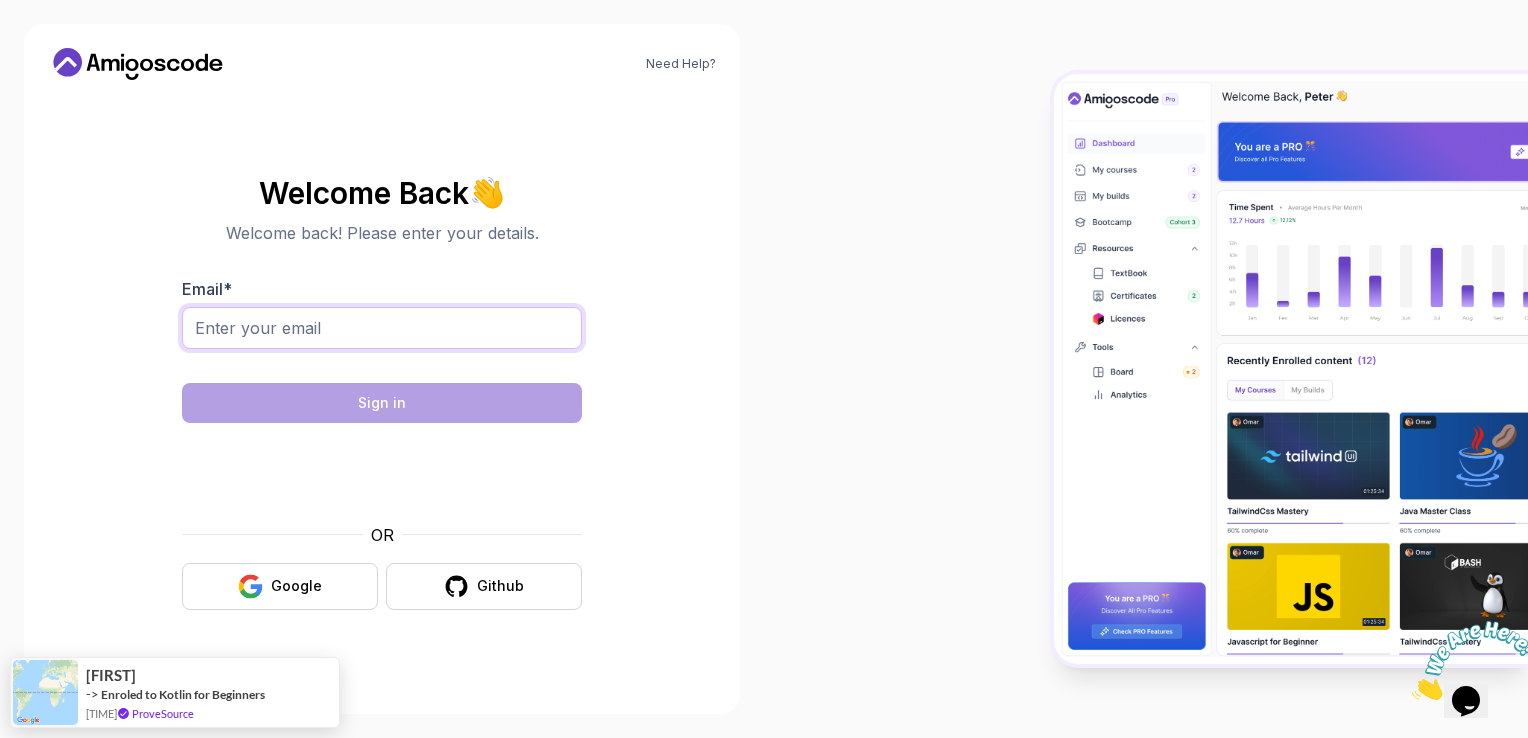 click on "Email *" at bounding box center [382, 328] 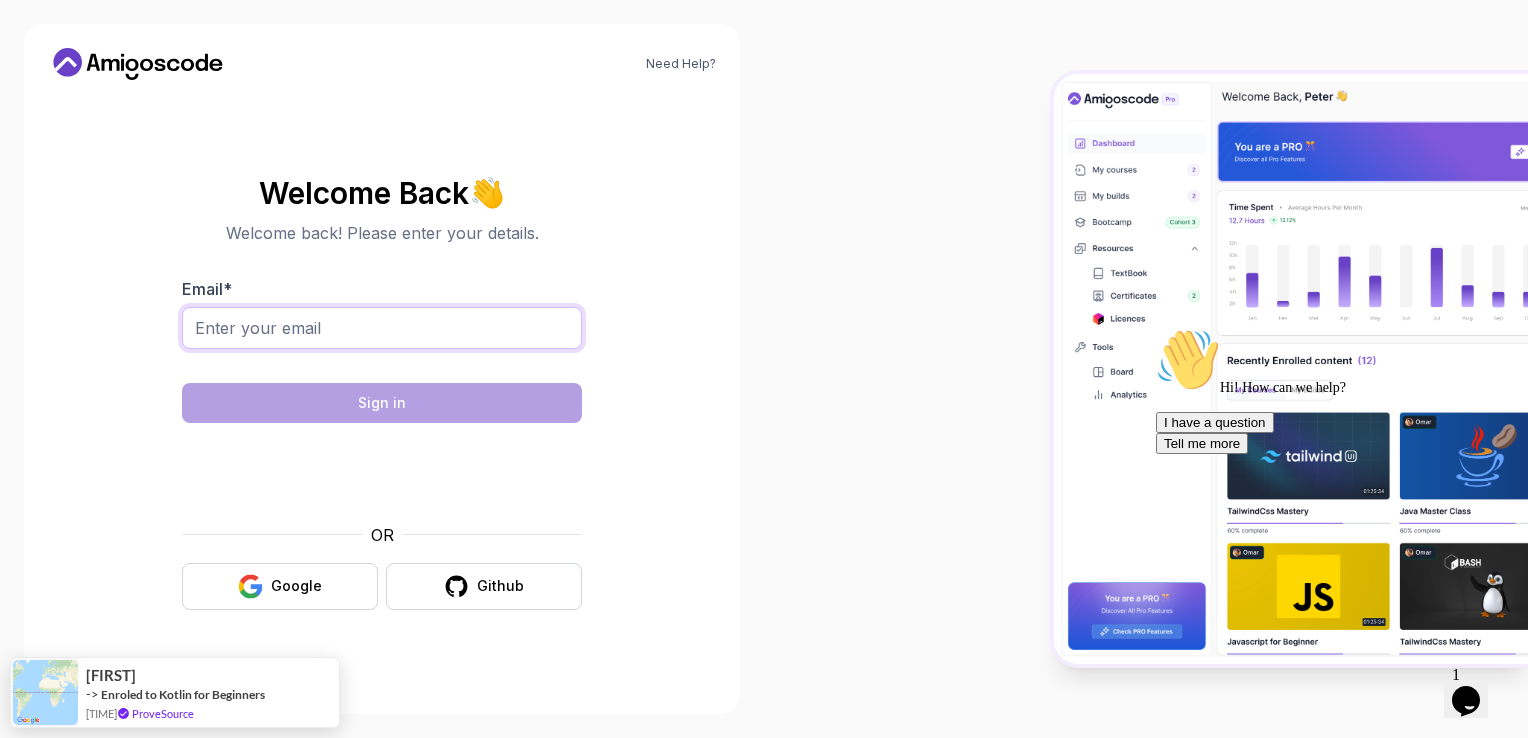 type on "romiarachel22082004@gmail.com" 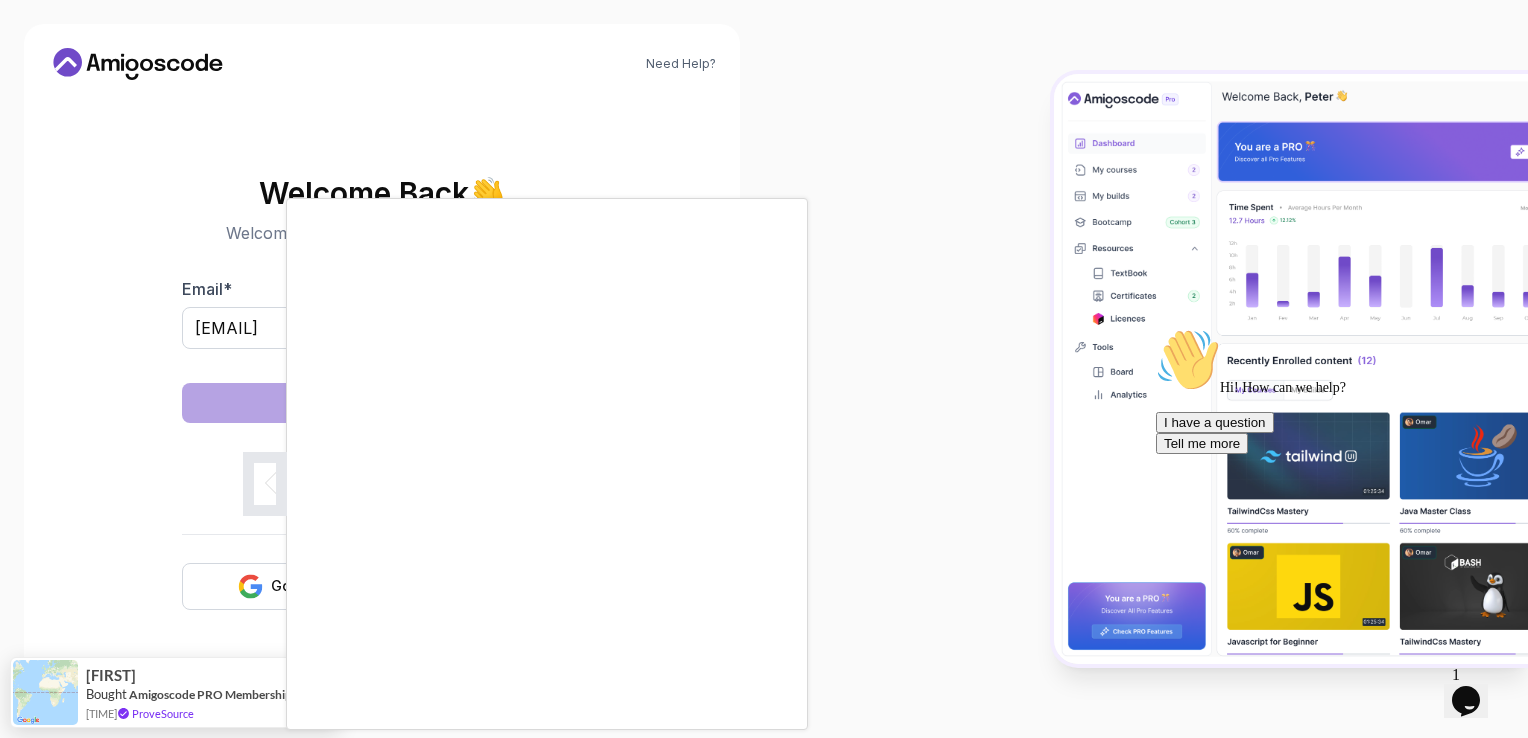 click on "Need Help? Welcome Back 👋 Welcome back! Please enter your details. Email * romiarachel22082004@gmail.com Sign in OR Google Github
Serkan Bought   Amigoscode PRO Membership 30 minutes ago     ProveSource" at bounding box center (764, 369) 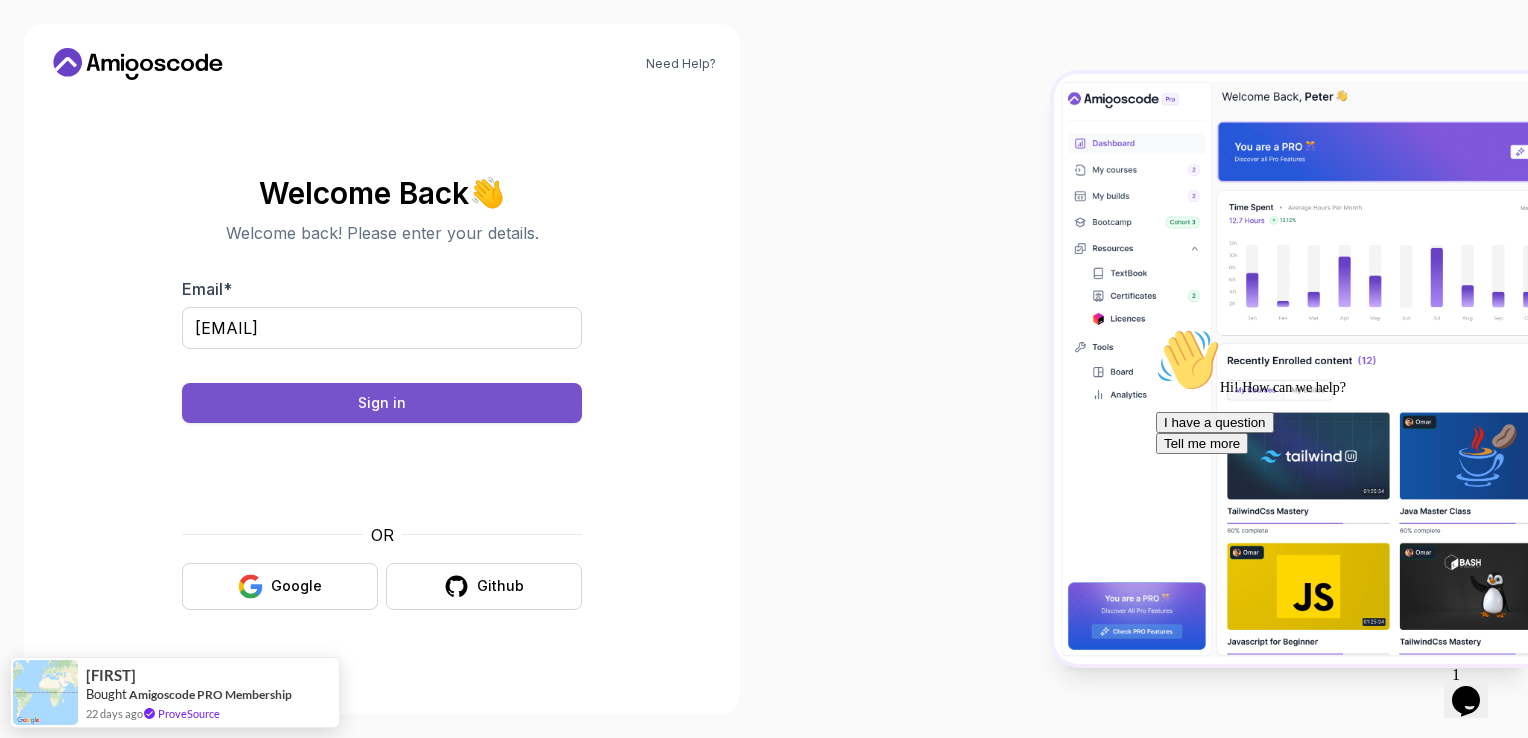click on "Sign in" at bounding box center (382, 403) 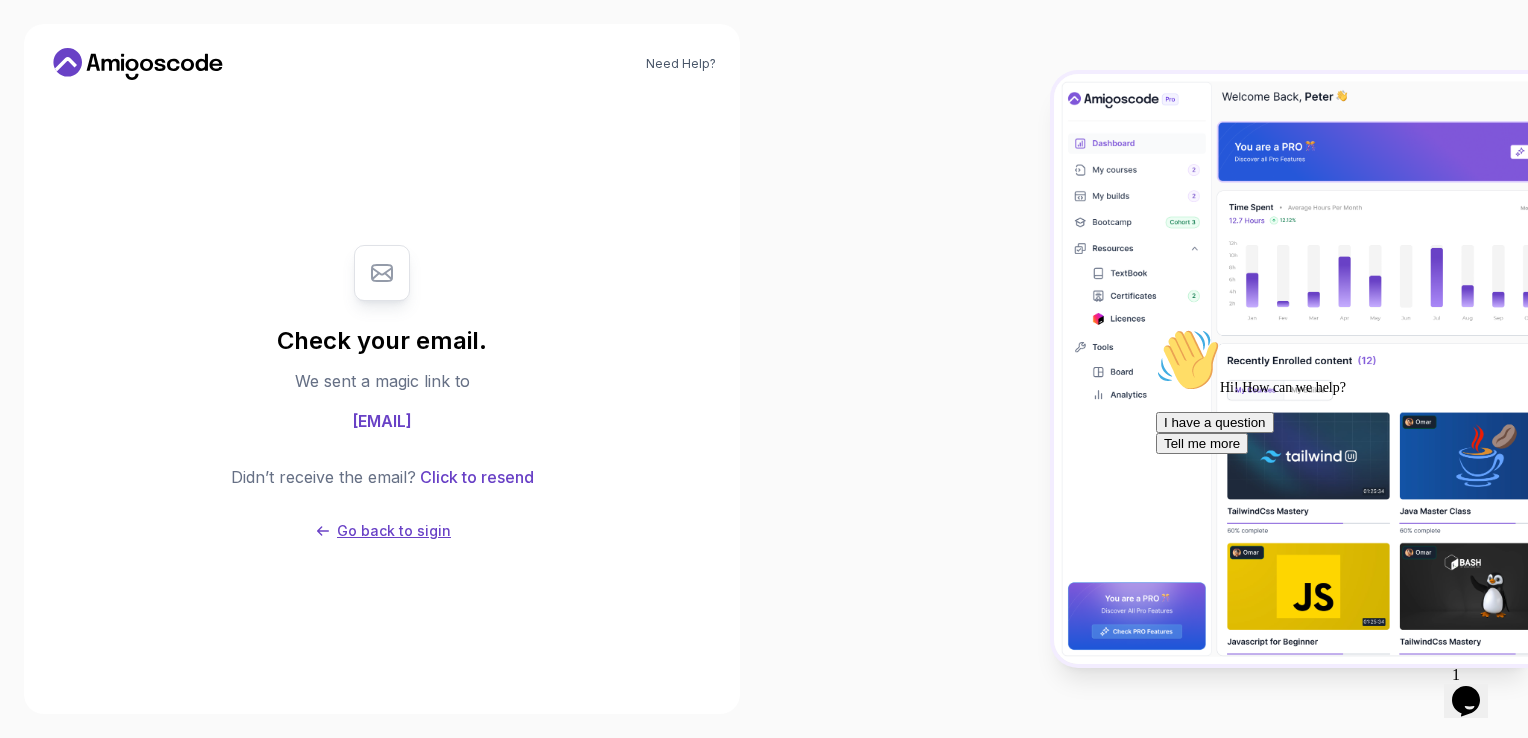 click on "Go back to sigin" at bounding box center (394, 531) 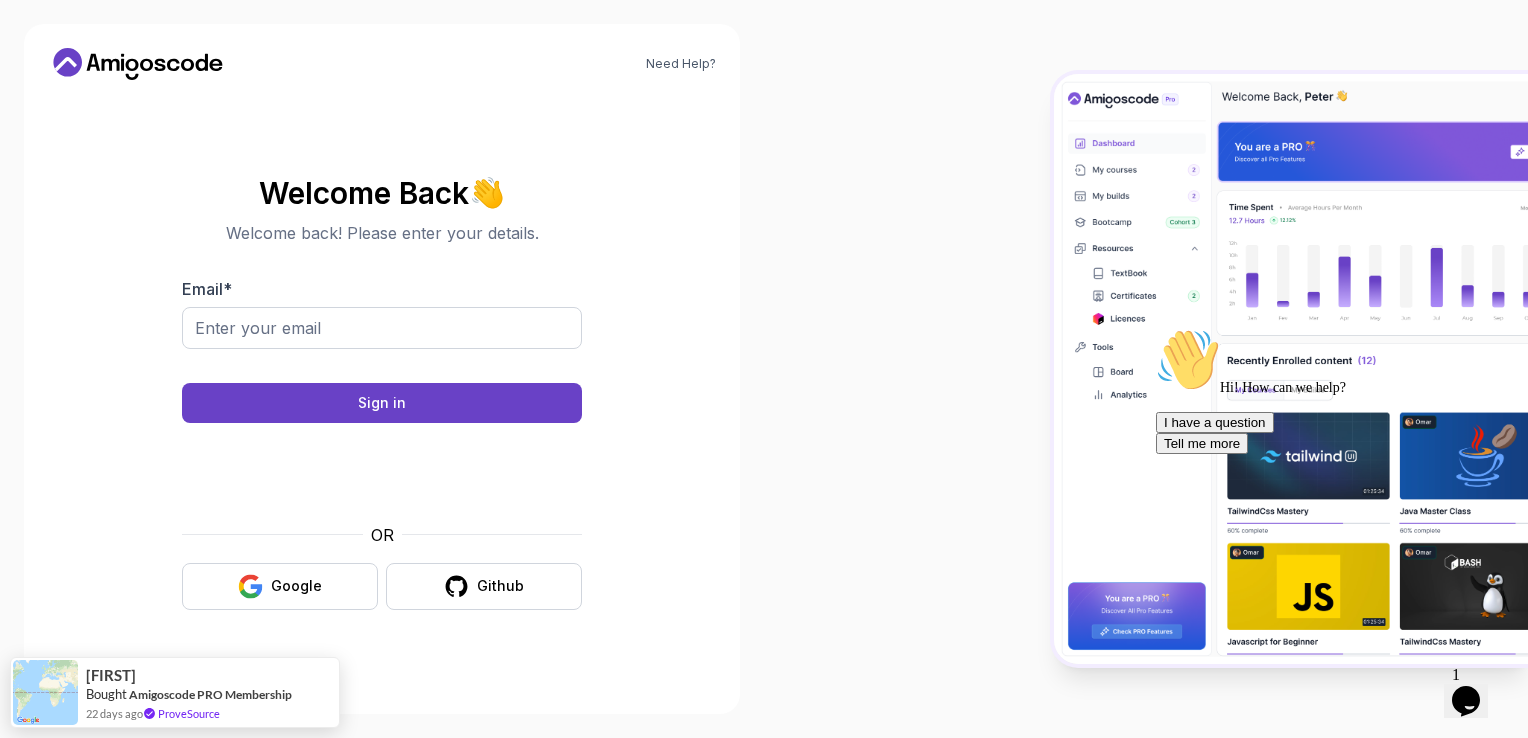 click on "Welcome Back 👋 Welcome back! Please enter your details. Email * Sign in OR Google Github" at bounding box center (382, 393) 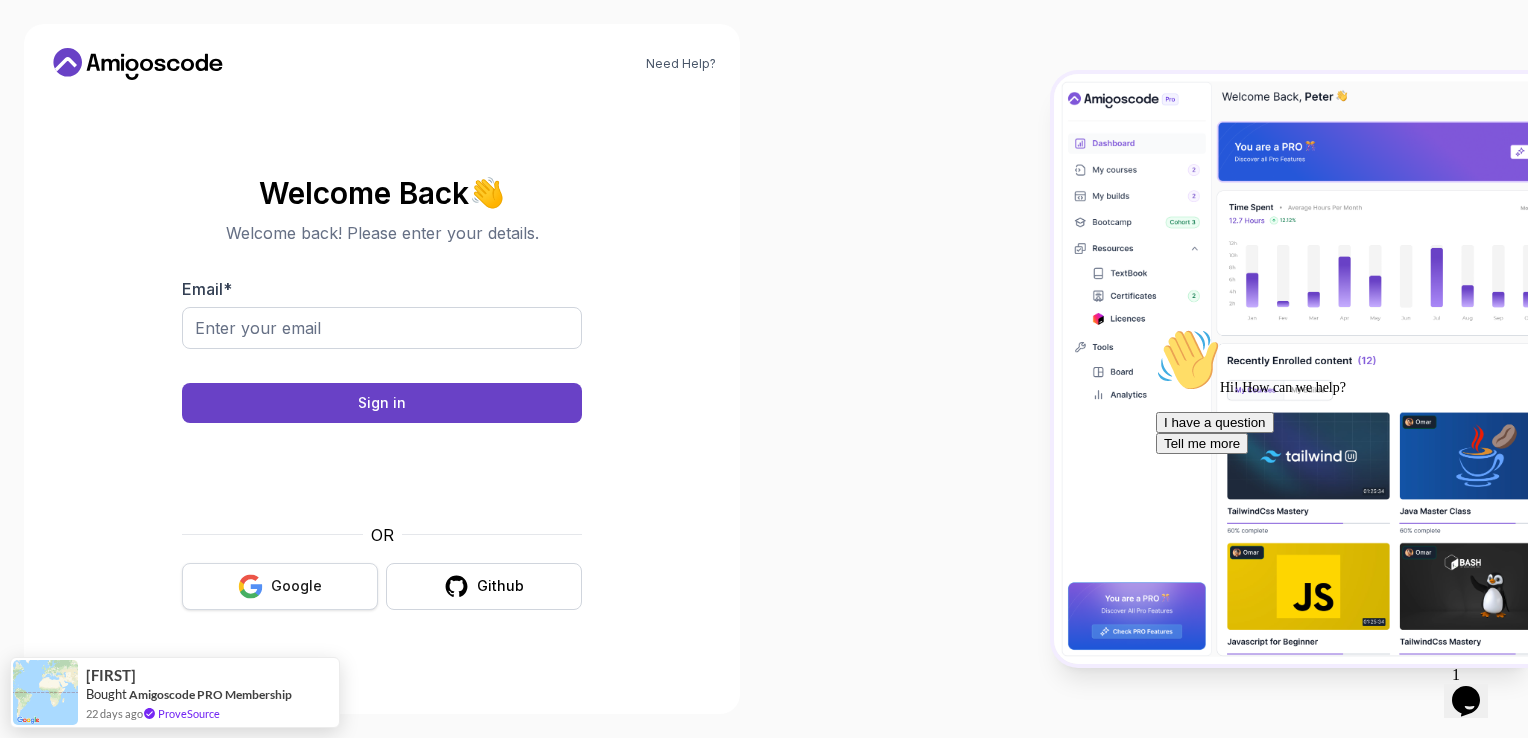 click on "Google" at bounding box center (296, 586) 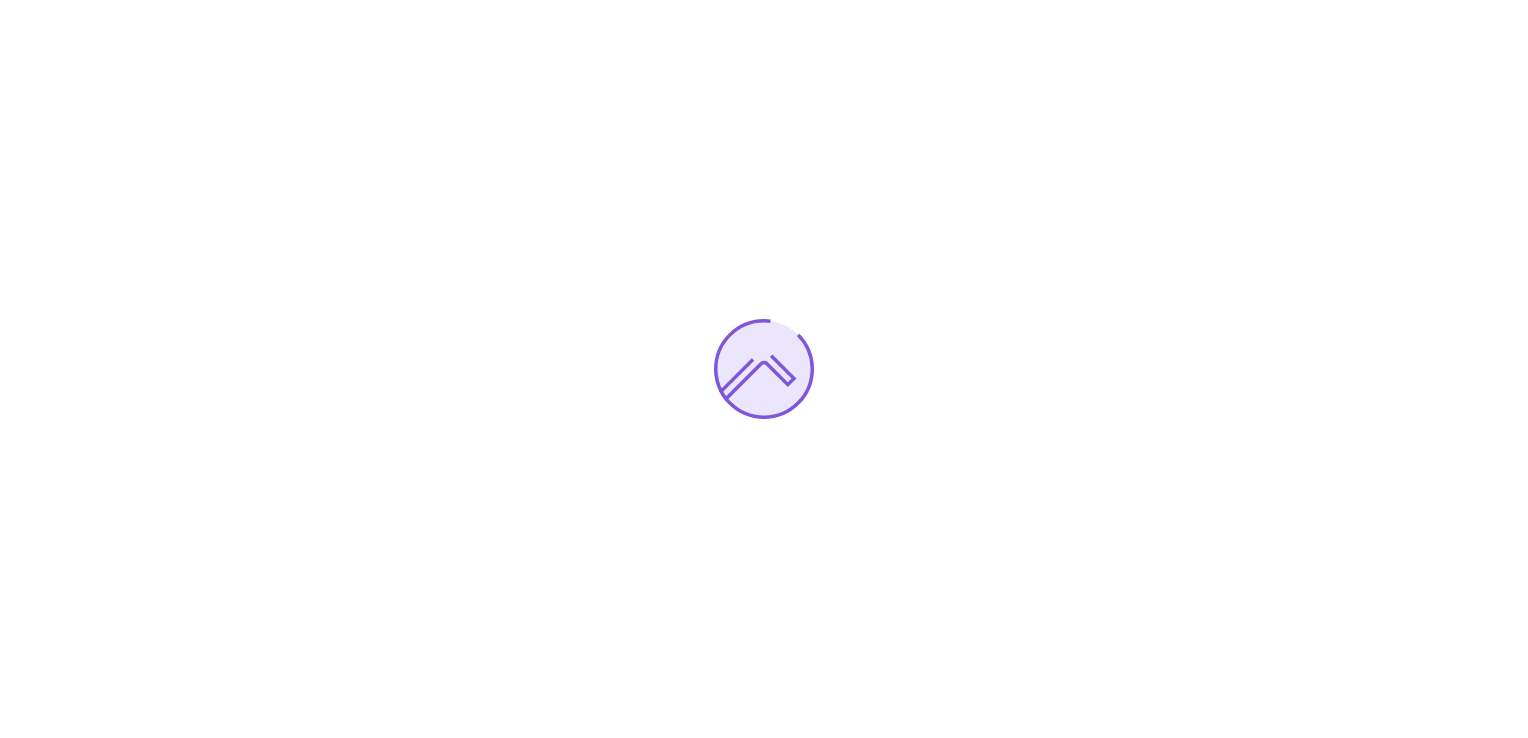 scroll, scrollTop: 0, scrollLeft: 0, axis: both 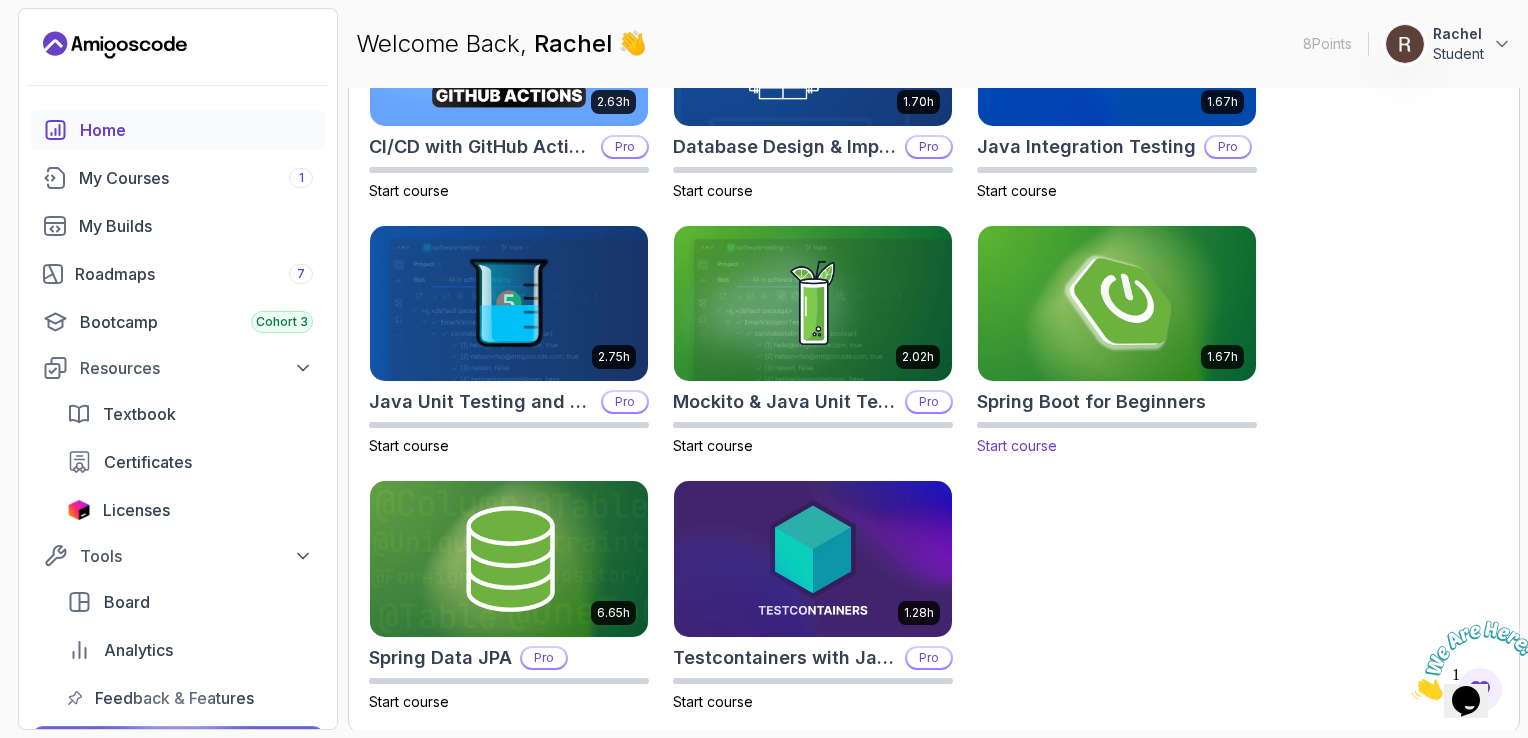 click at bounding box center [1117, 303] 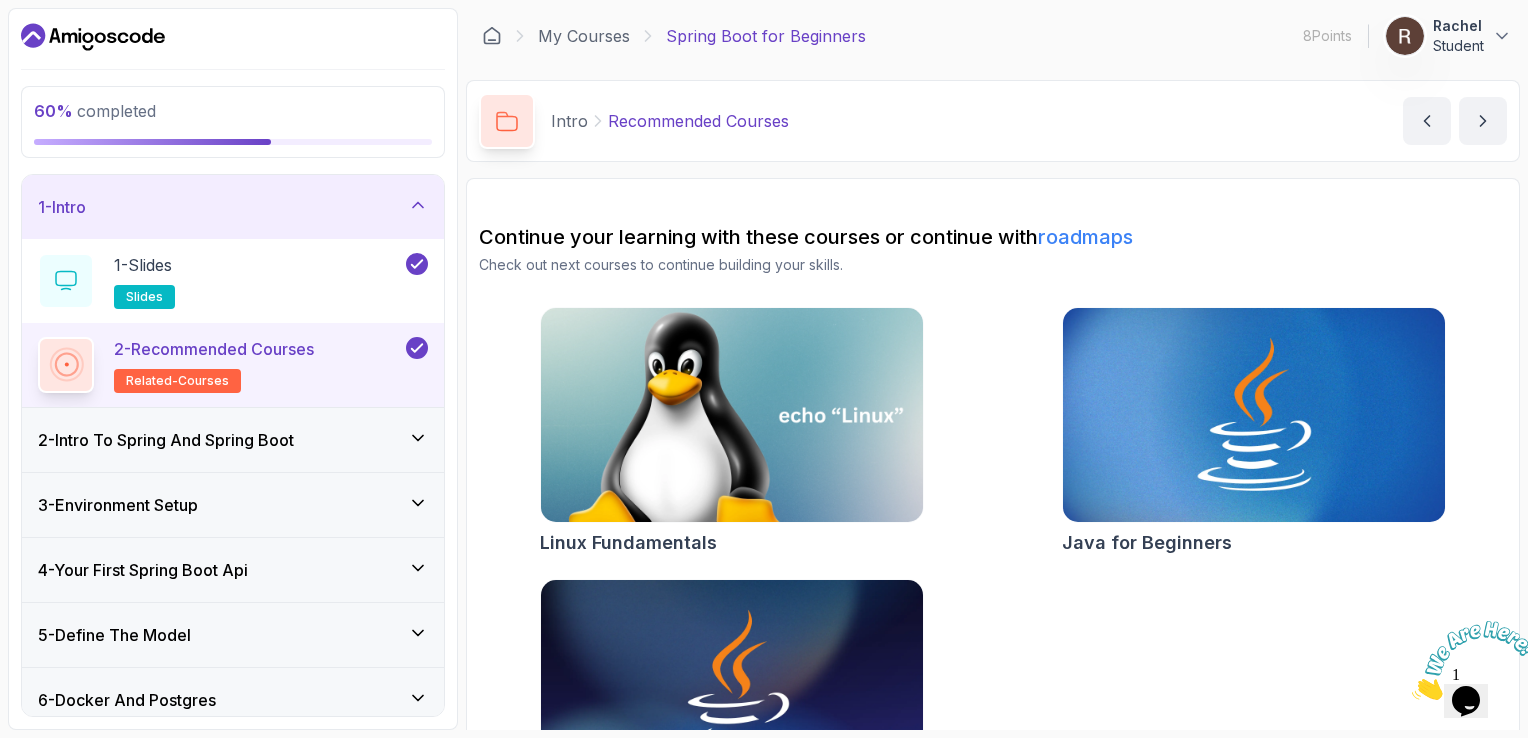 scroll, scrollTop: 116, scrollLeft: 0, axis: vertical 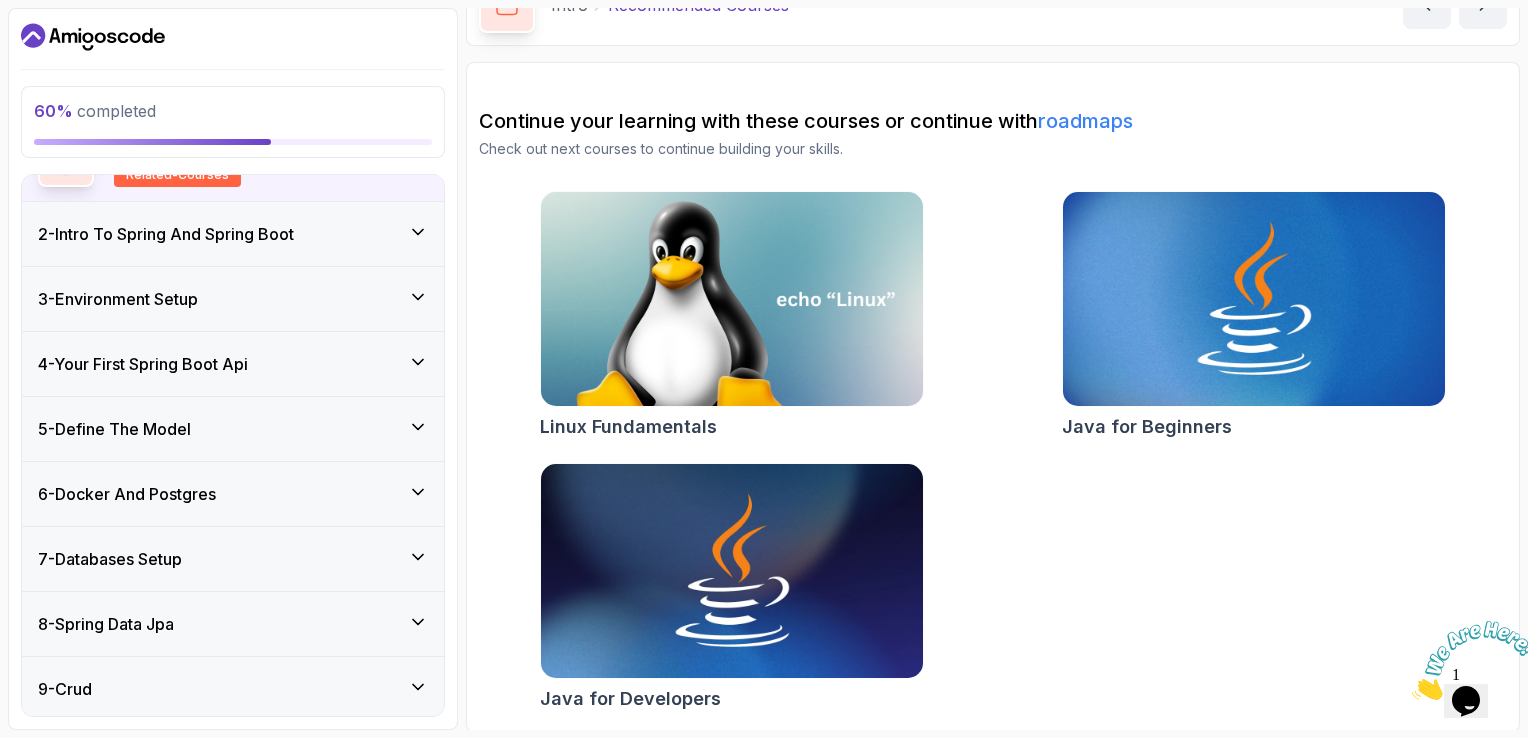 click on "7  -  Databases Setup" at bounding box center [233, 559] 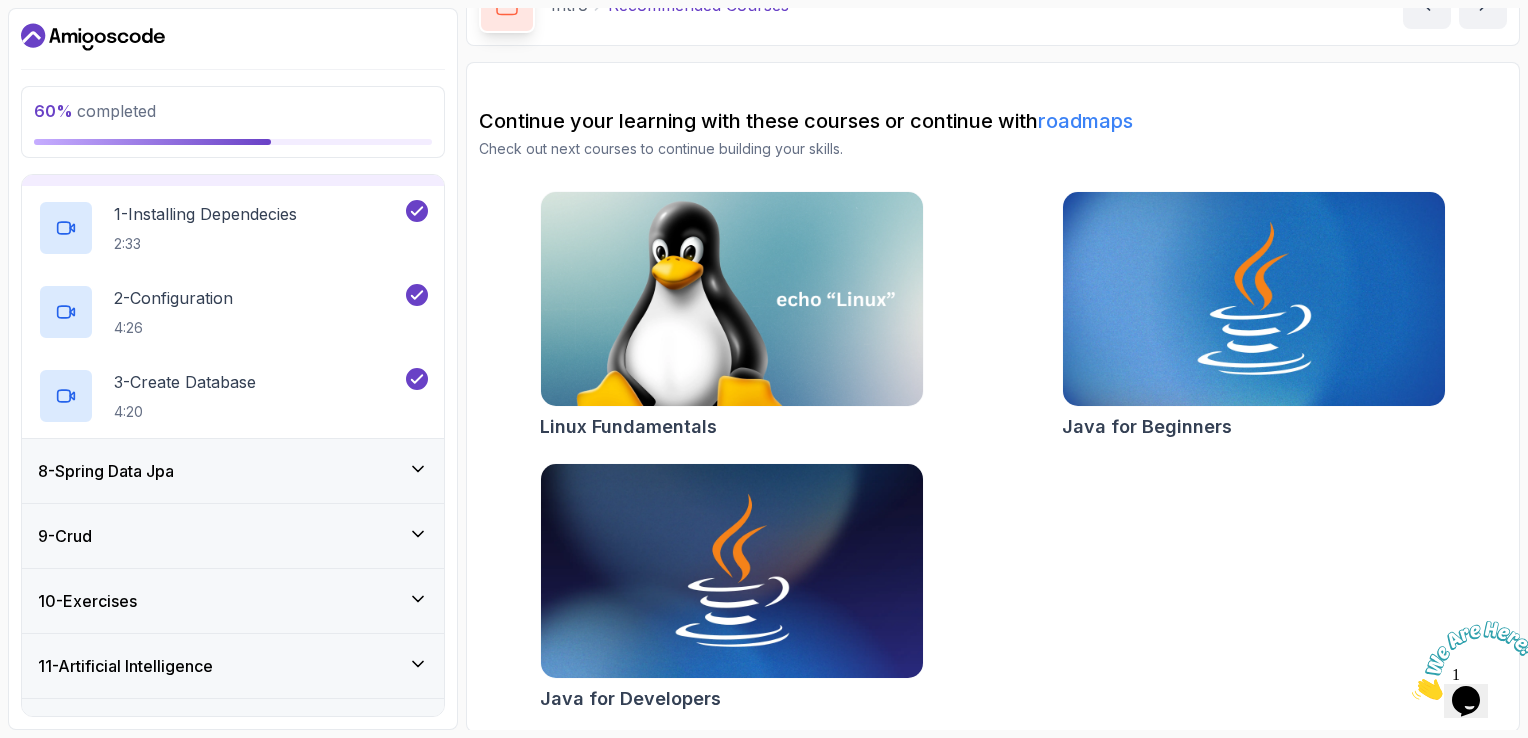 scroll, scrollTop: 449, scrollLeft: 0, axis: vertical 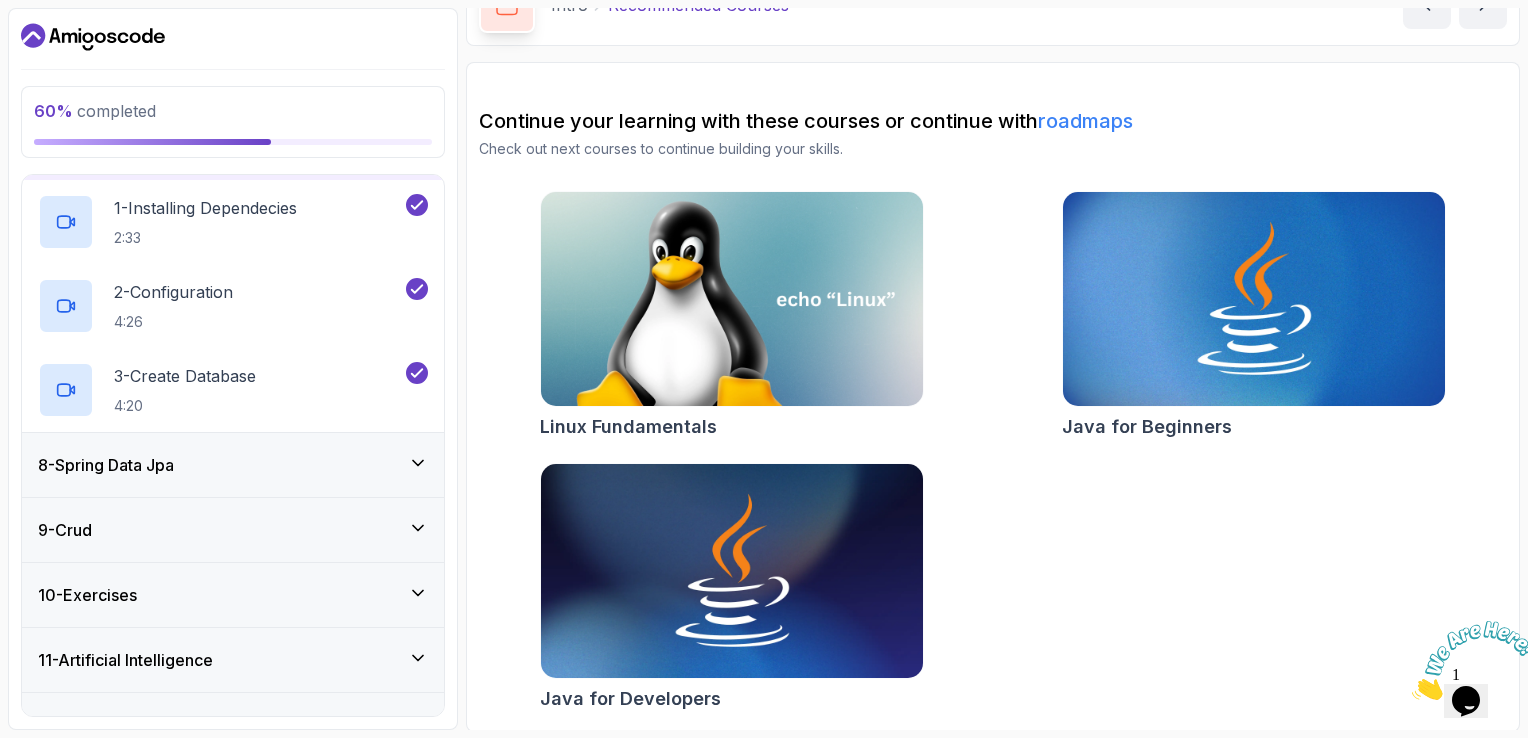 click on "8  -  Spring Data Jpa" at bounding box center [233, 465] 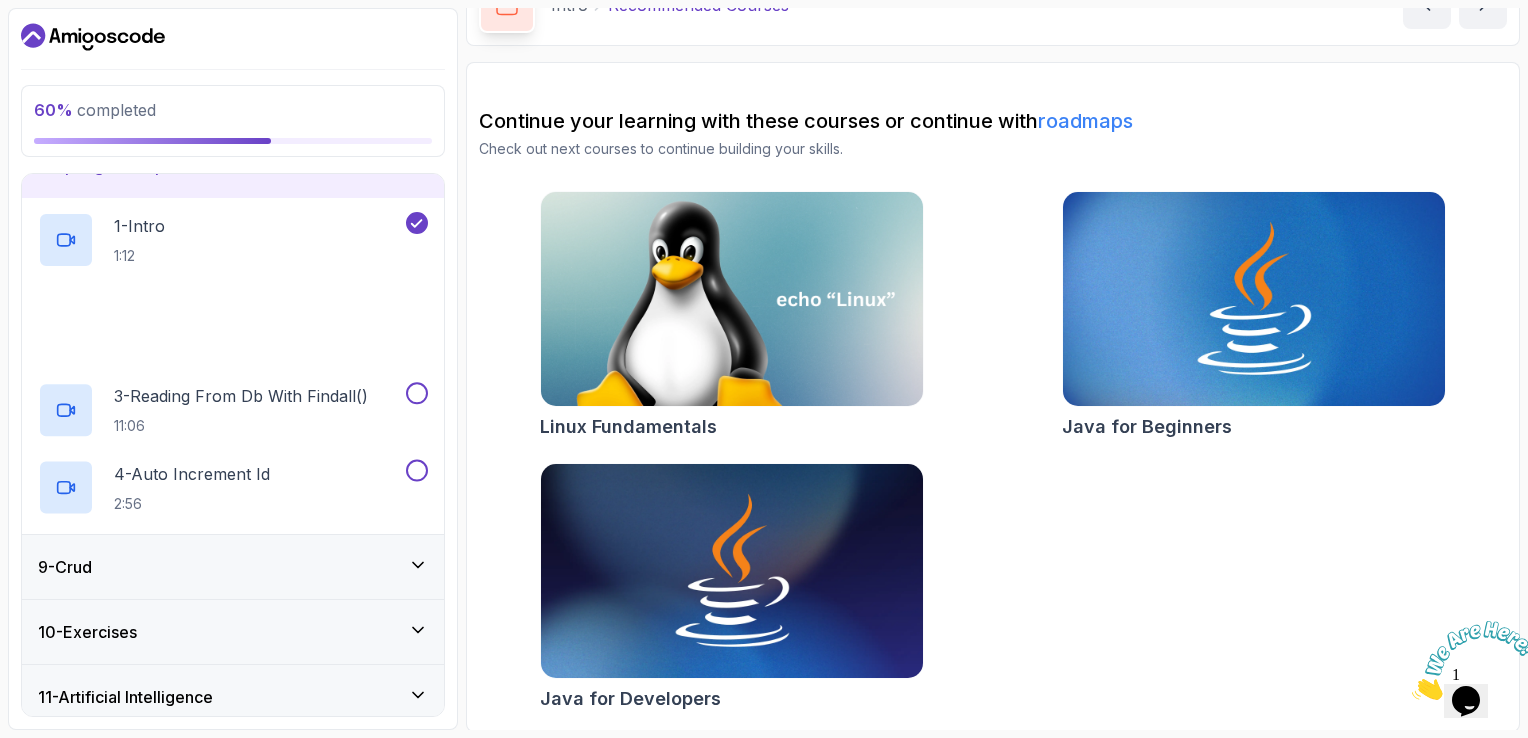 scroll, scrollTop: 569, scrollLeft: 0, axis: vertical 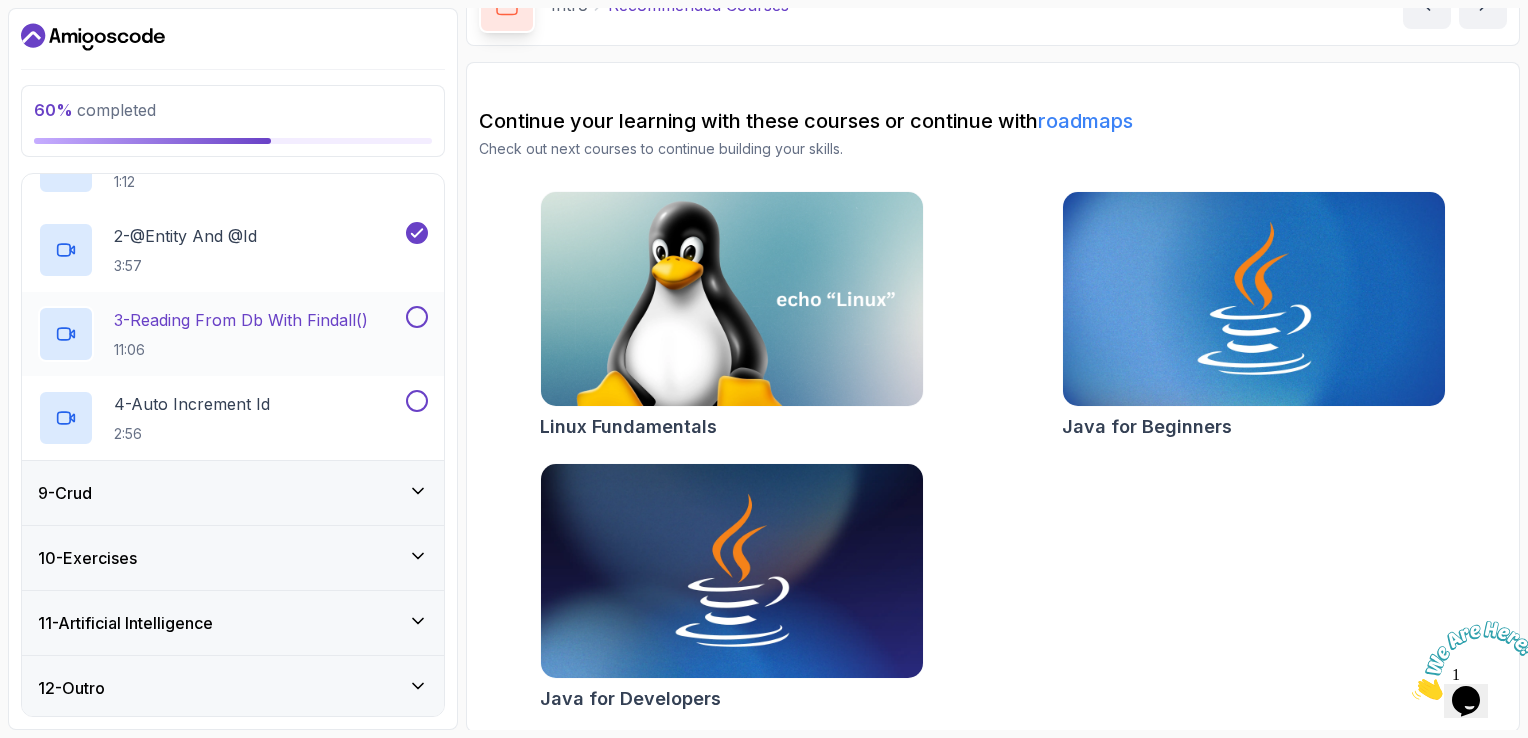 click on "3  -  Reading From Db With Findall()" at bounding box center (241, 320) 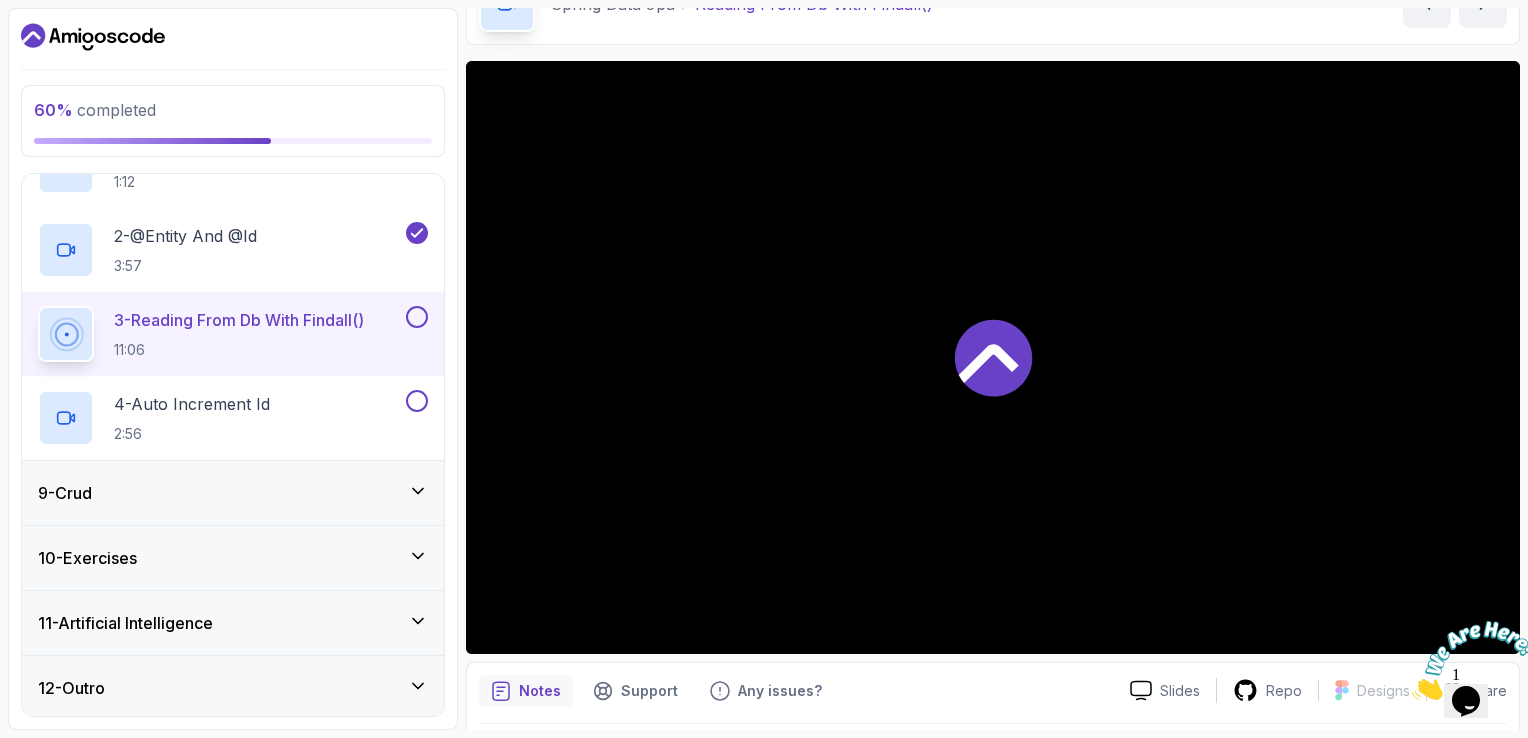 type 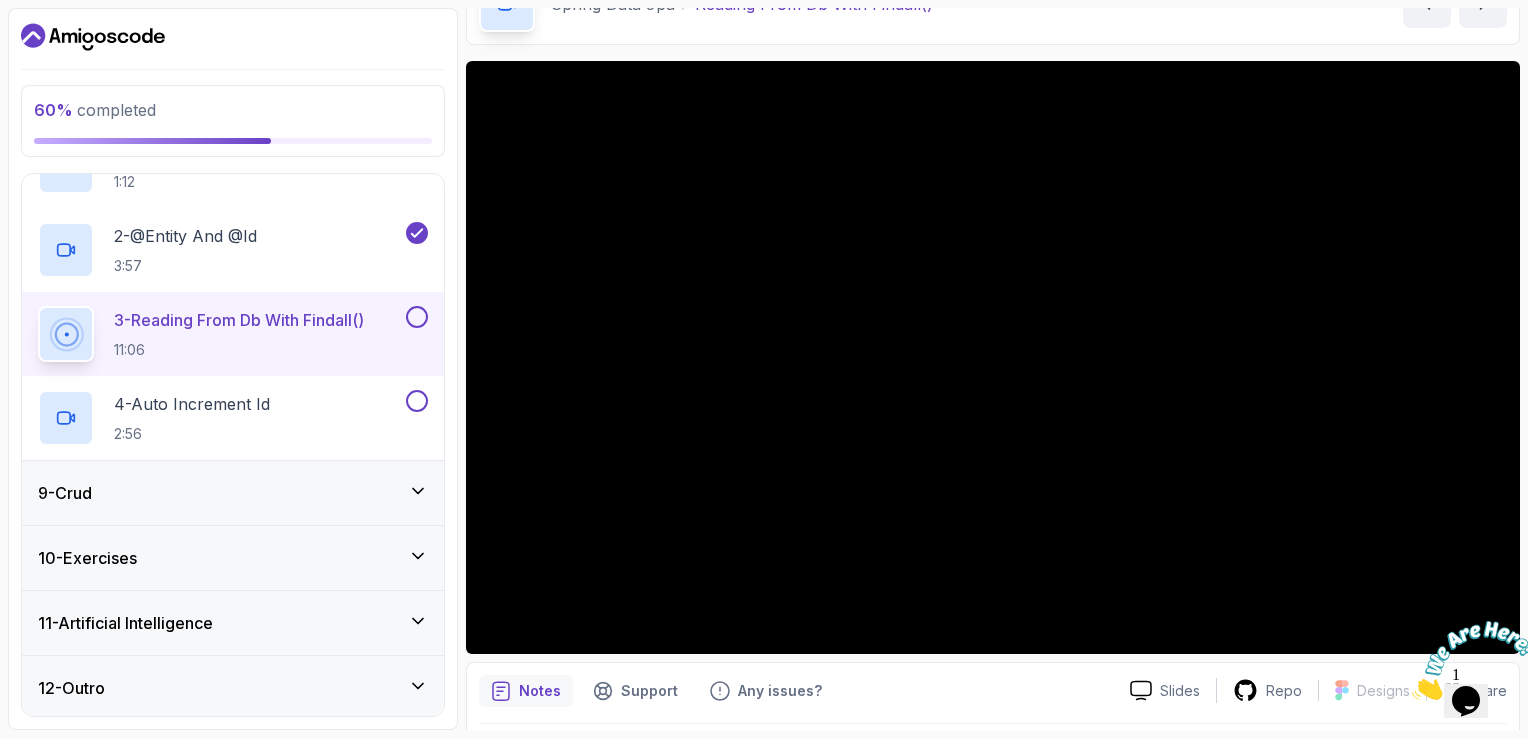 click at bounding box center (1466, 660) 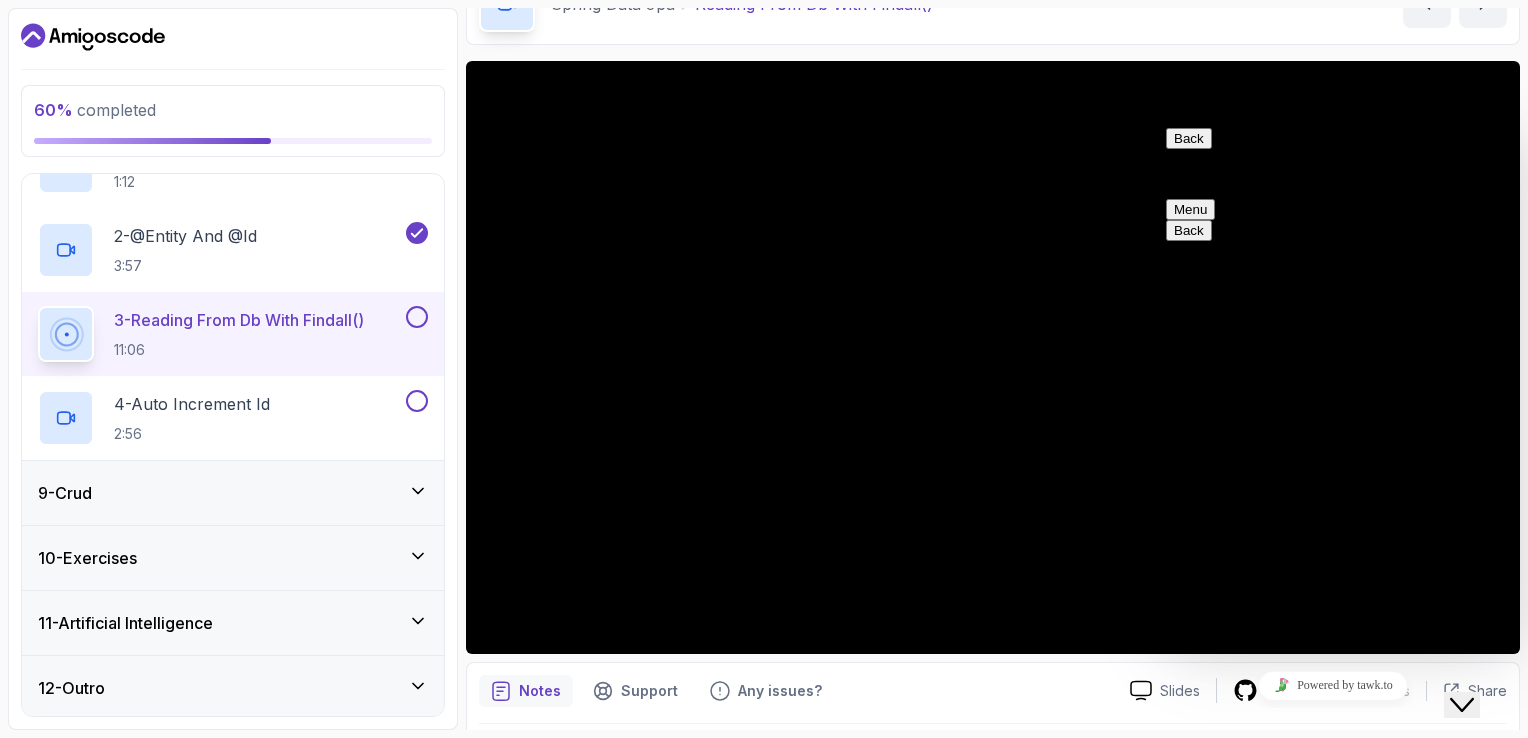 click on "Back" at bounding box center [1189, 138] 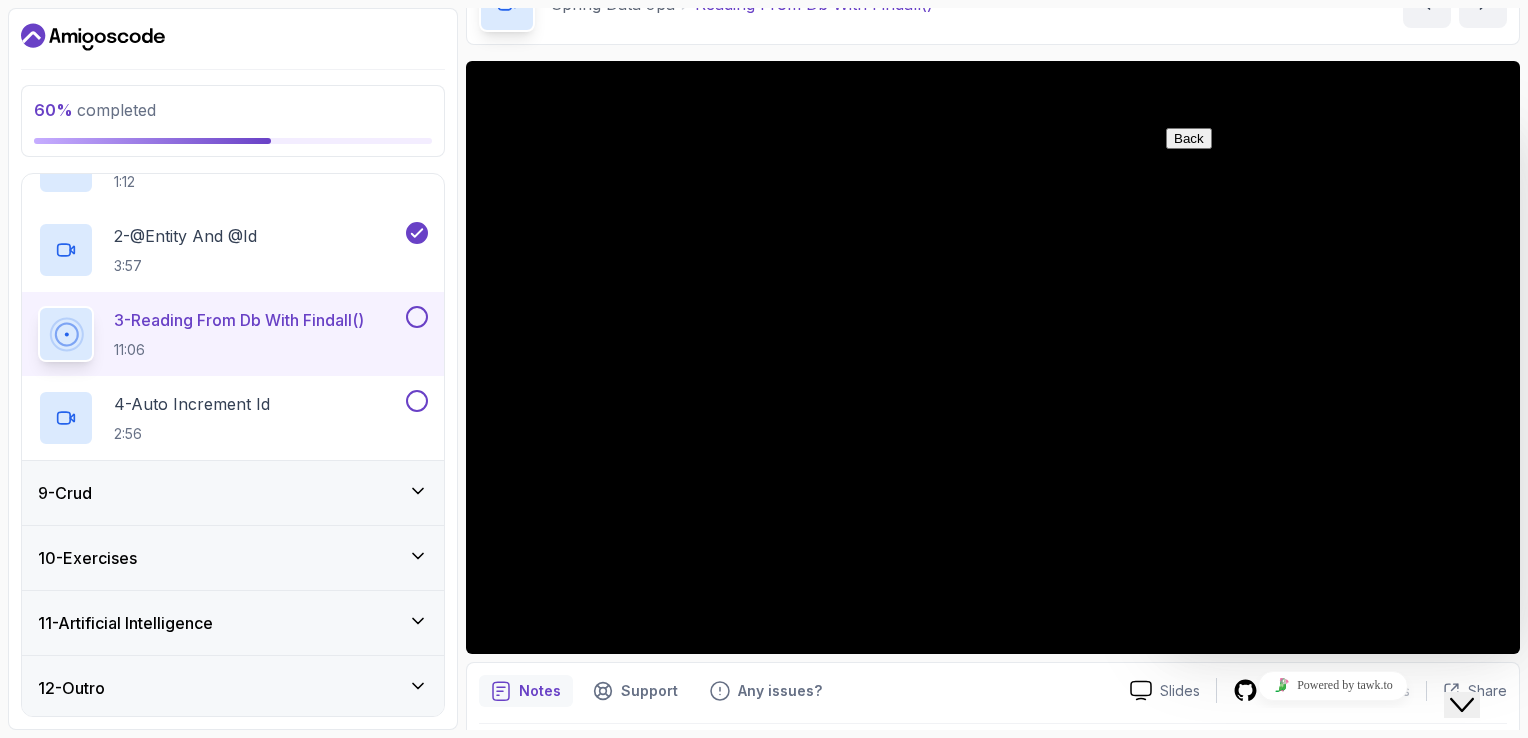 click on "Close Chat This icon closes the chat window." 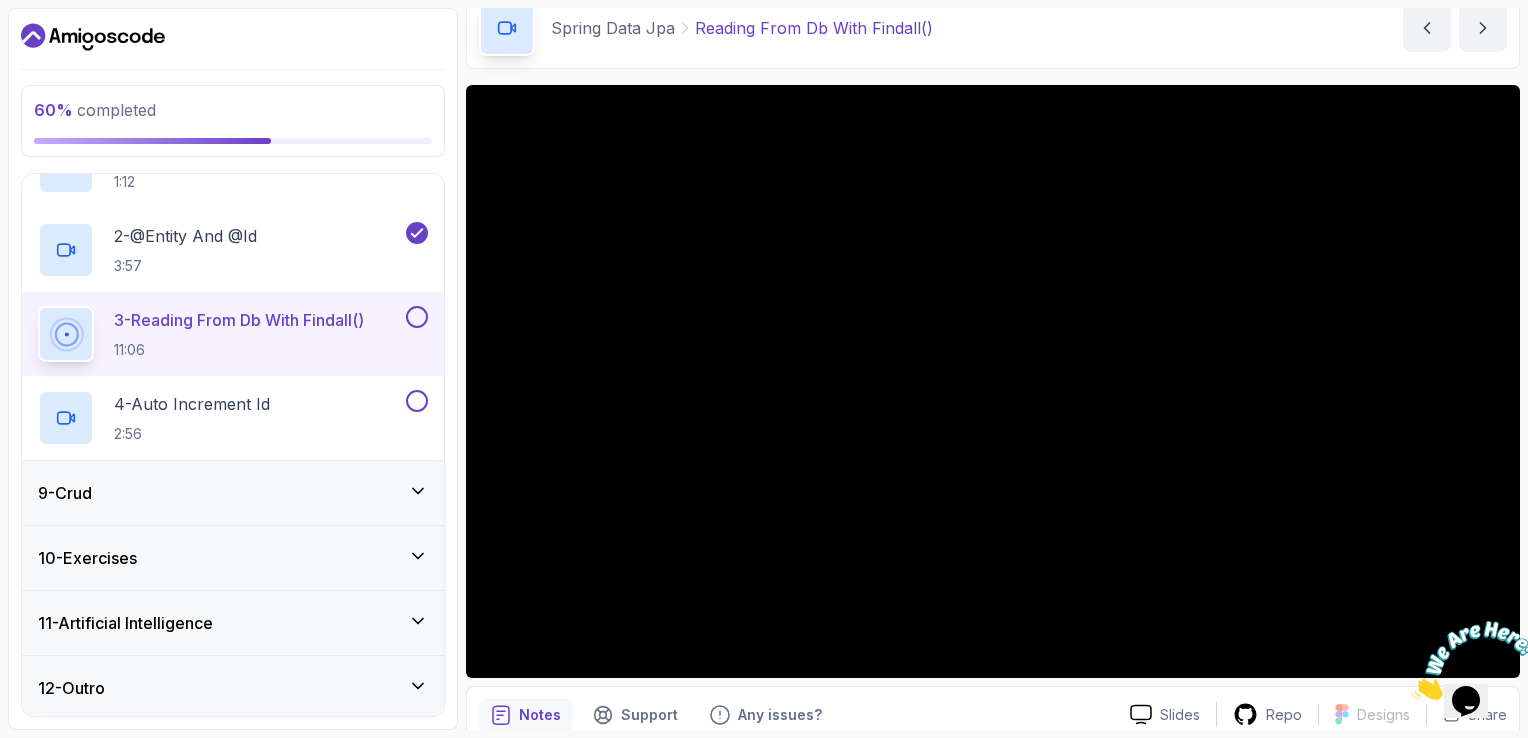 scroll, scrollTop: 82, scrollLeft: 0, axis: vertical 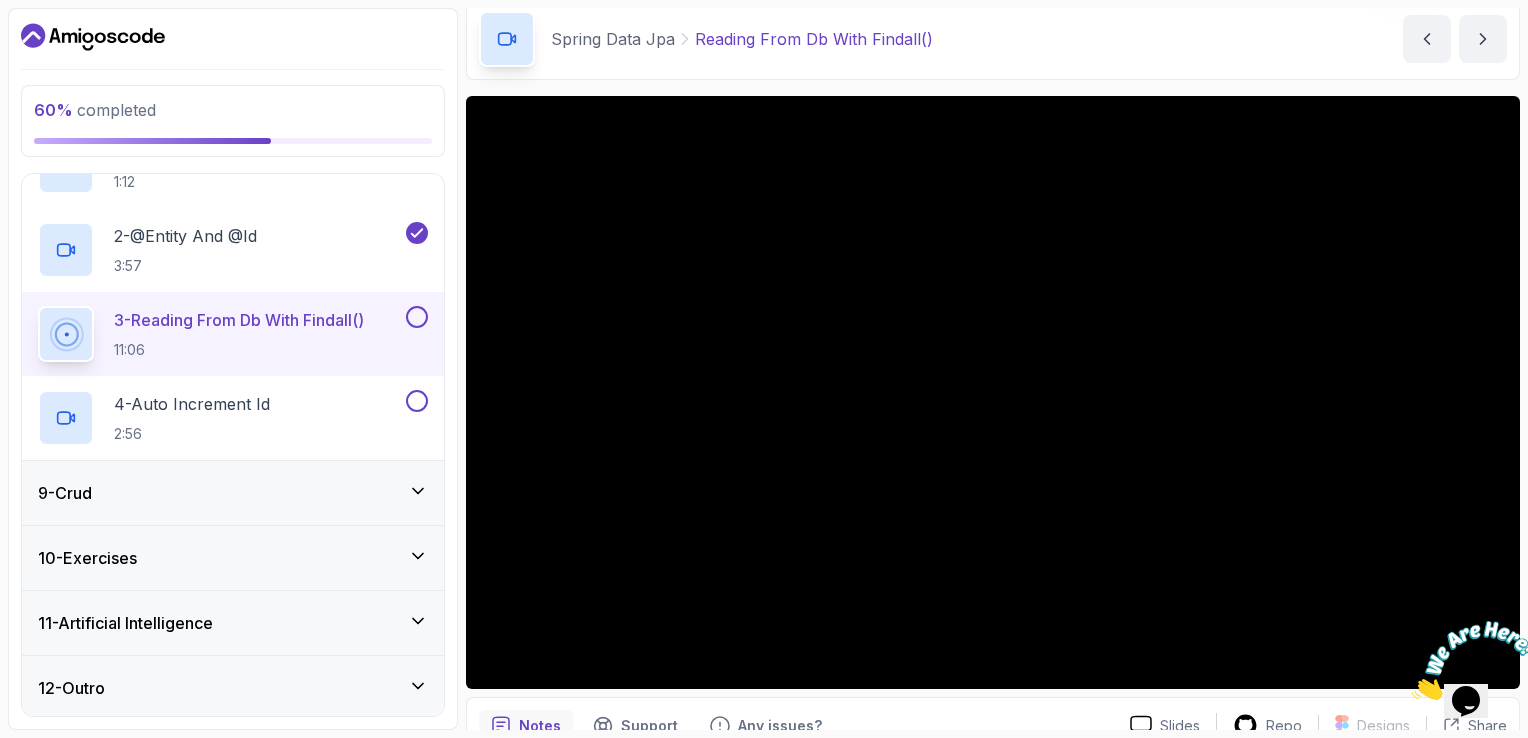 click 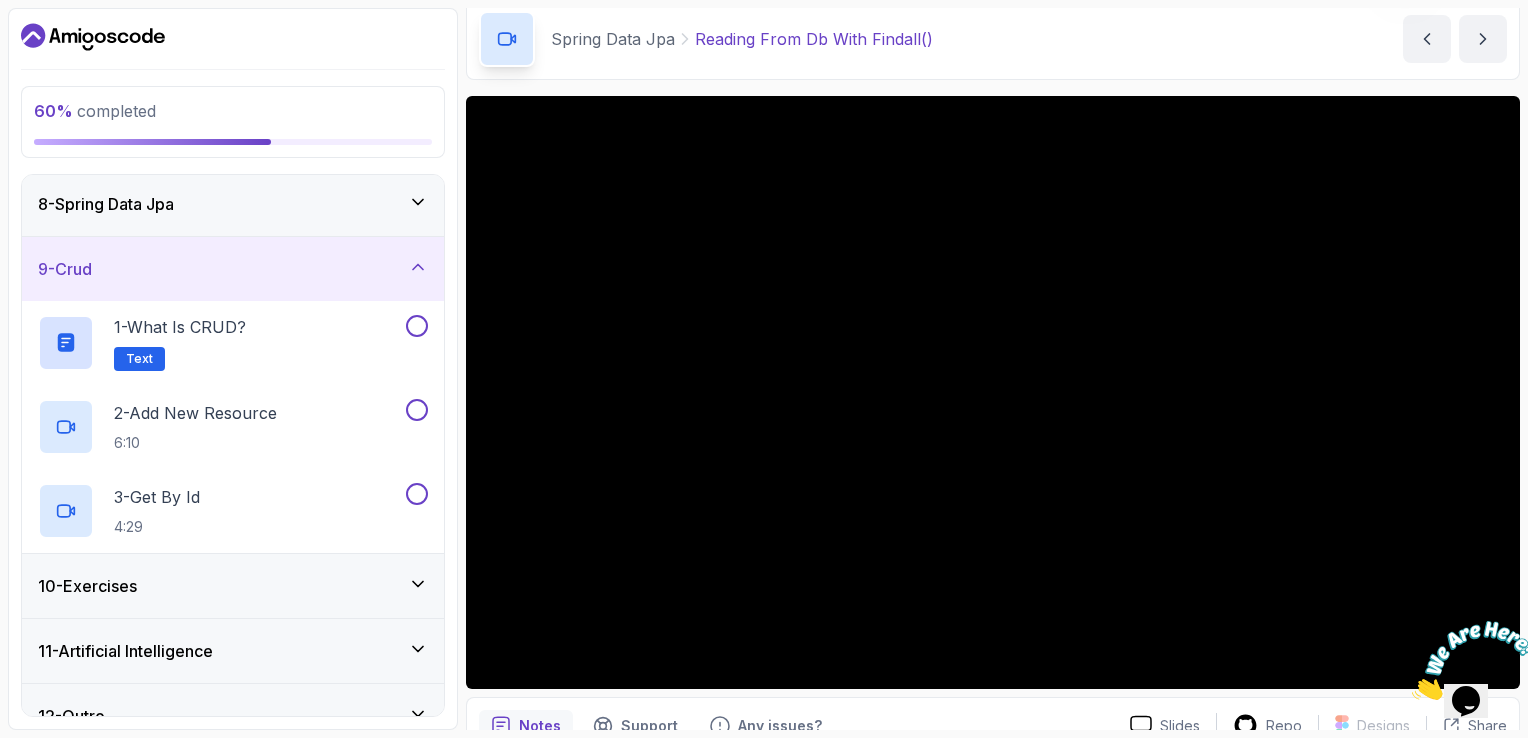 scroll, scrollTop: 461, scrollLeft: 0, axis: vertical 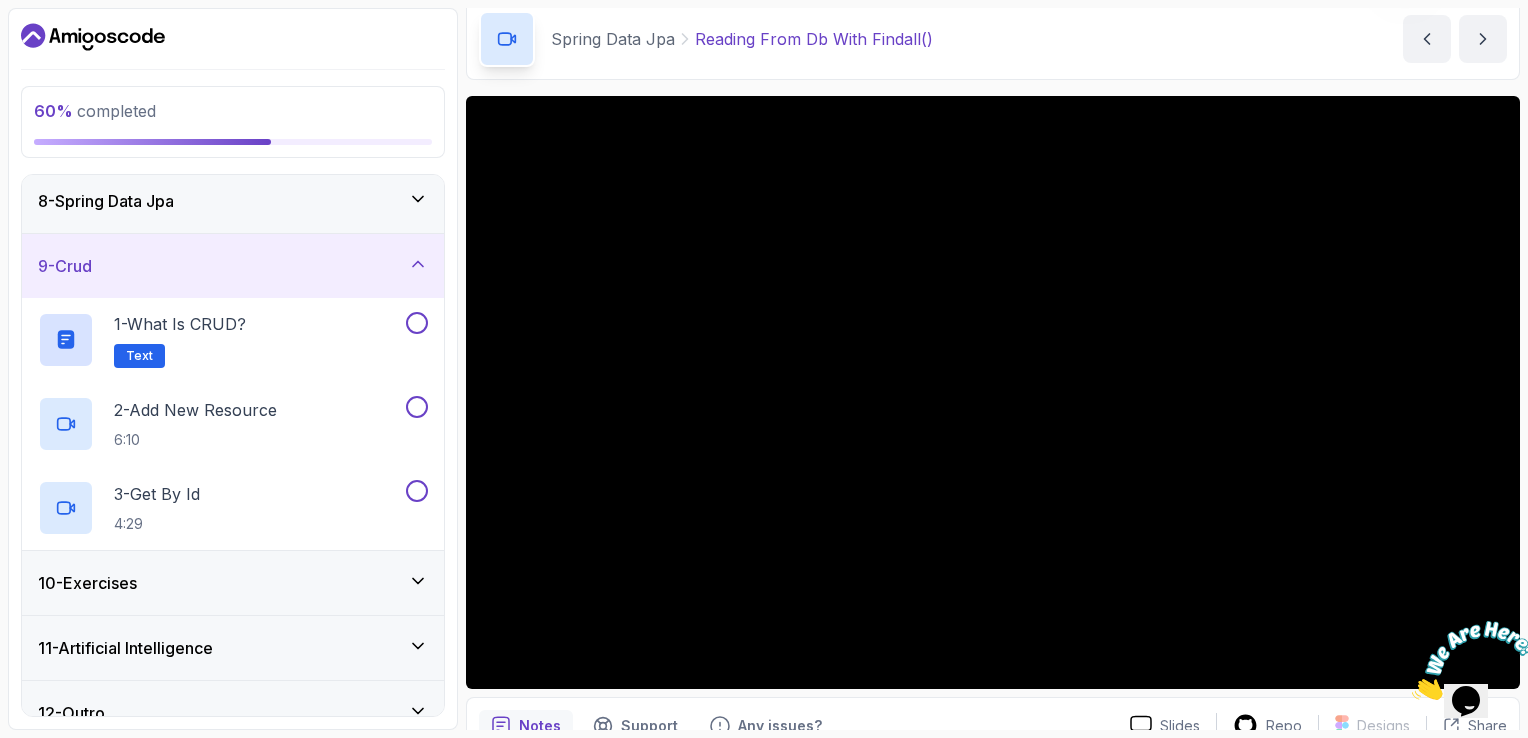 click 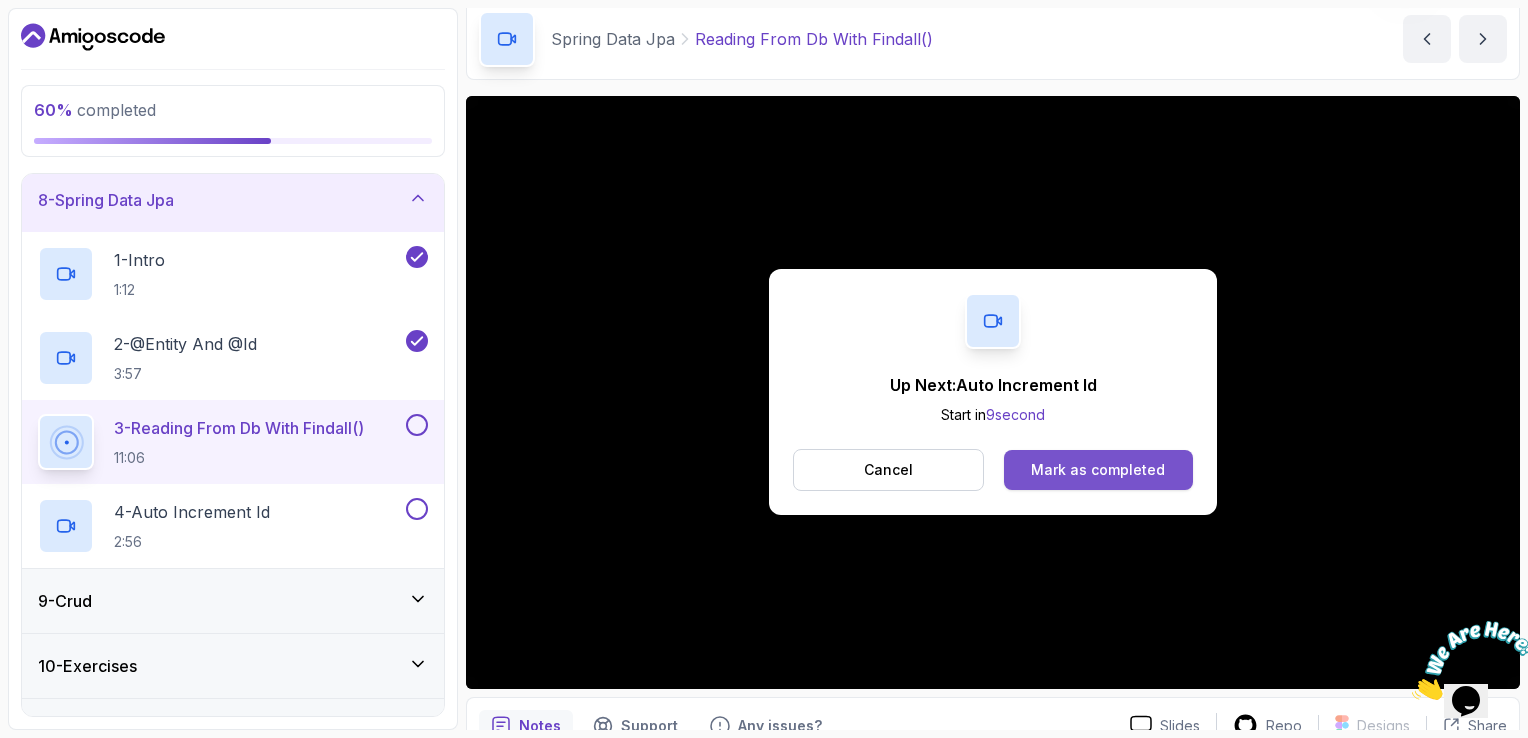 click on "Mark as completed" at bounding box center (1098, 470) 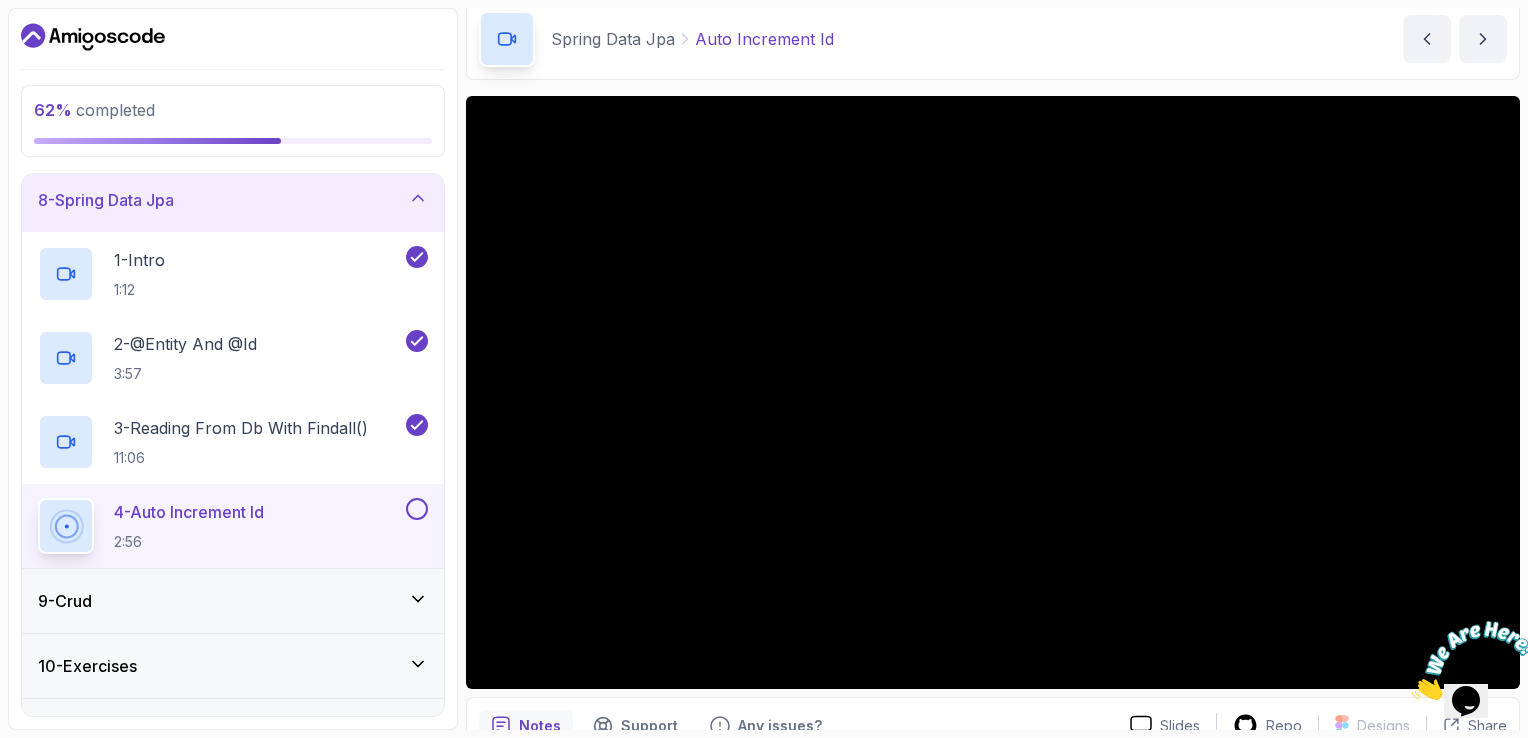 scroll, scrollTop: 178, scrollLeft: 0, axis: vertical 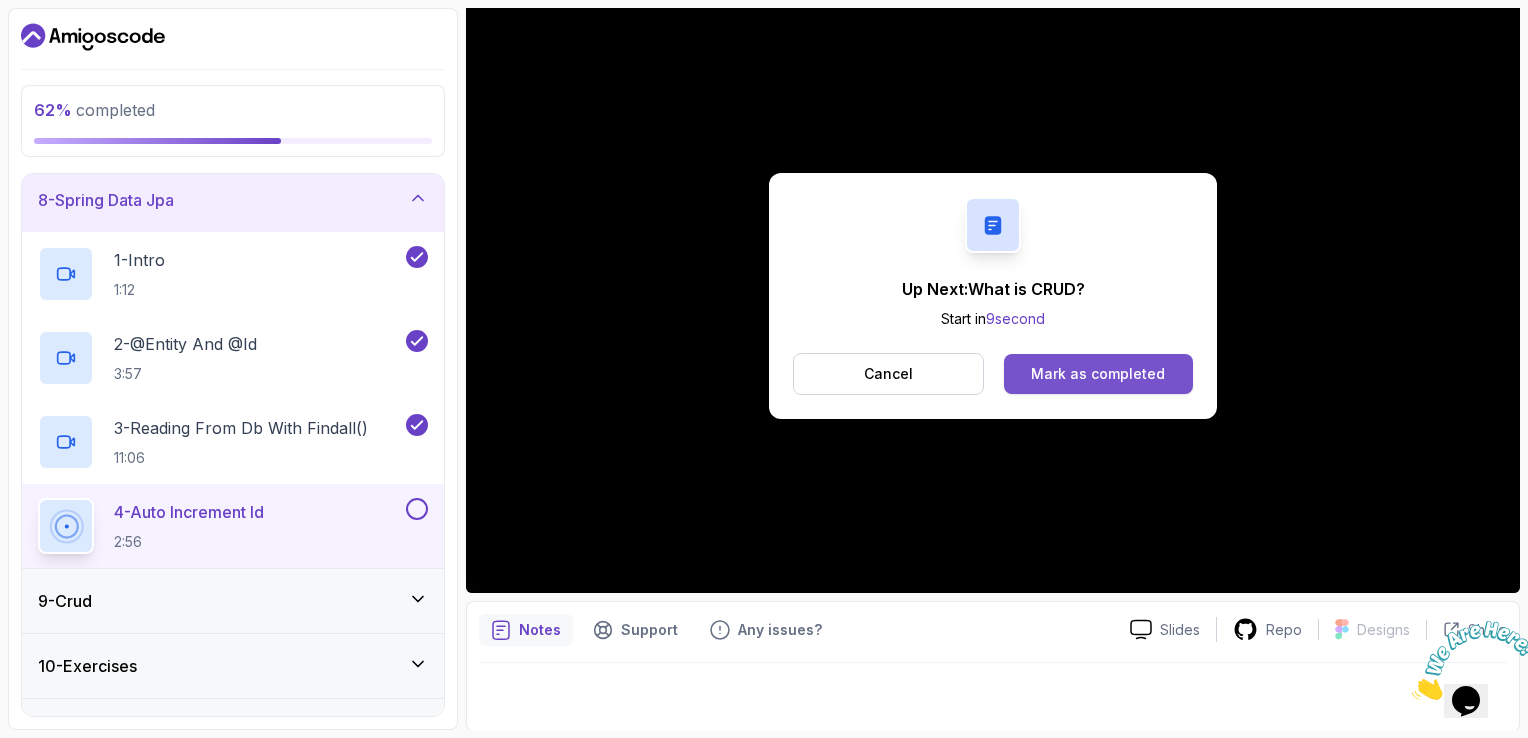 click on "Mark as completed" at bounding box center (1098, 374) 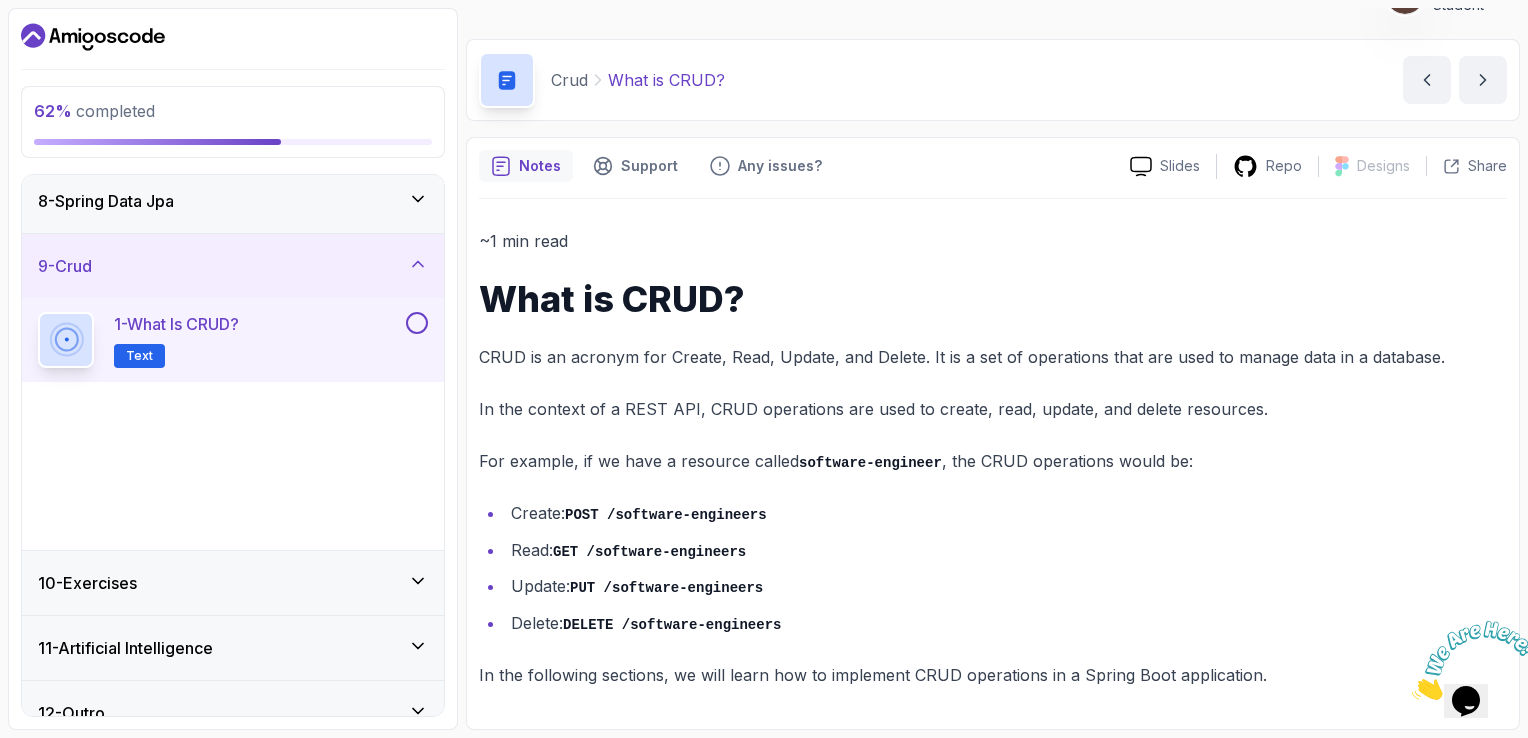 scroll, scrollTop: 37, scrollLeft: 0, axis: vertical 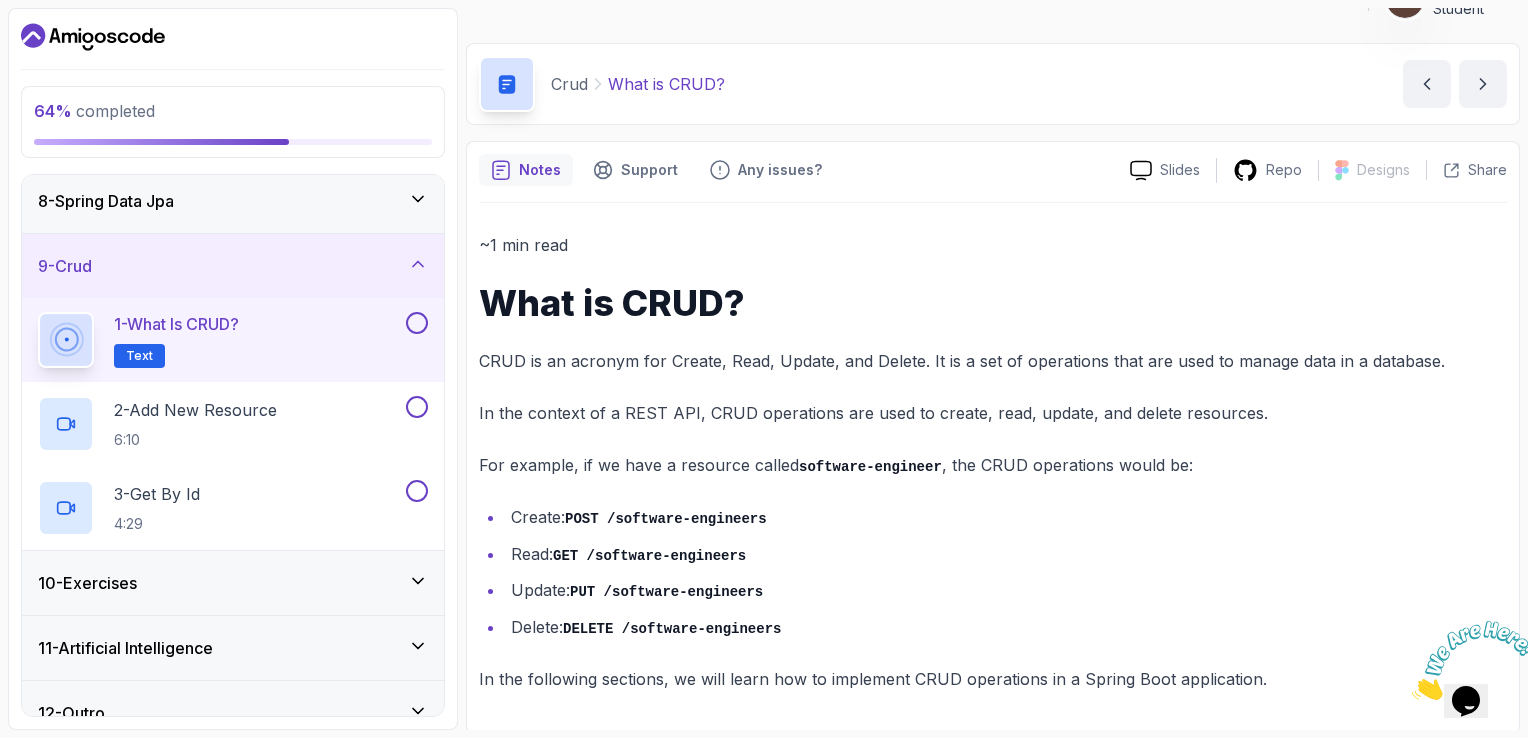 click at bounding box center (417, 323) 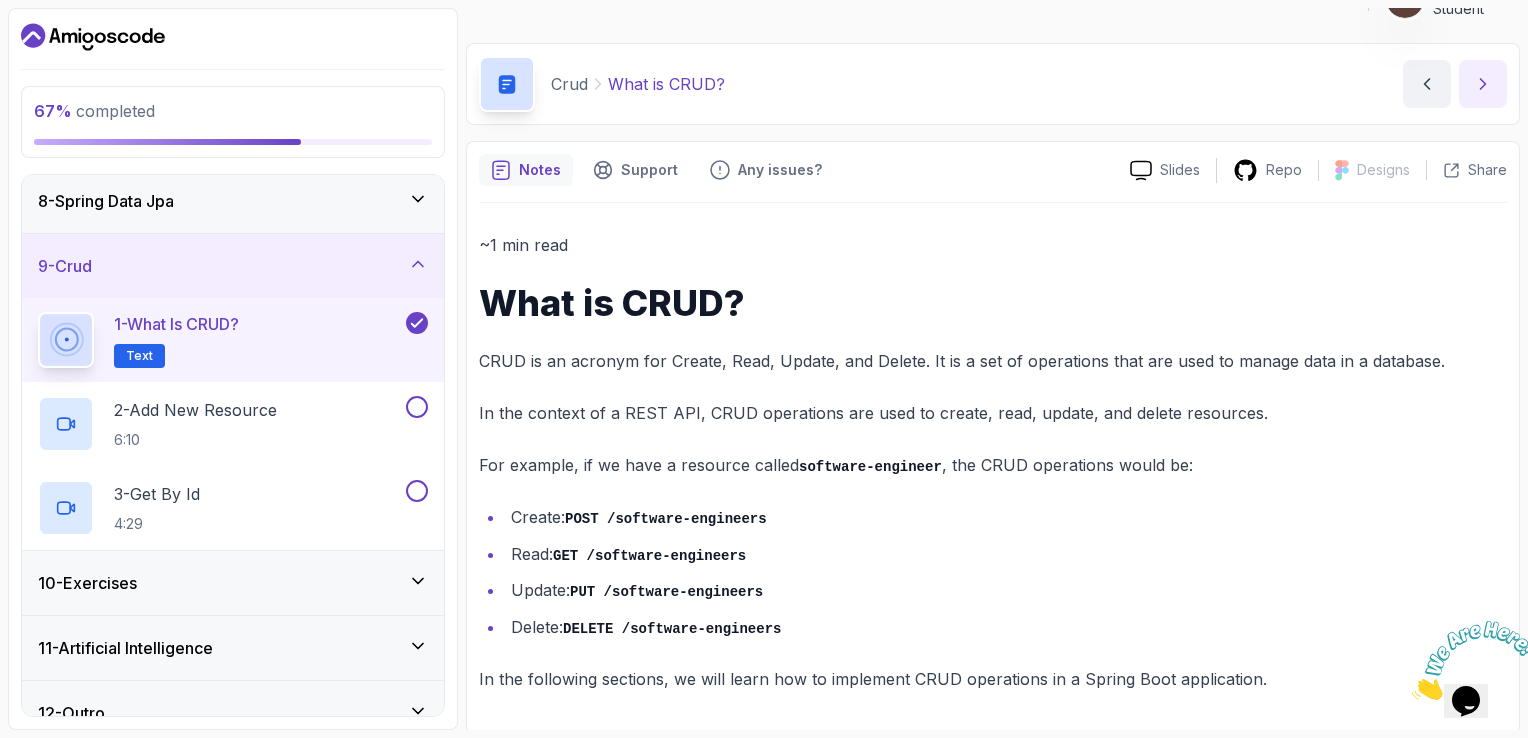 click 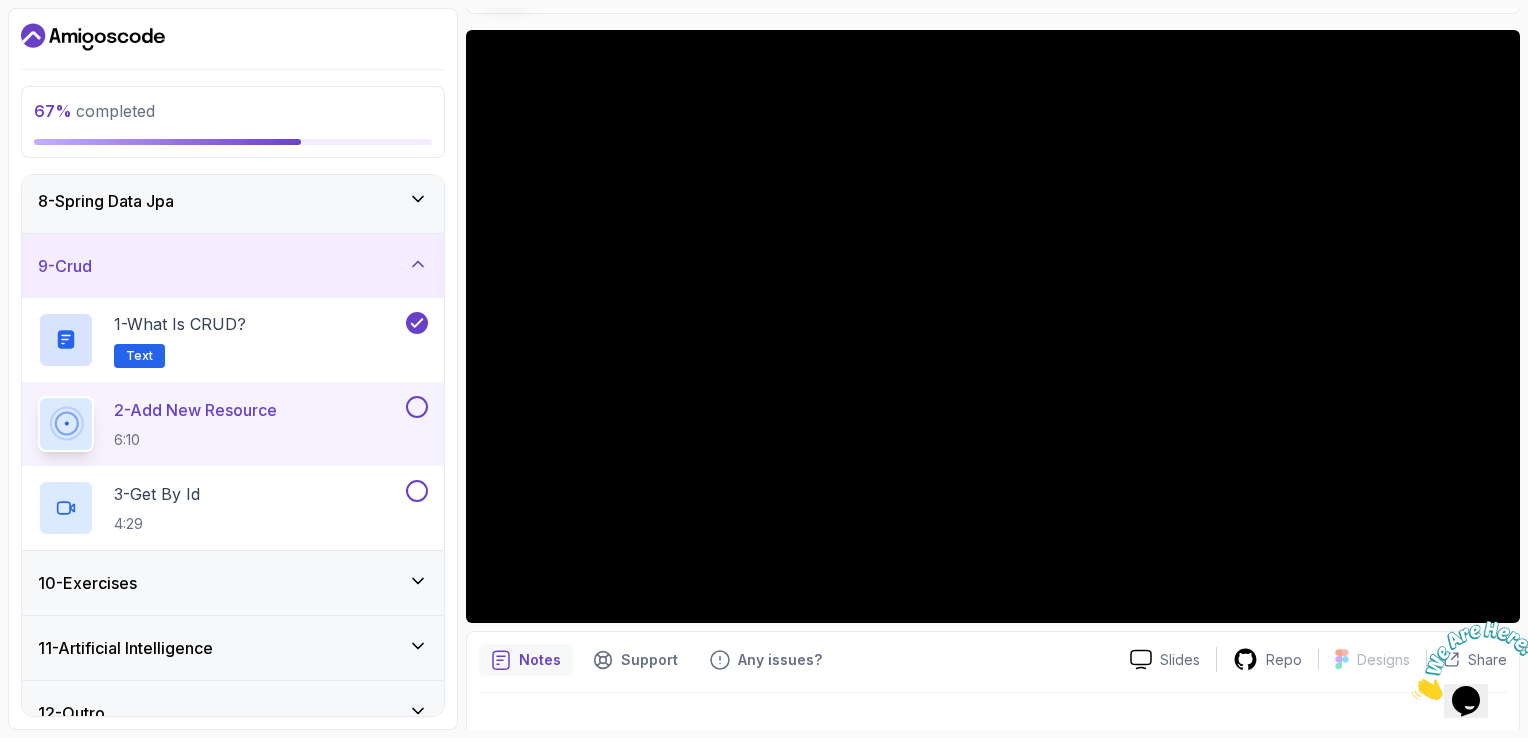scroll, scrollTop: 150, scrollLeft: 0, axis: vertical 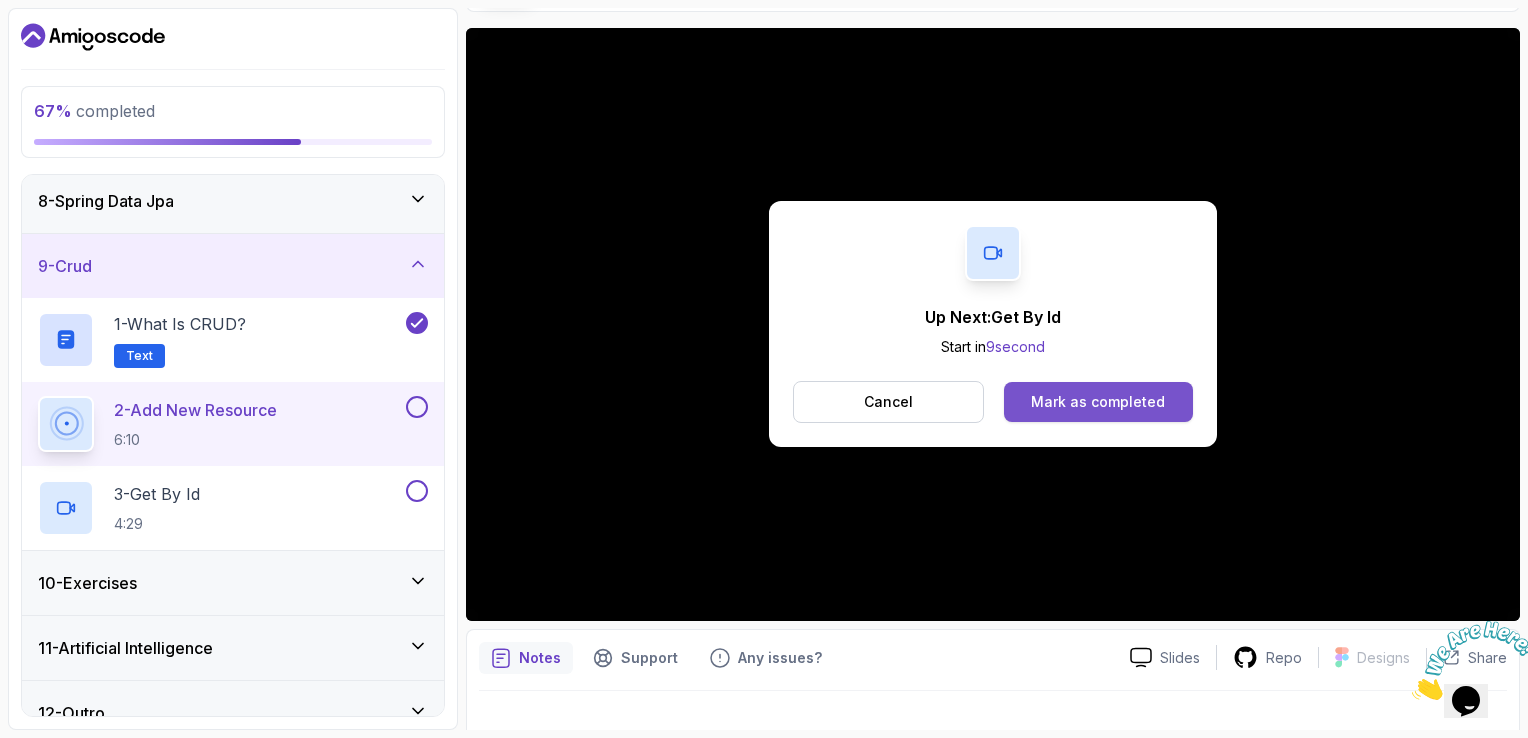 click on "Mark as completed" at bounding box center (1098, 402) 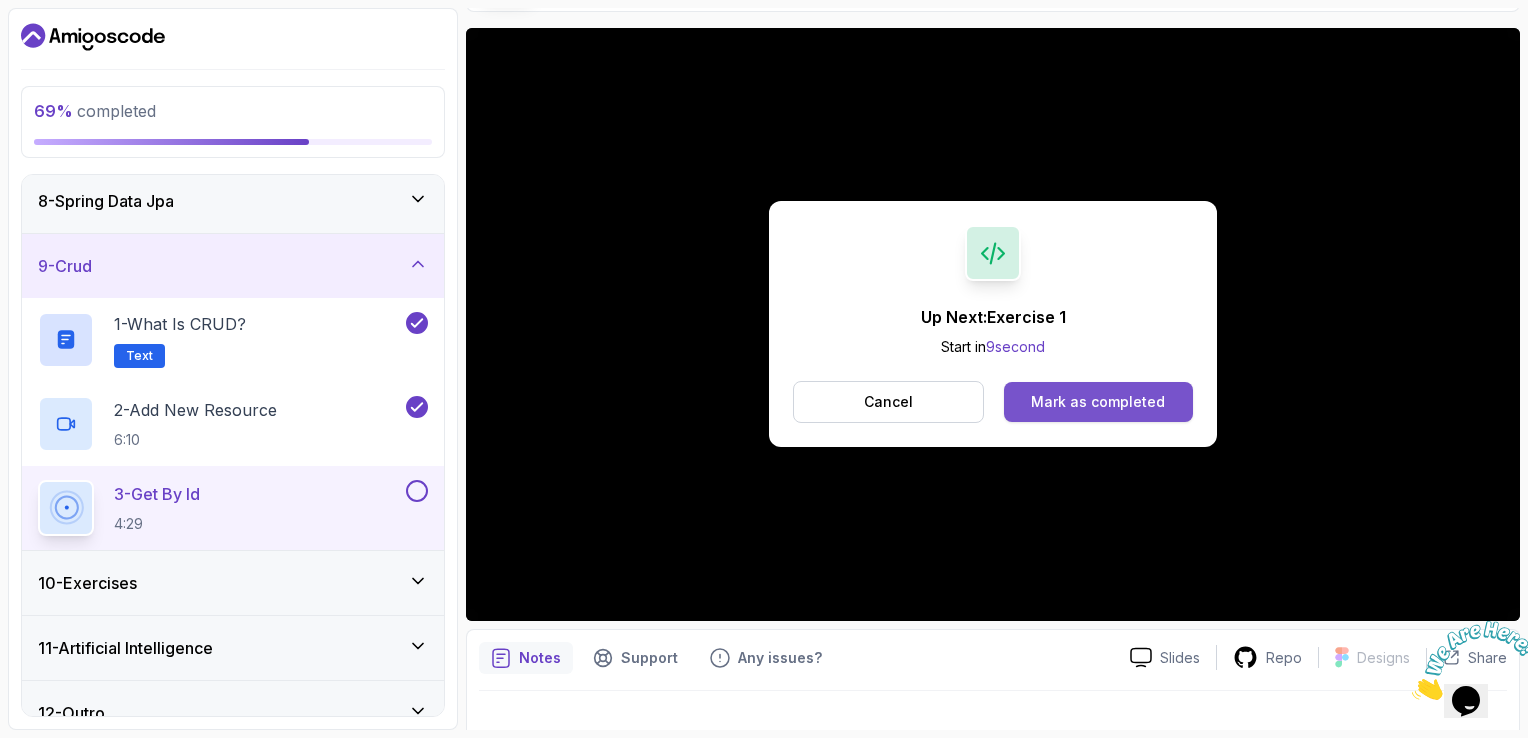 click on "Mark as completed" at bounding box center (1098, 402) 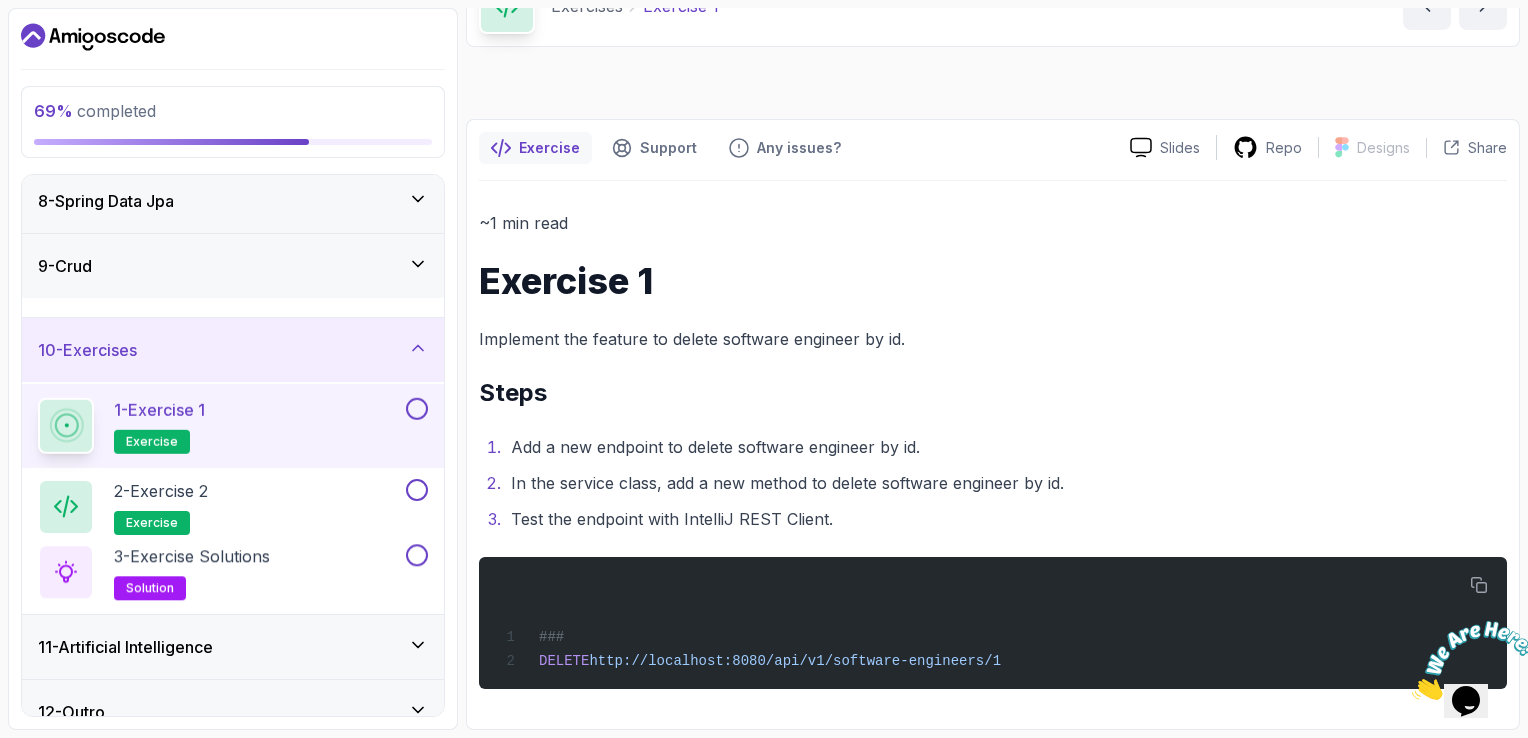 scroll, scrollTop: 57, scrollLeft: 0, axis: vertical 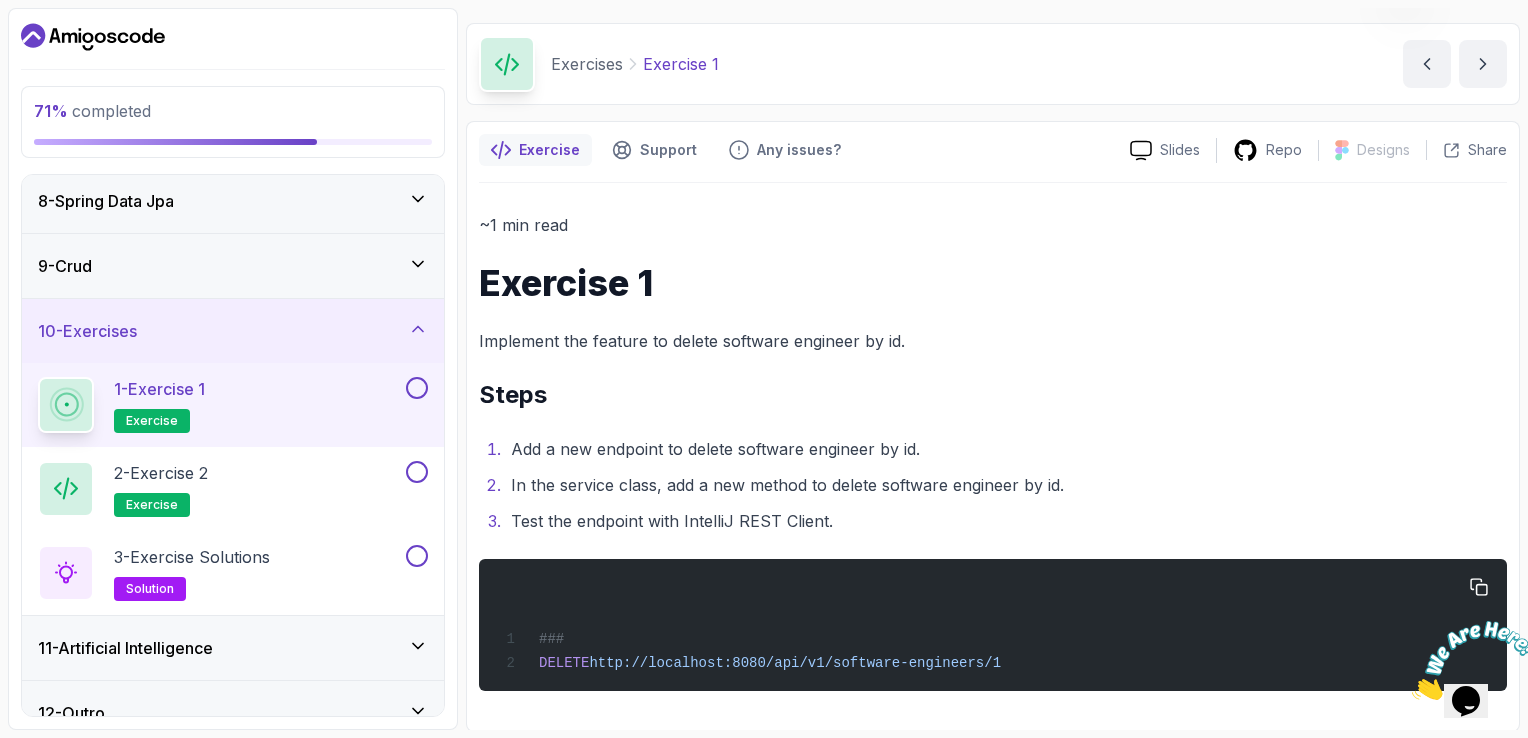 click on "###
DELETE  http://localhost:8080/api/v1/software-engineers/1" at bounding box center [993, 625] 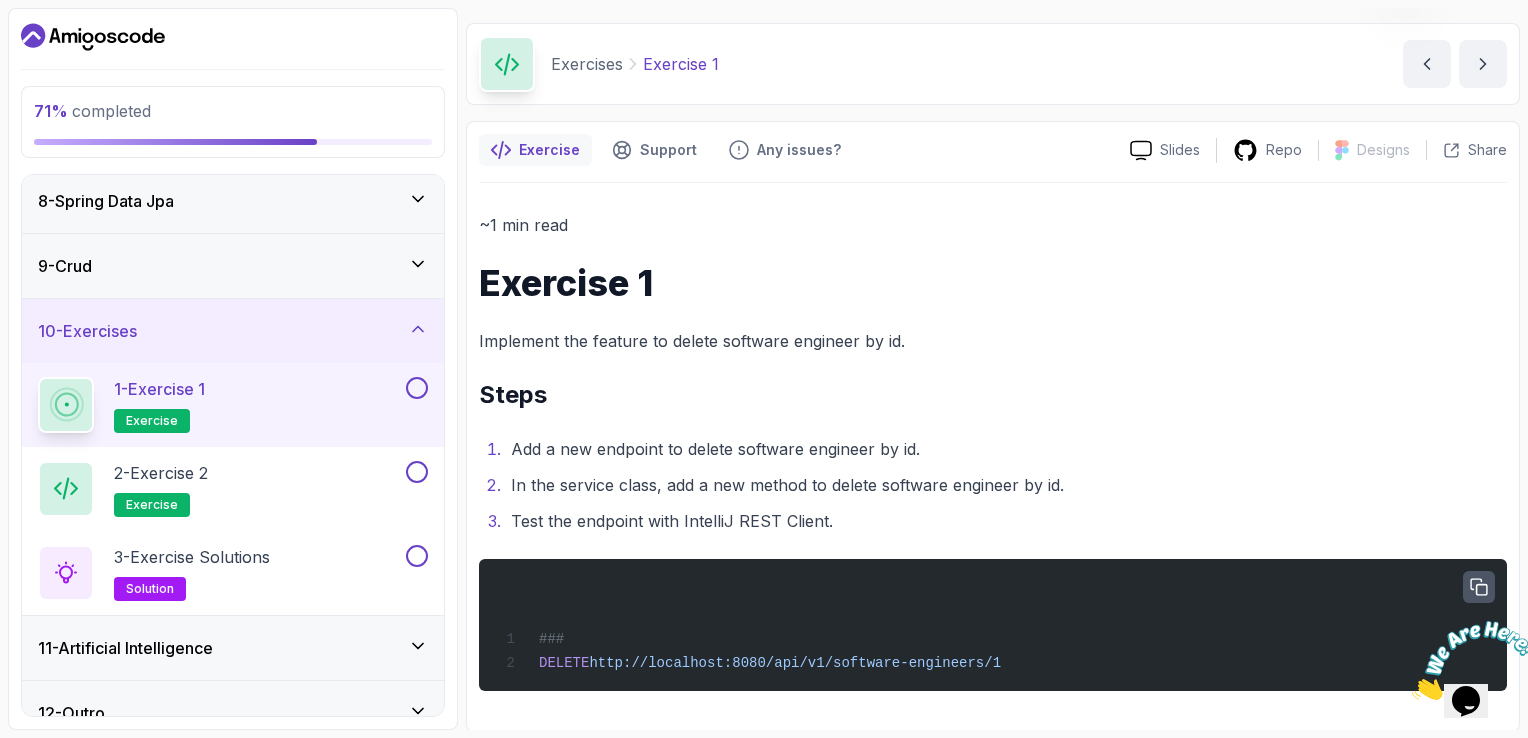 click 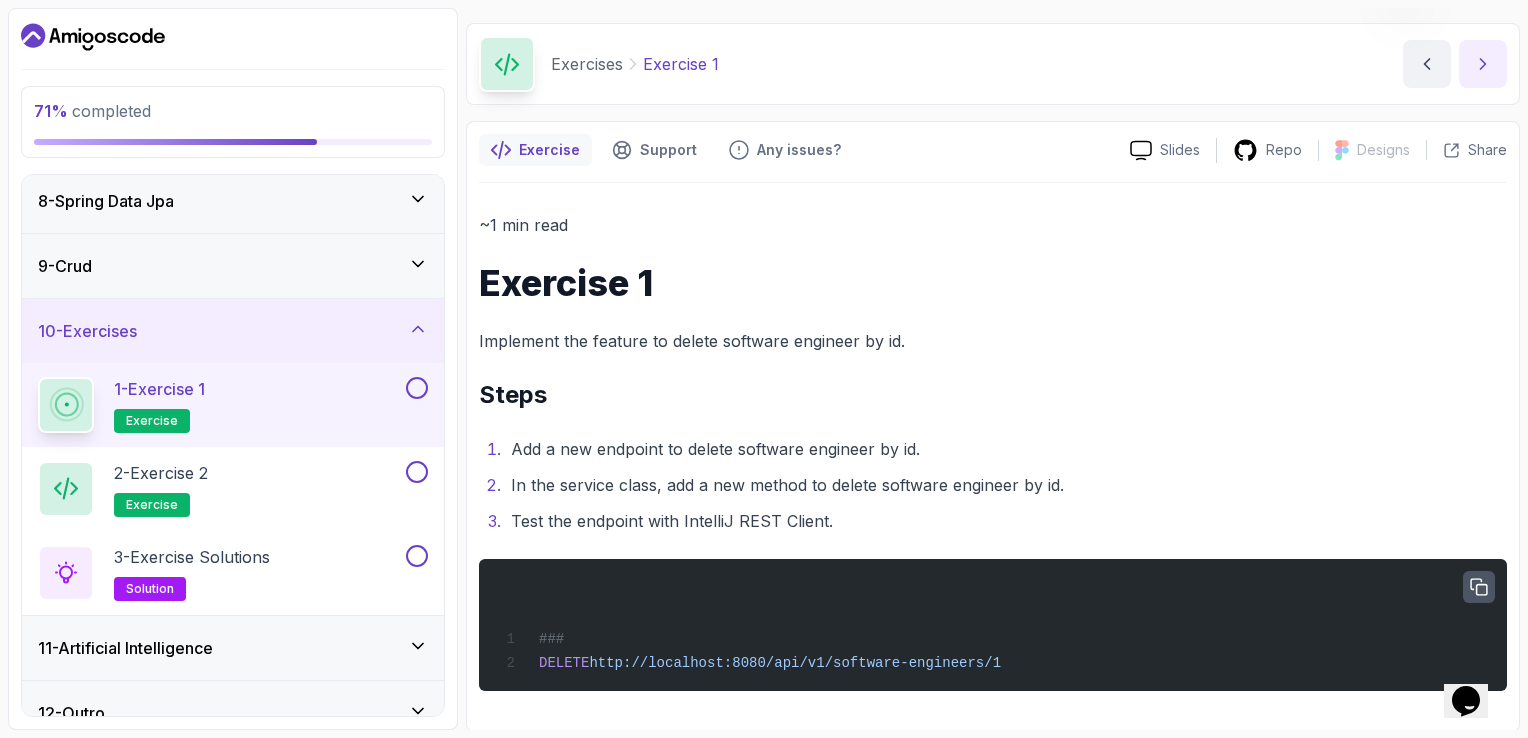 click 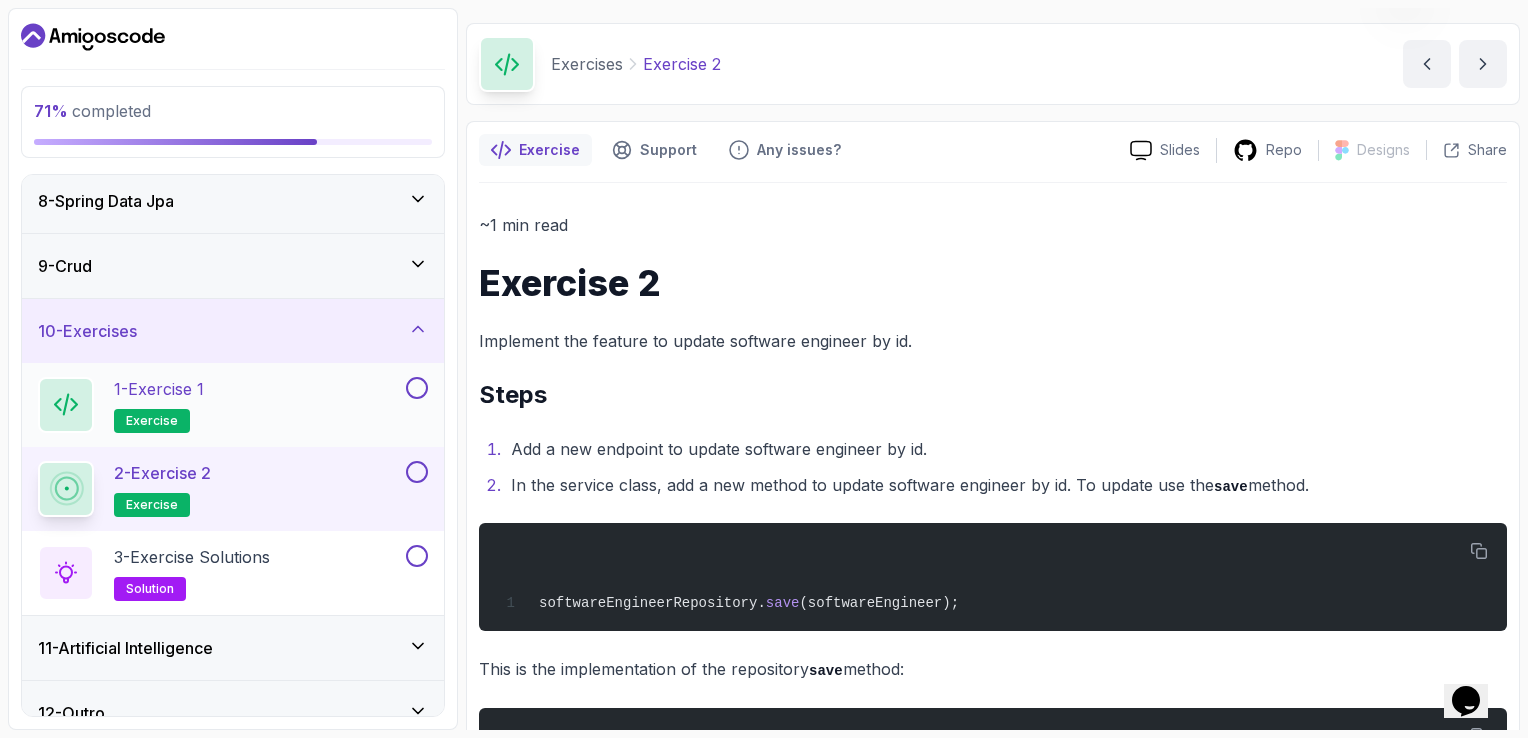 click at bounding box center (417, 388) 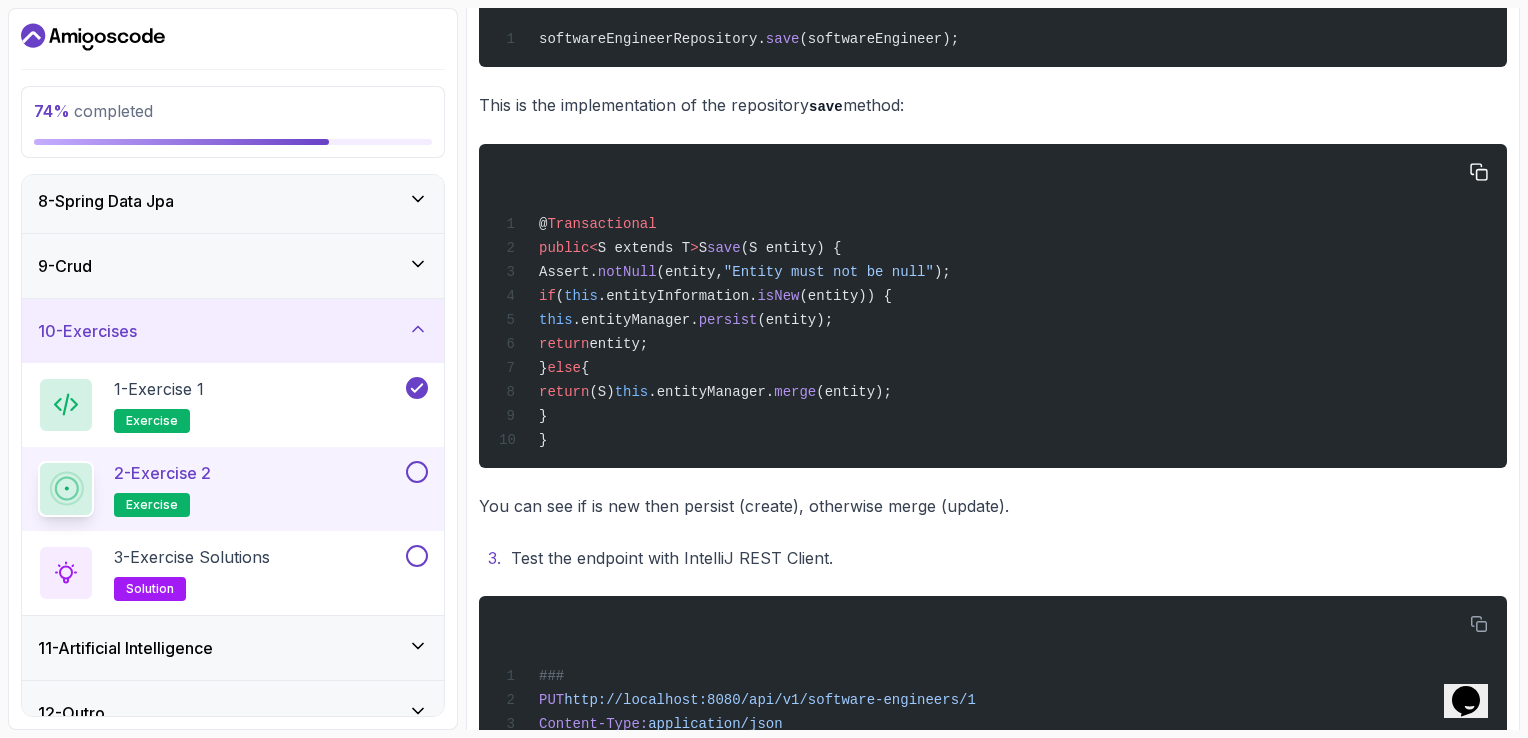 scroll, scrollTop: 801, scrollLeft: 0, axis: vertical 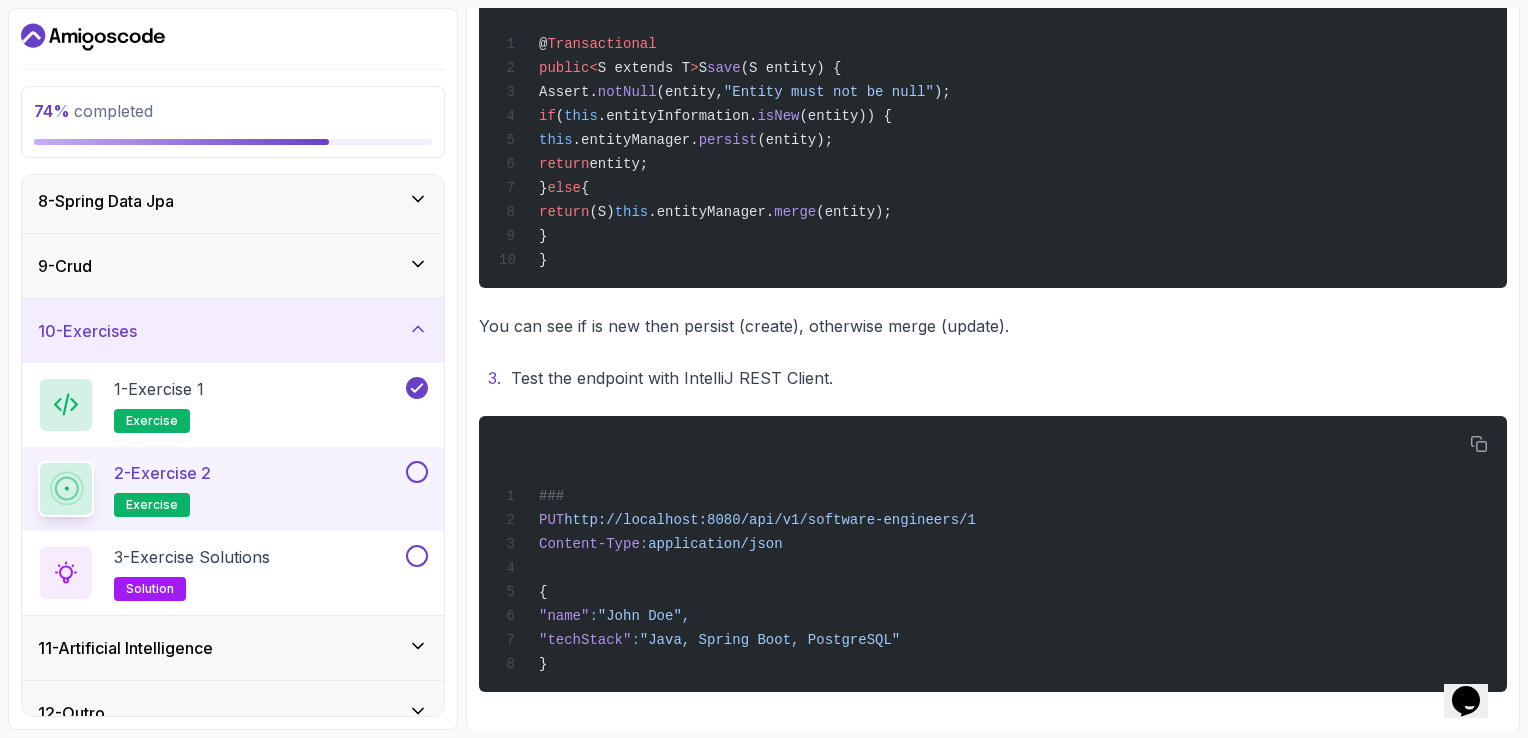 click at bounding box center (417, 472) 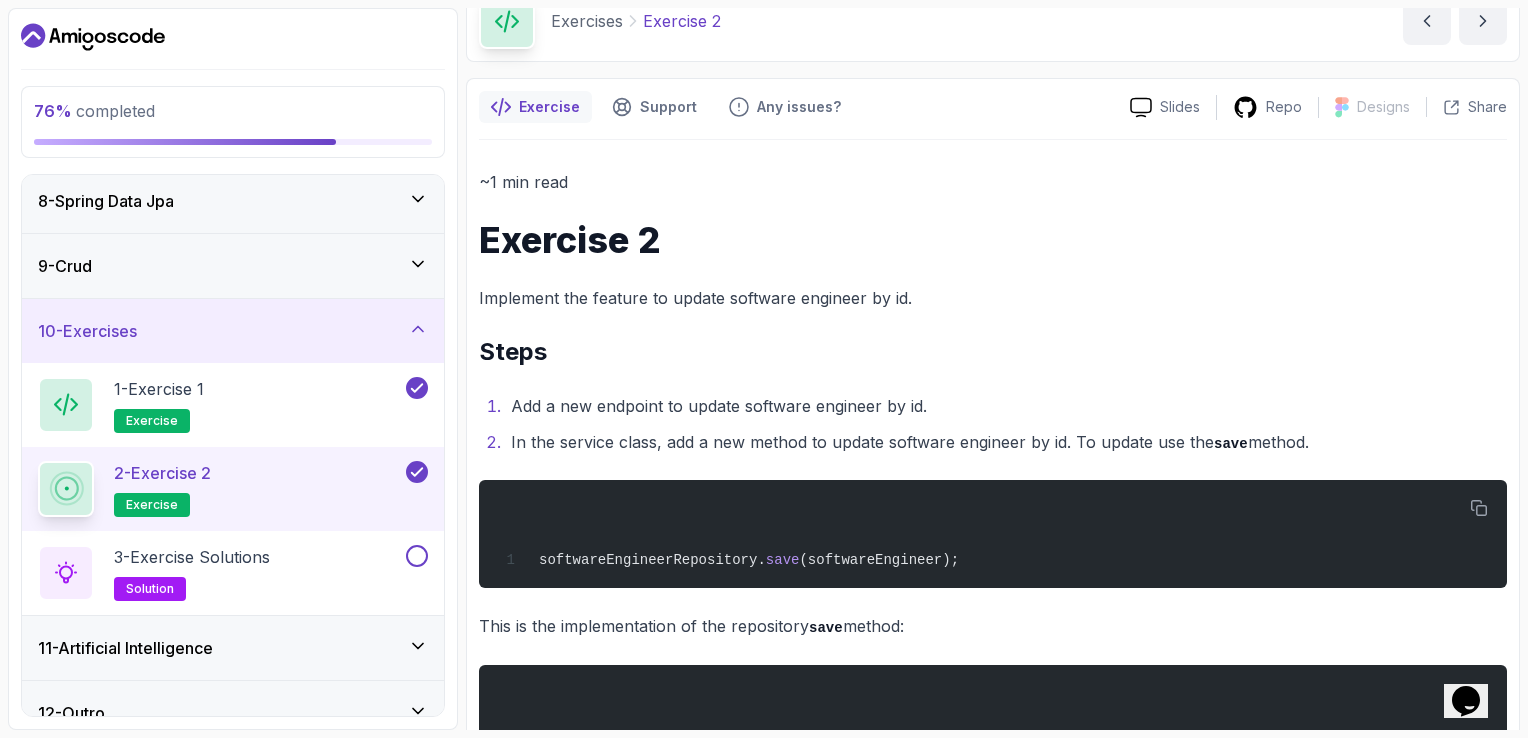 scroll, scrollTop: 0, scrollLeft: 0, axis: both 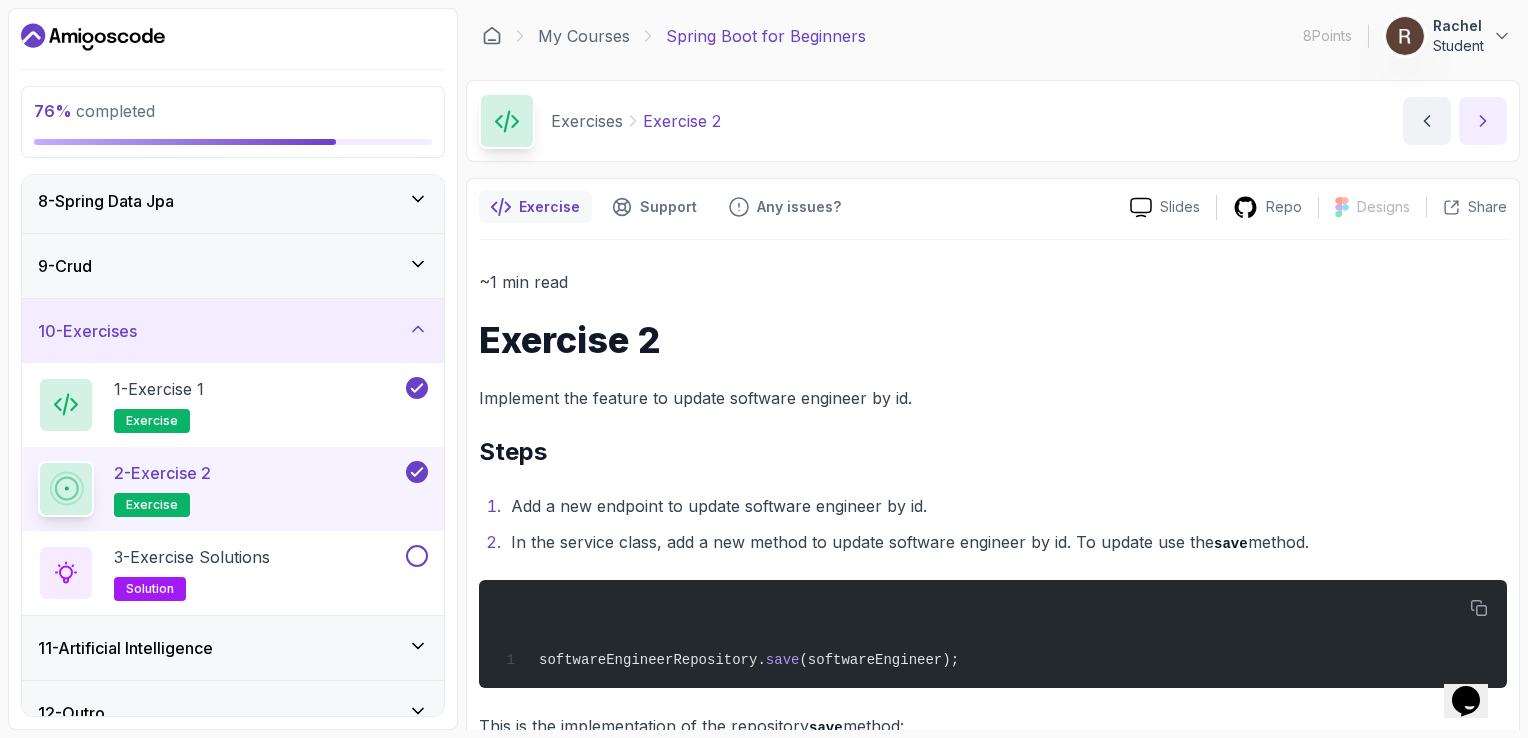 click at bounding box center (1483, 121) 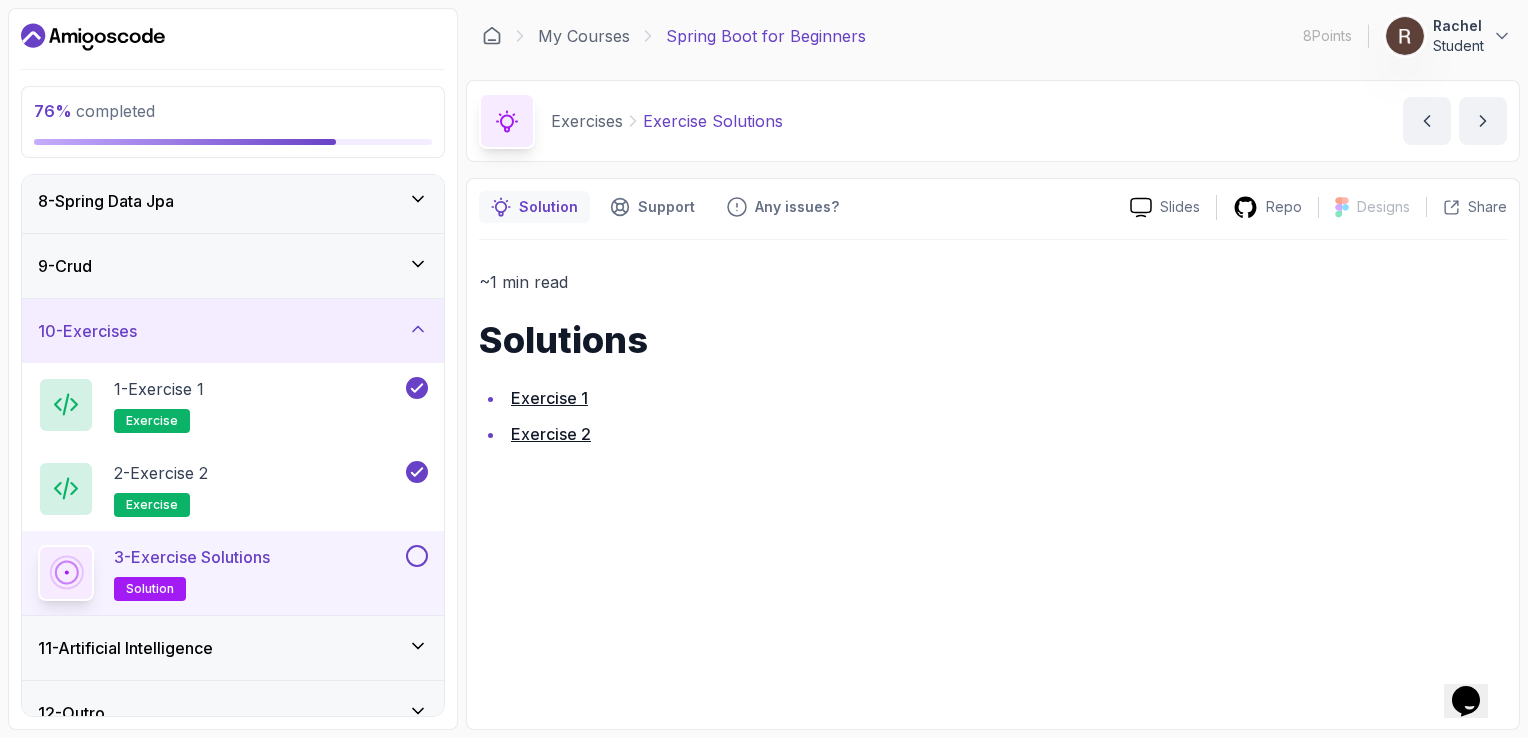 click on "Exercise 1" at bounding box center [549, 398] 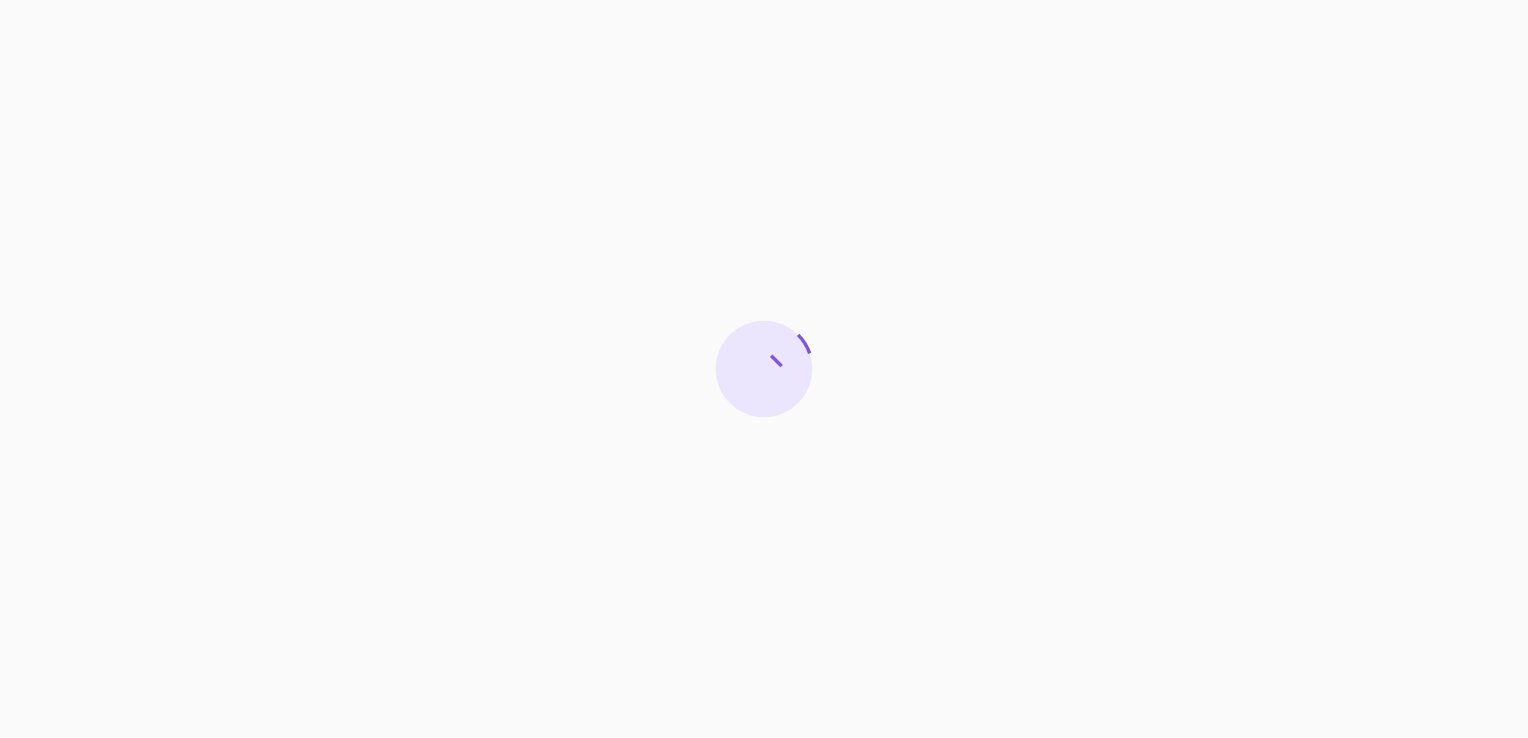 scroll, scrollTop: 0, scrollLeft: 0, axis: both 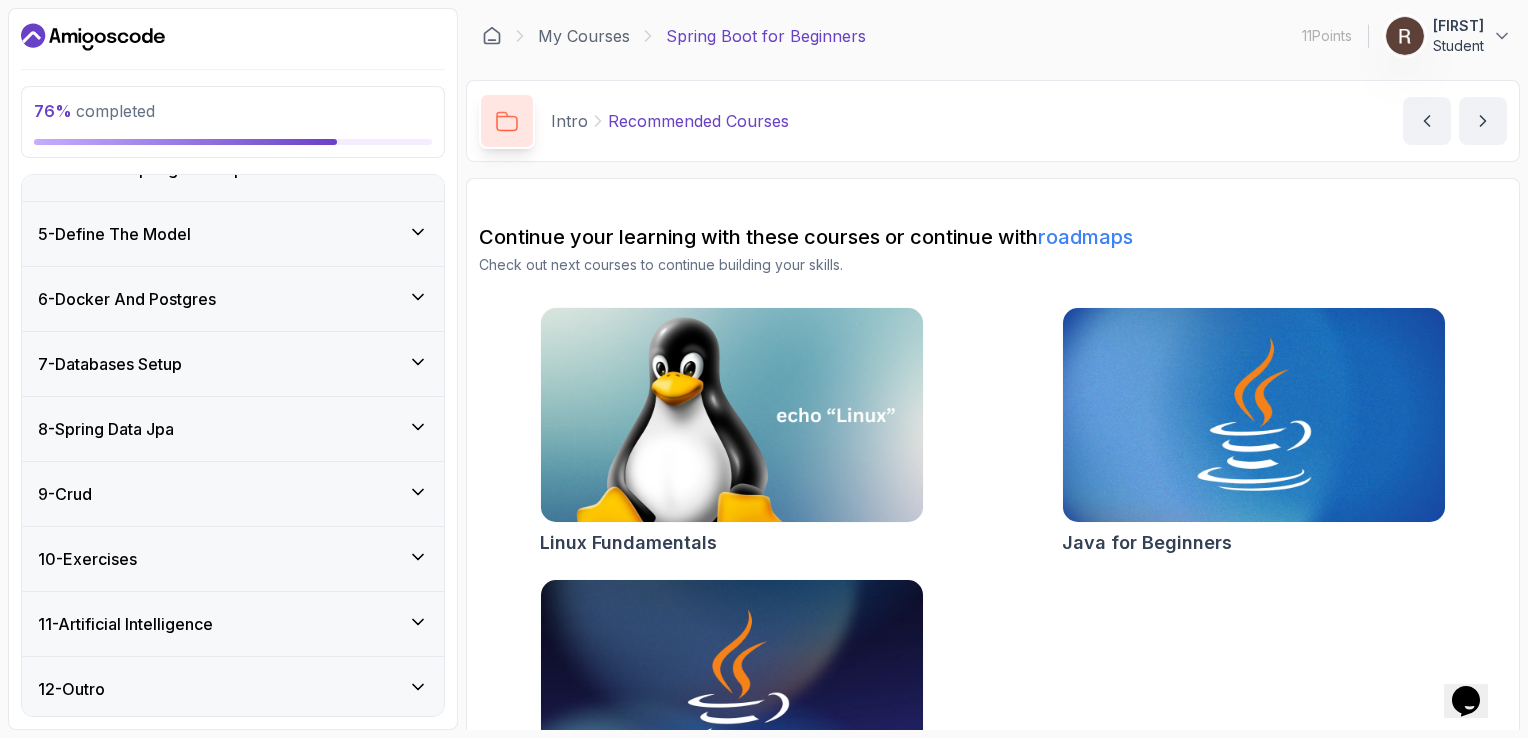 click on "10  -  Exercises" at bounding box center (233, 559) 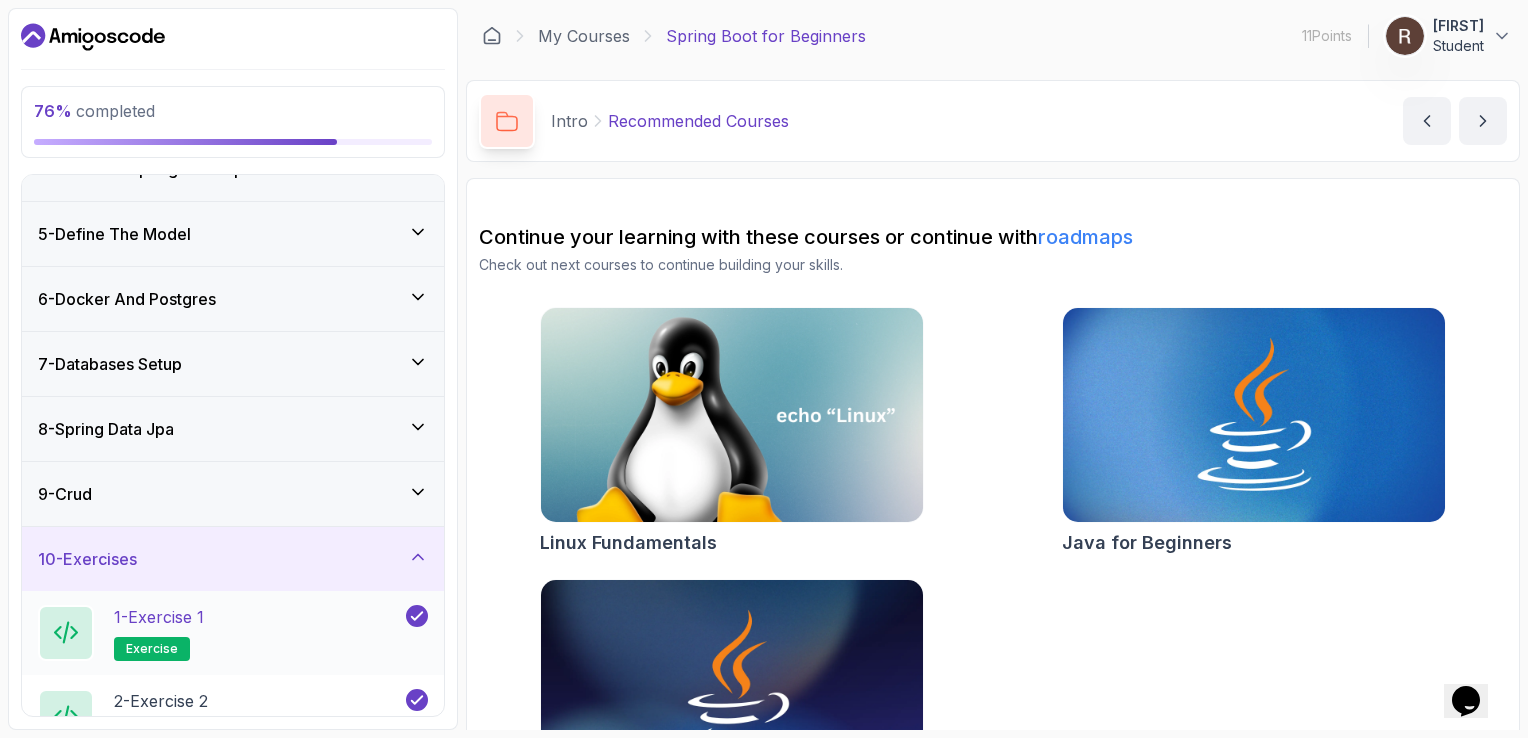 scroll, scrollTop: 485, scrollLeft: 0, axis: vertical 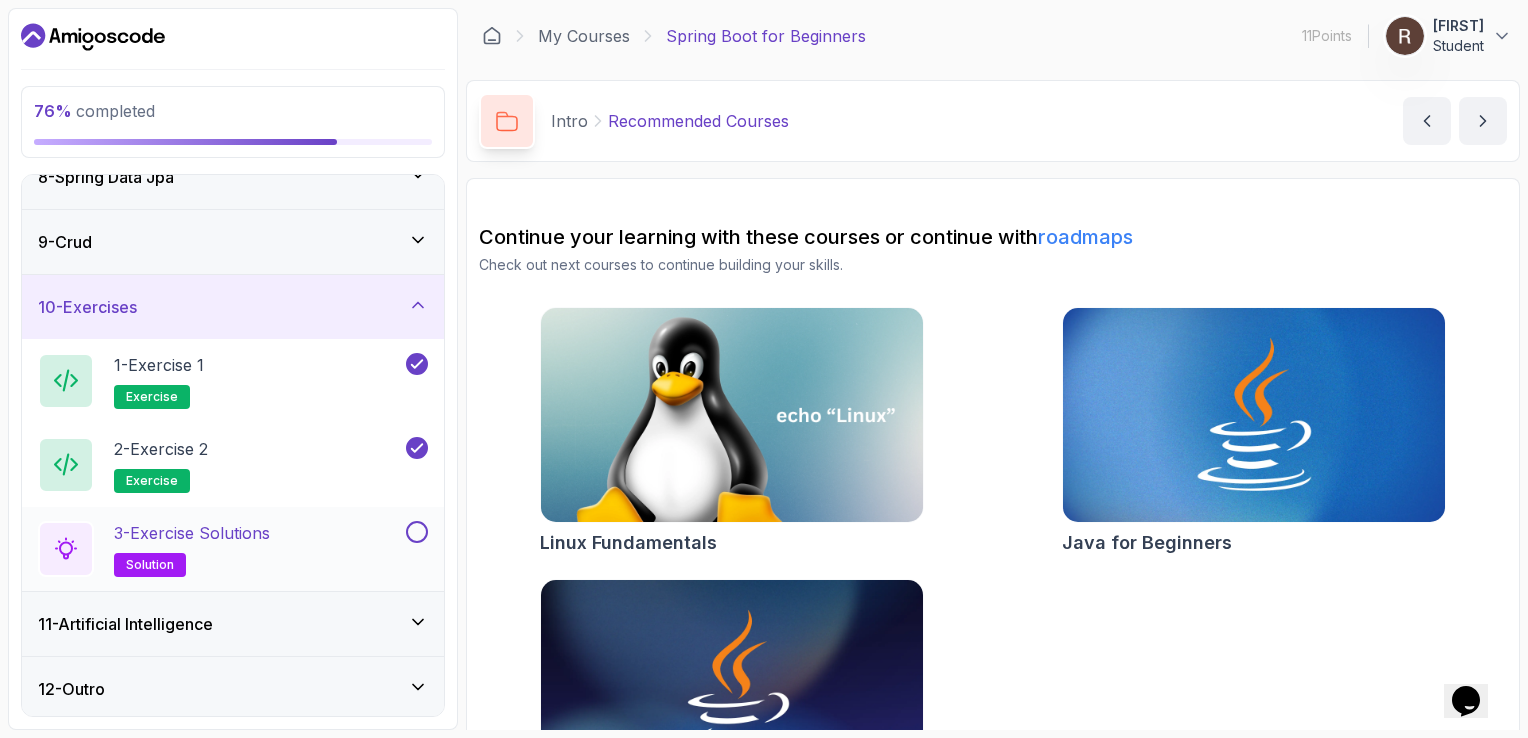 click on "3  -  Exercise Solutions" at bounding box center (192, 533) 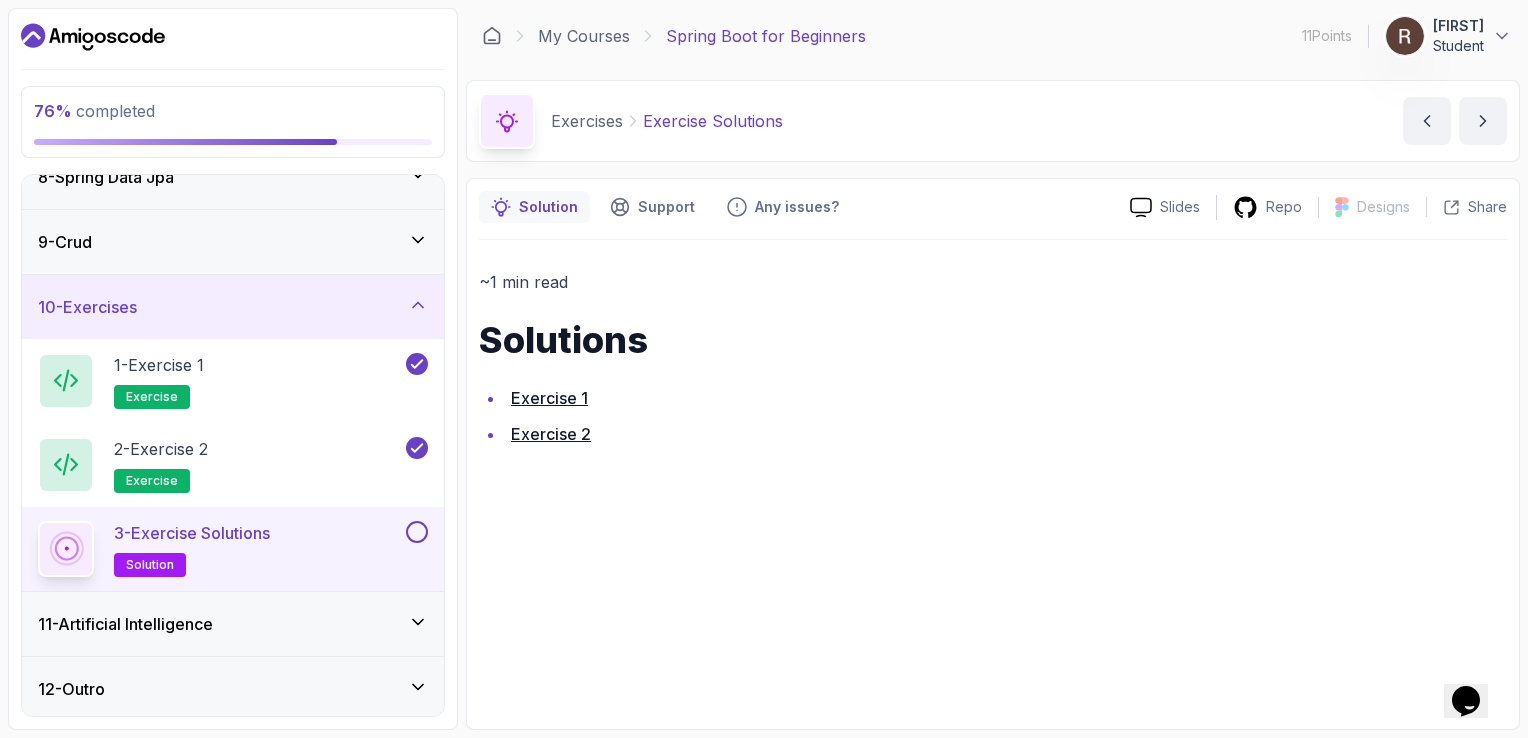 click on "Exercise 2" at bounding box center (551, 434) 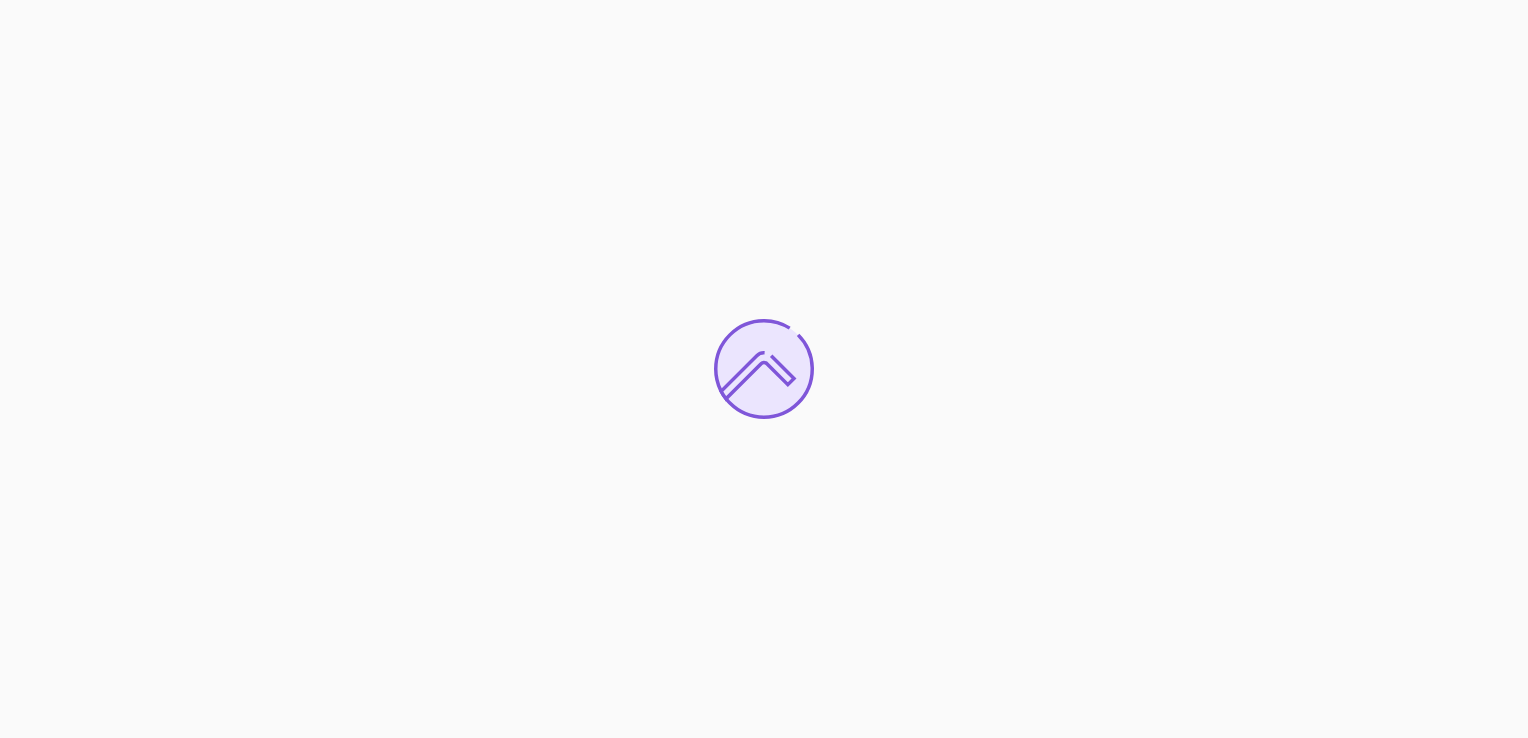scroll, scrollTop: 0, scrollLeft: 0, axis: both 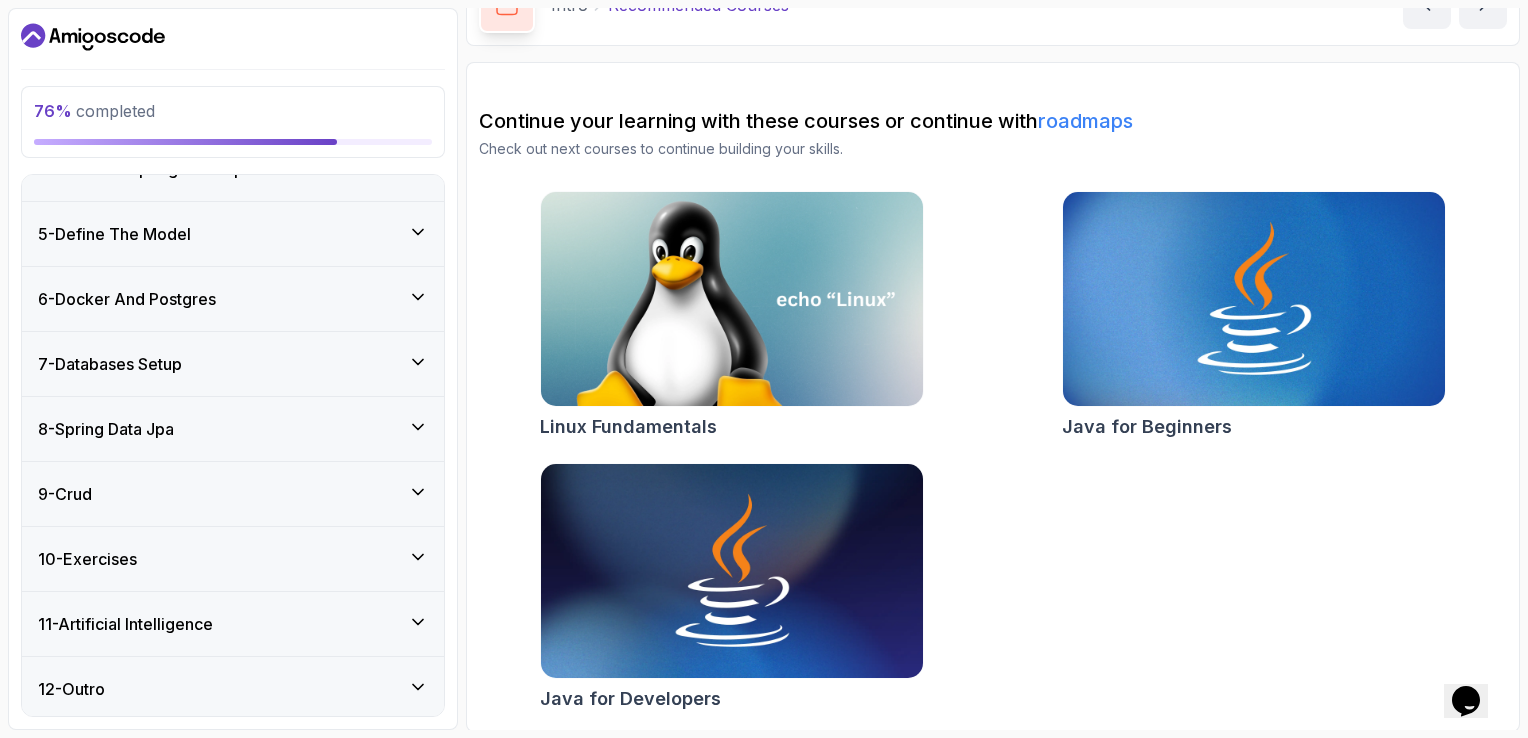 click on "10  -  Exercises" at bounding box center (233, 559) 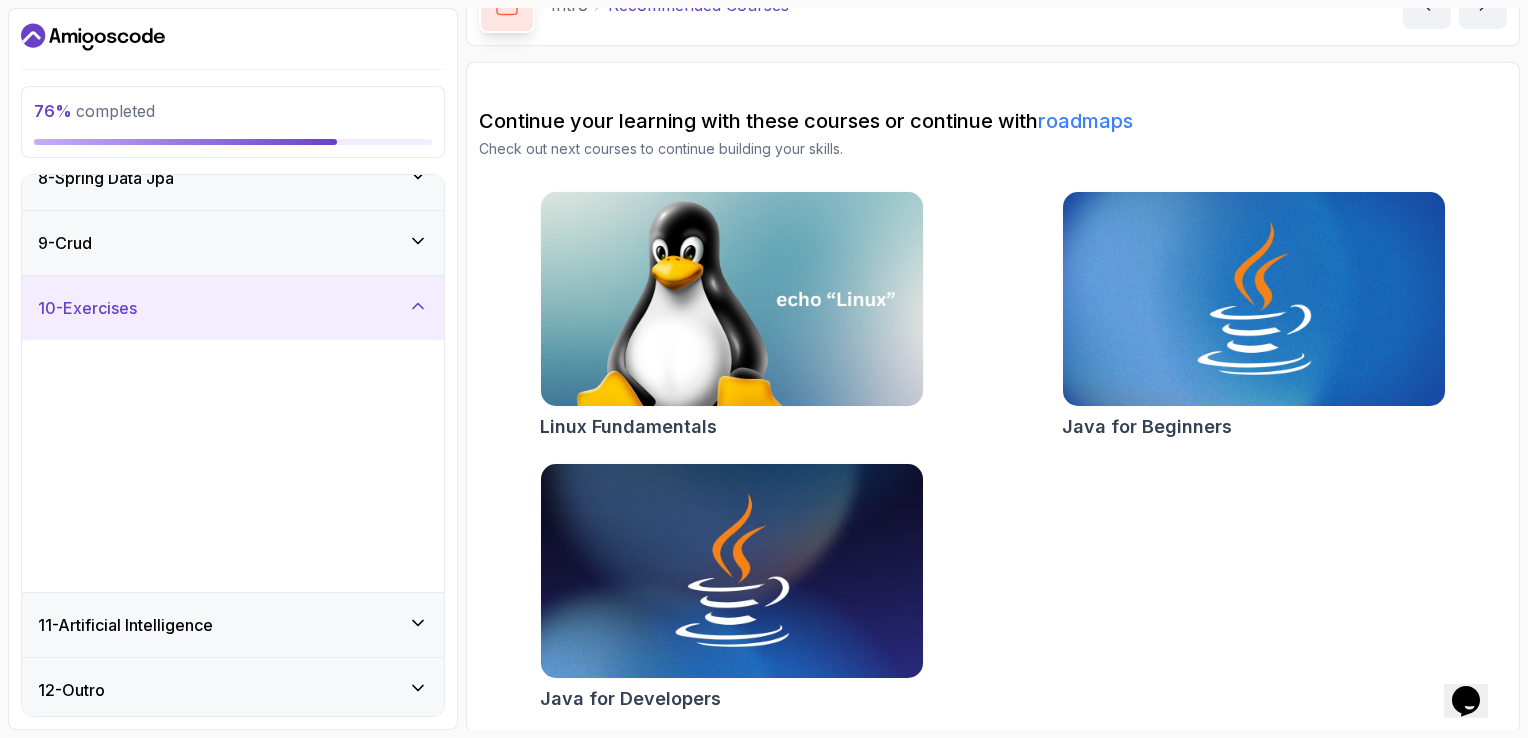 scroll, scrollTop: 485, scrollLeft: 0, axis: vertical 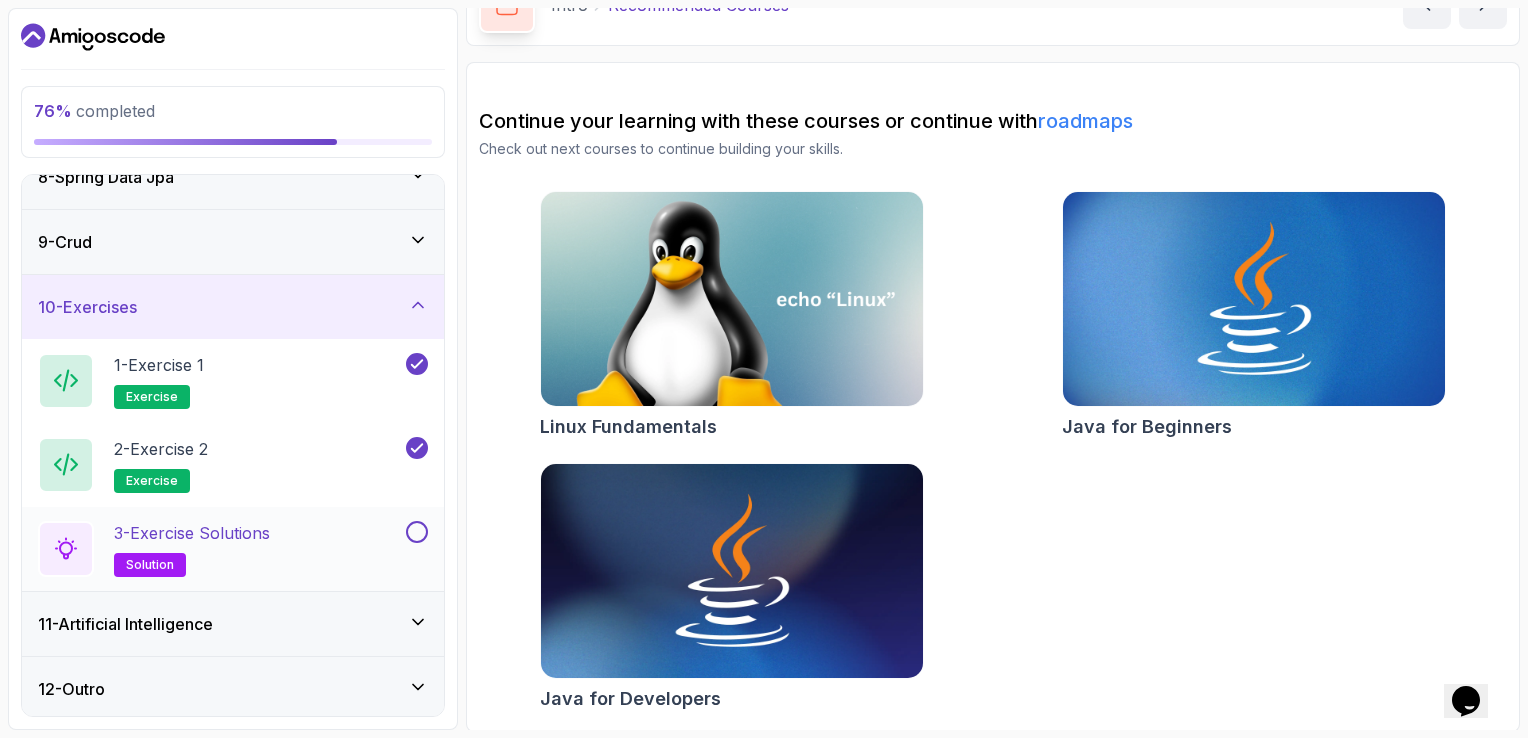 click at bounding box center [417, 532] 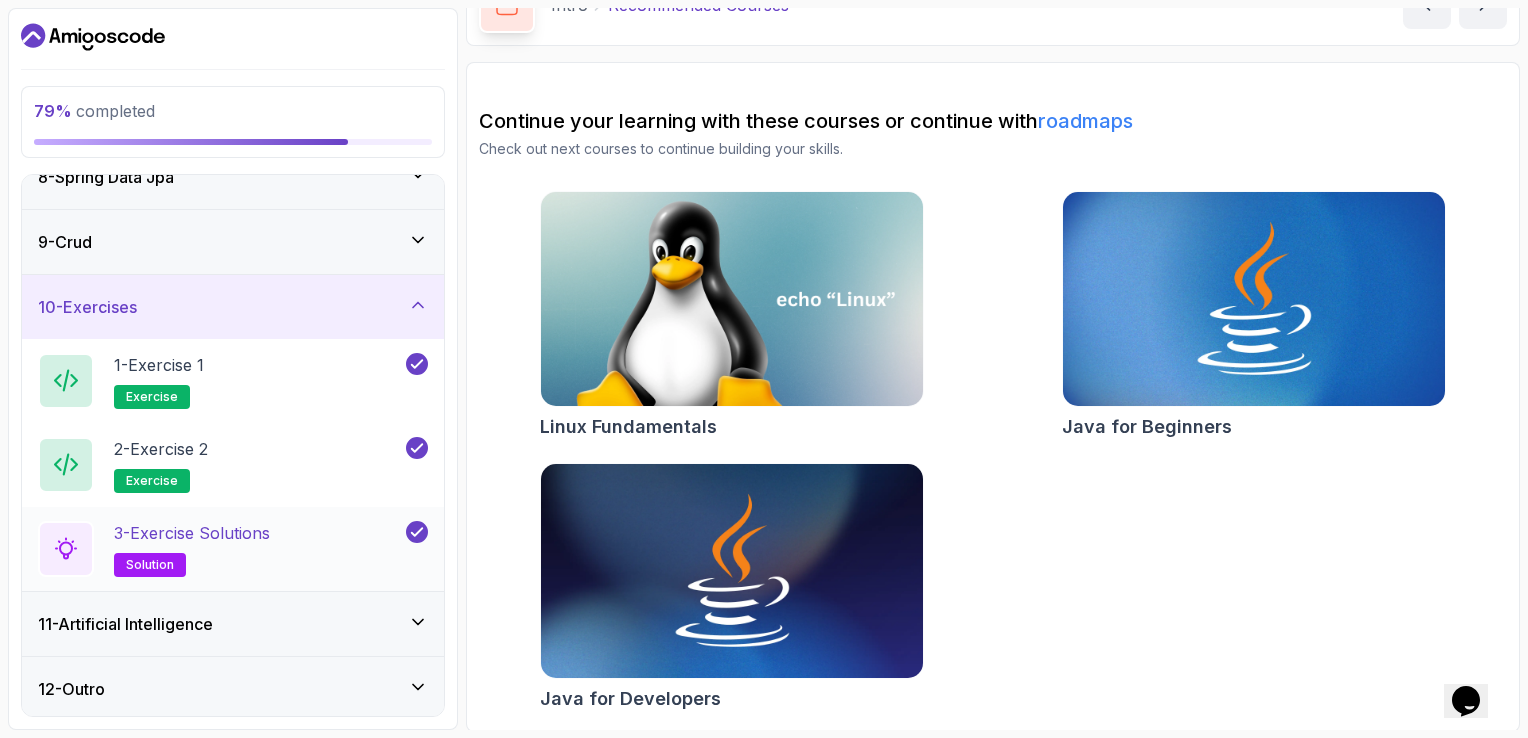 click on "3  -  Exercise Solutions solution" at bounding box center [220, 549] 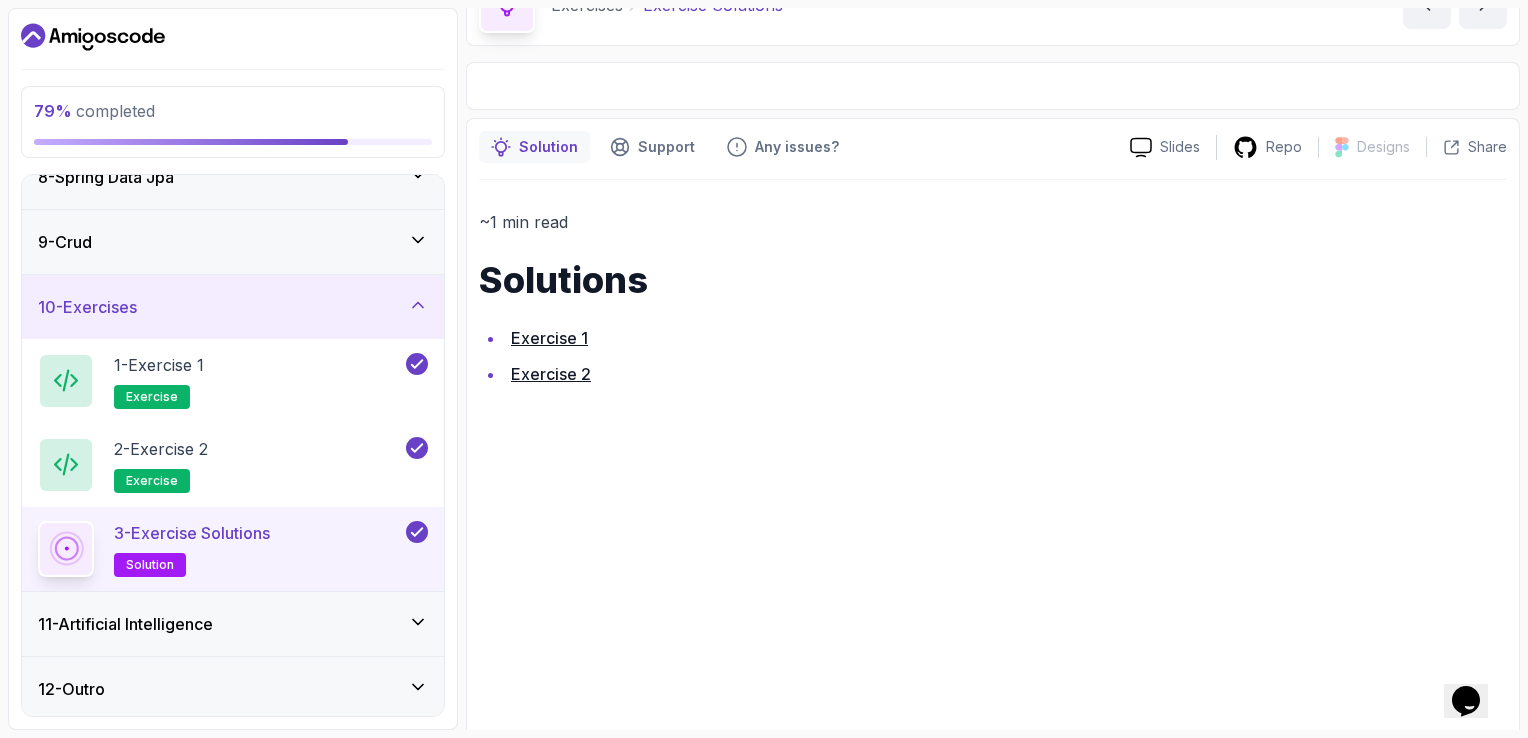 scroll, scrollTop: 0, scrollLeft: 0, axis: both 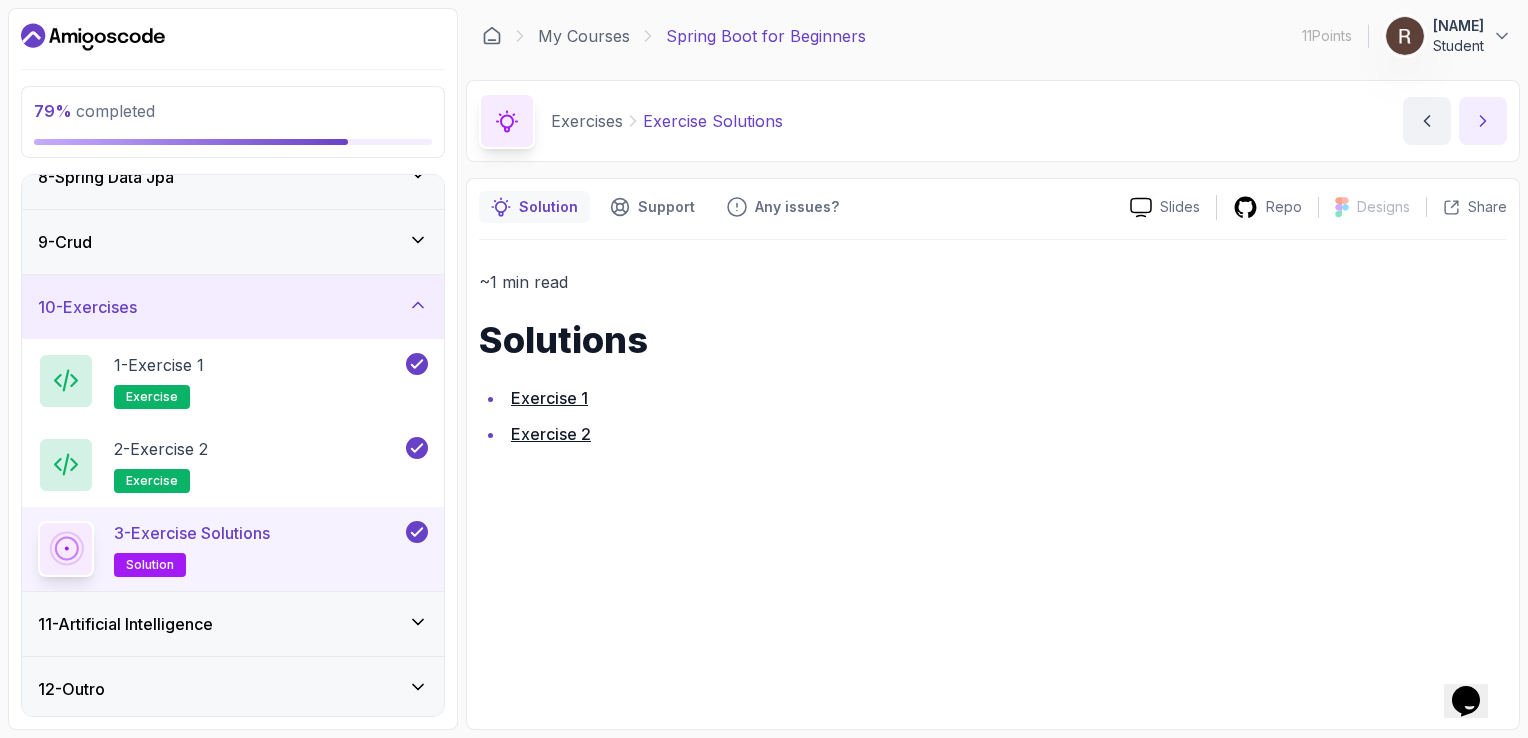 click at bounding box center [1483, 121] 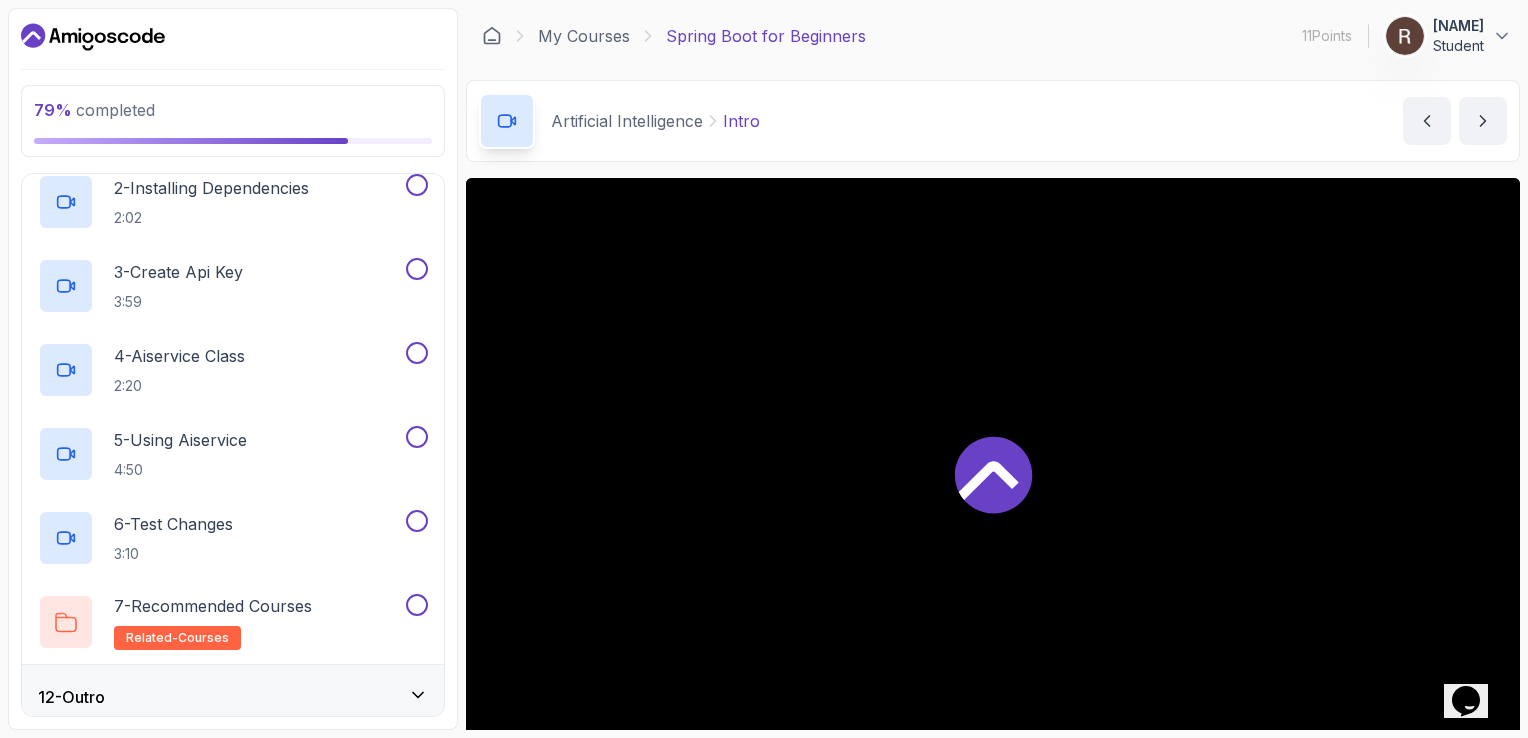scroll, scrollTop: 821, scrollLeft: 0, axis: vertical 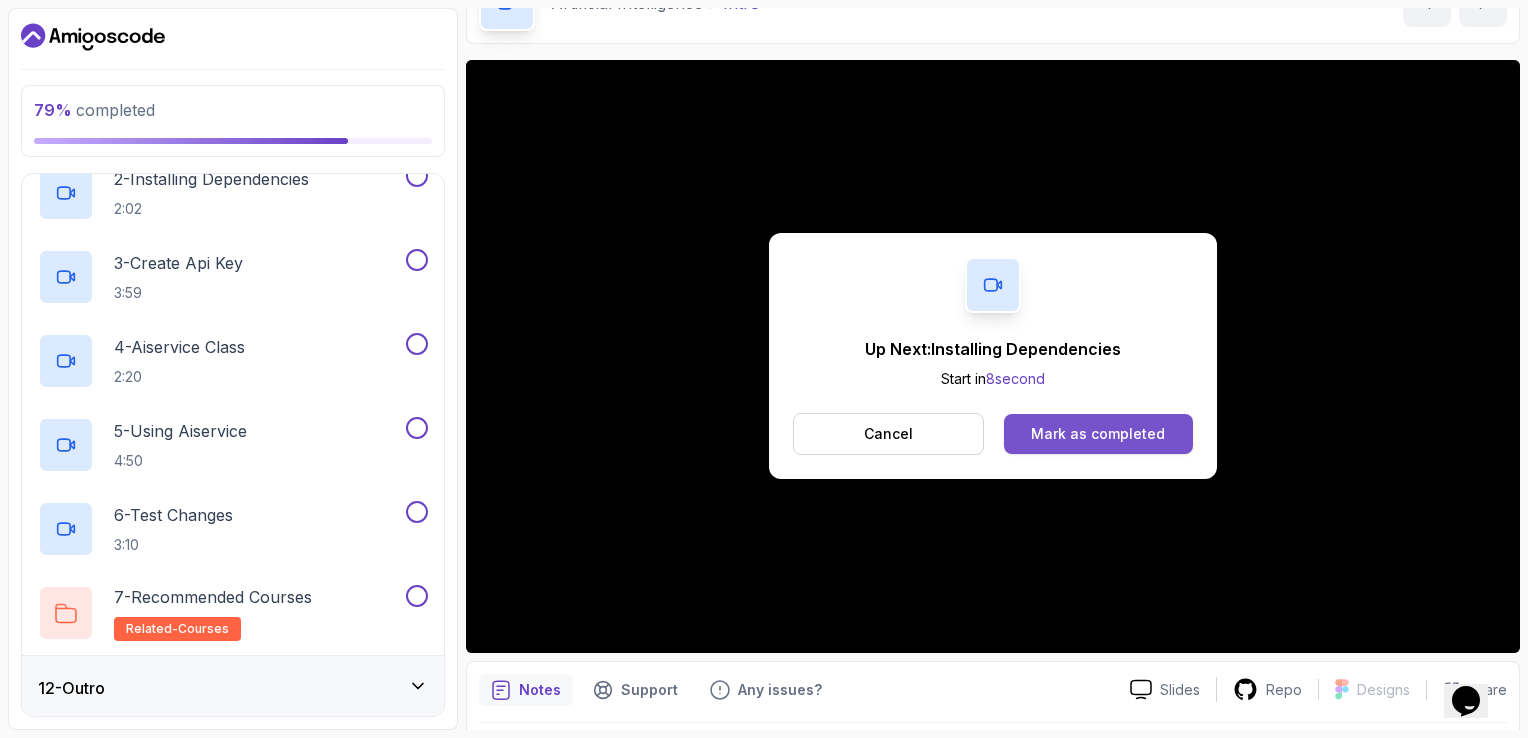 click on "Mark as completed" at bounding box center (1098, 434) 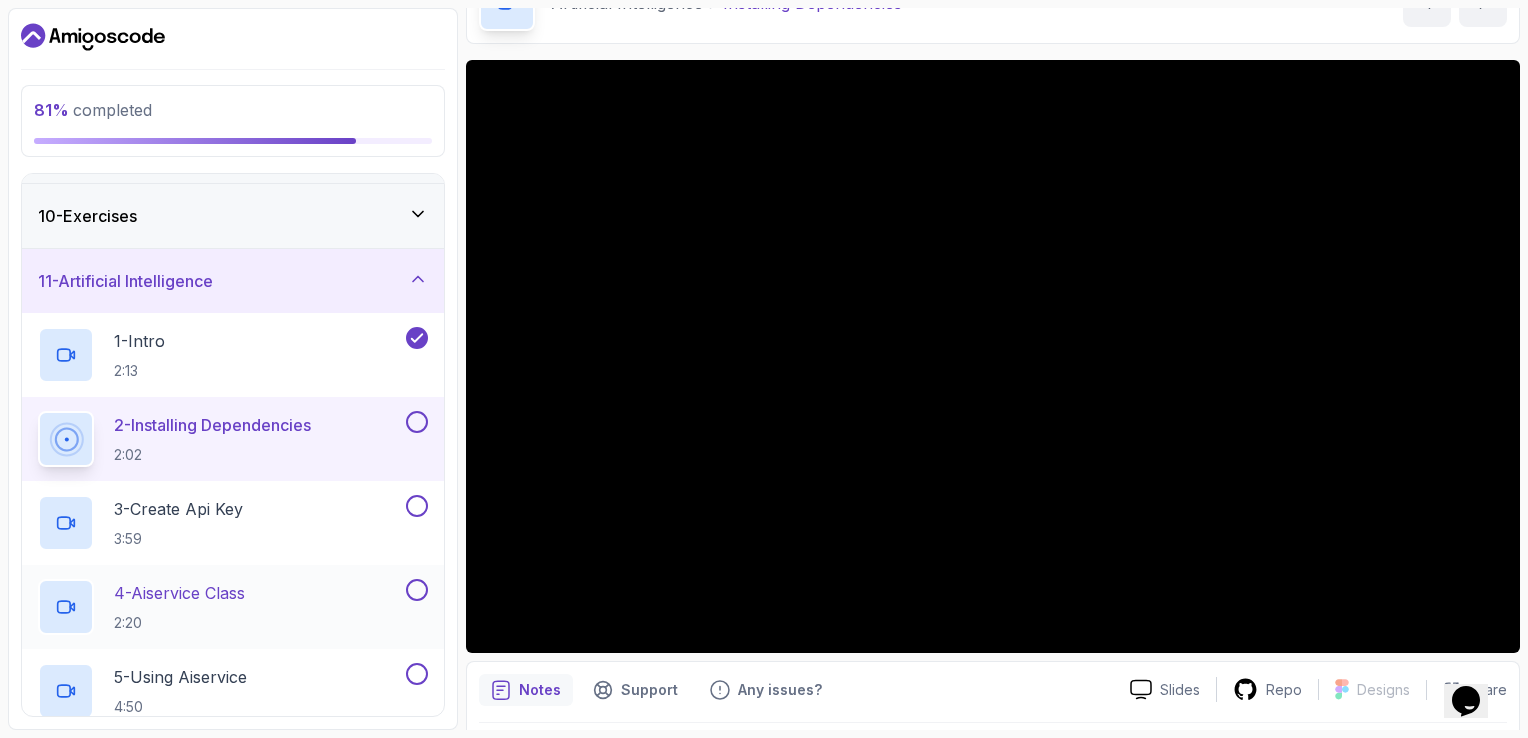 scroll, scrollTop: 576, scrollLeft: 0, axis: vertical 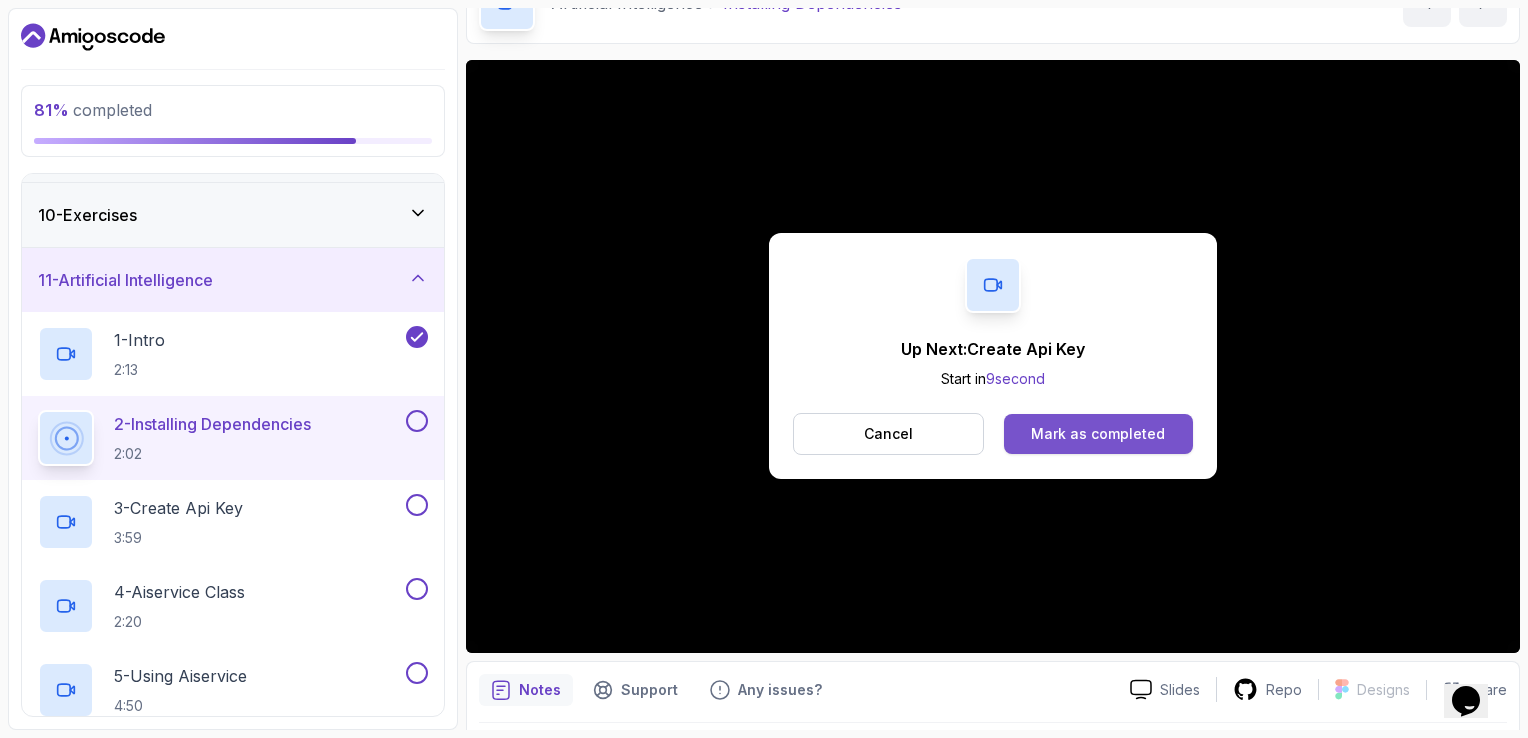 click on "Mark as completed" at bounding box center (1098, 434) 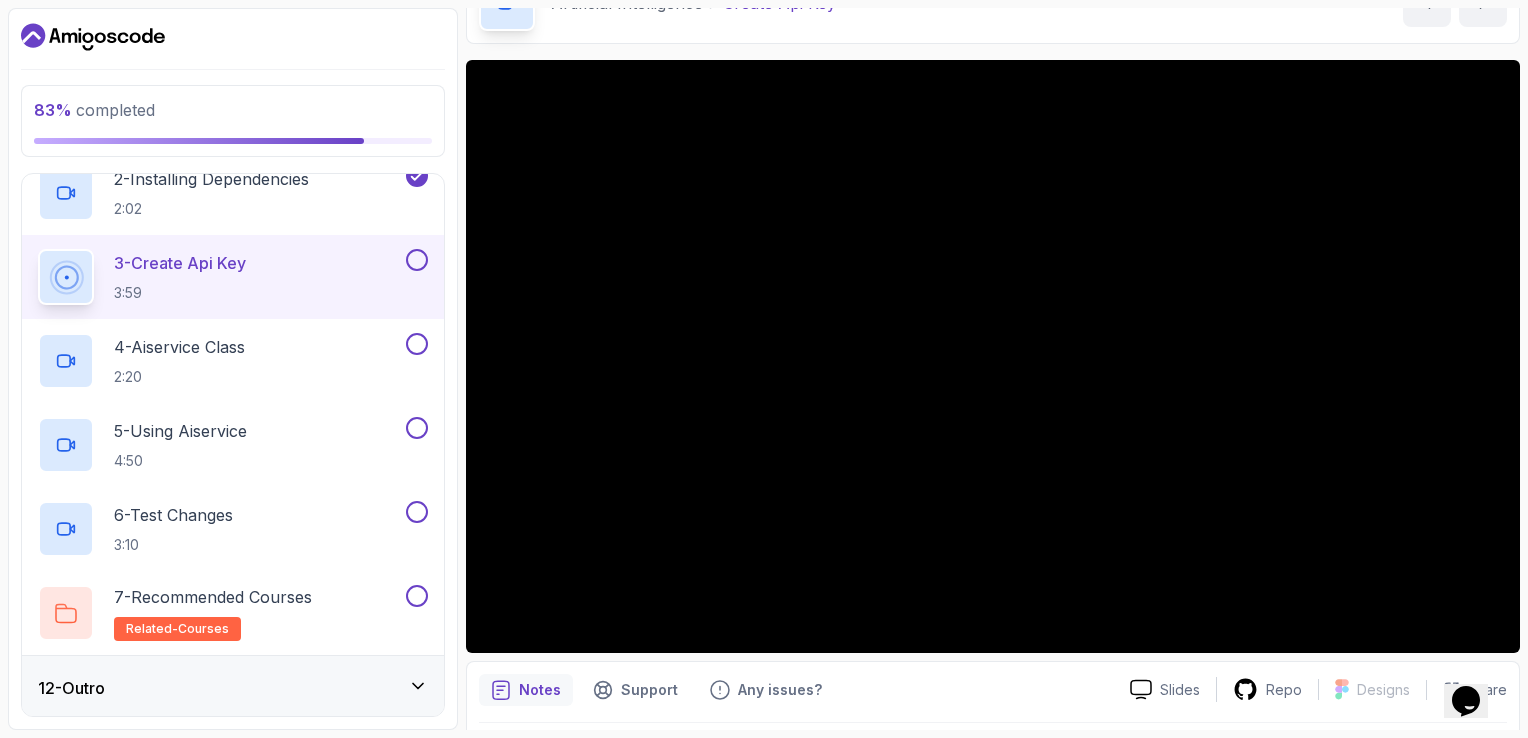 scroll, scrollTop: 820, scrollLeft: 0, axis: vertical 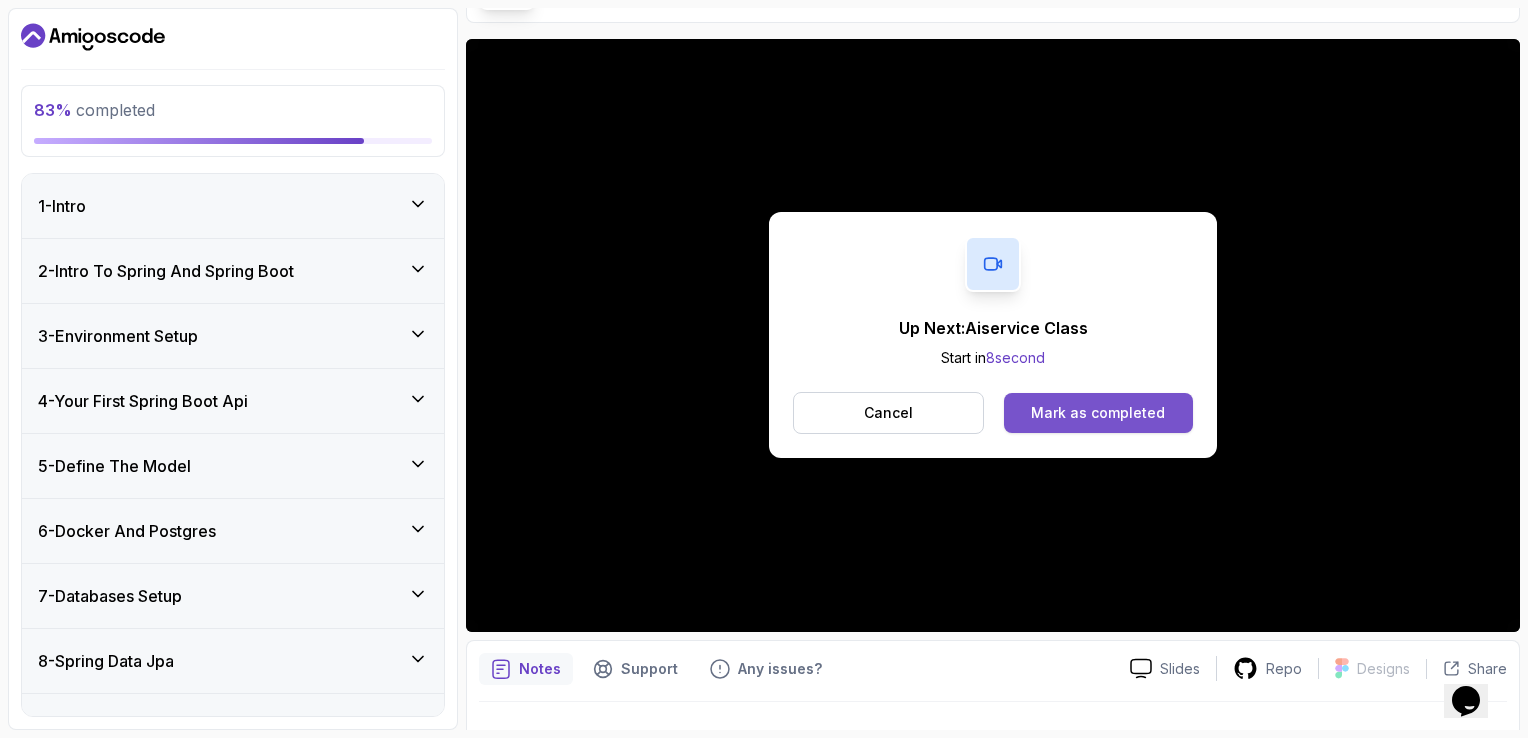 click on "Mark as completed" at bounding box center [1098, 413] 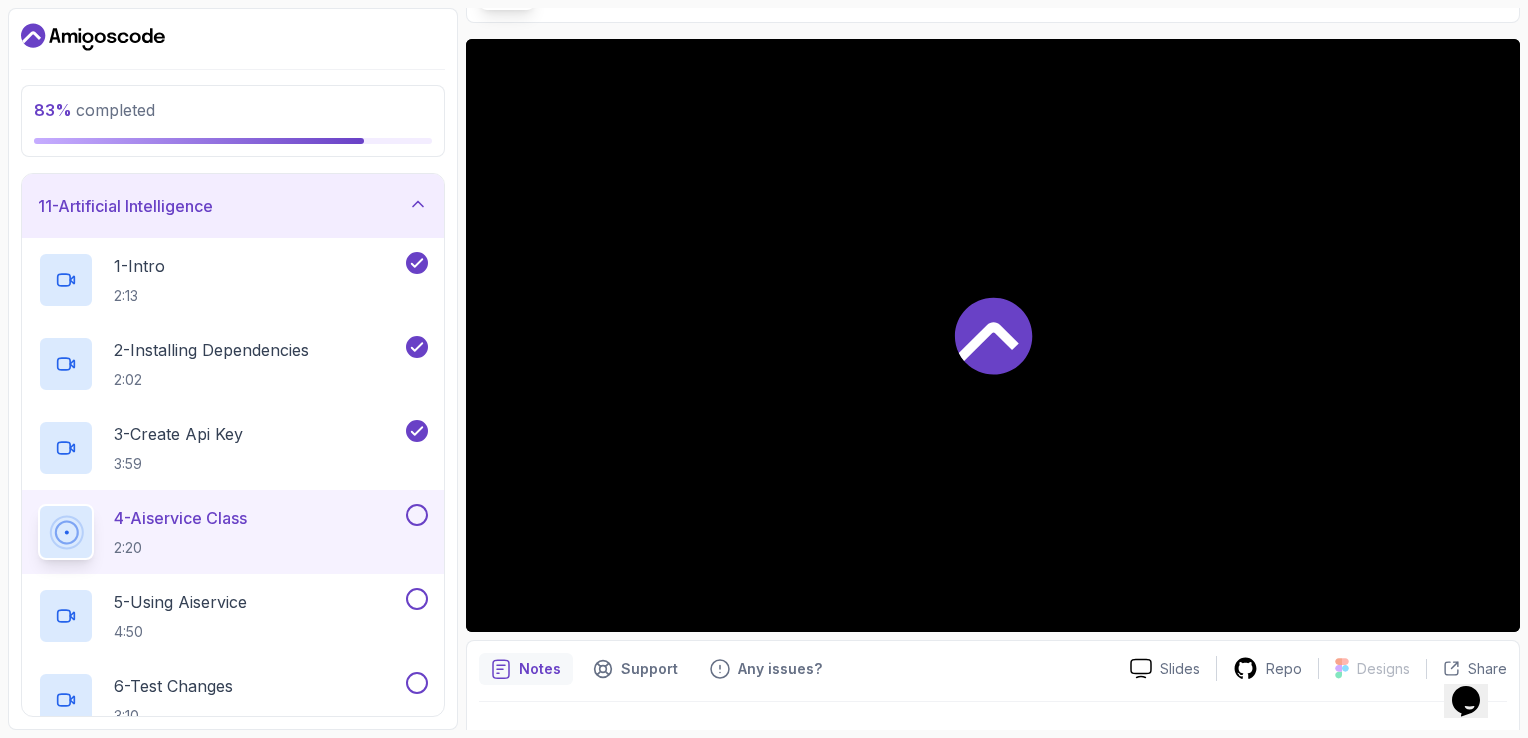 scroll, scrollTop: 821, scrollLeft: 0, axis: vertical 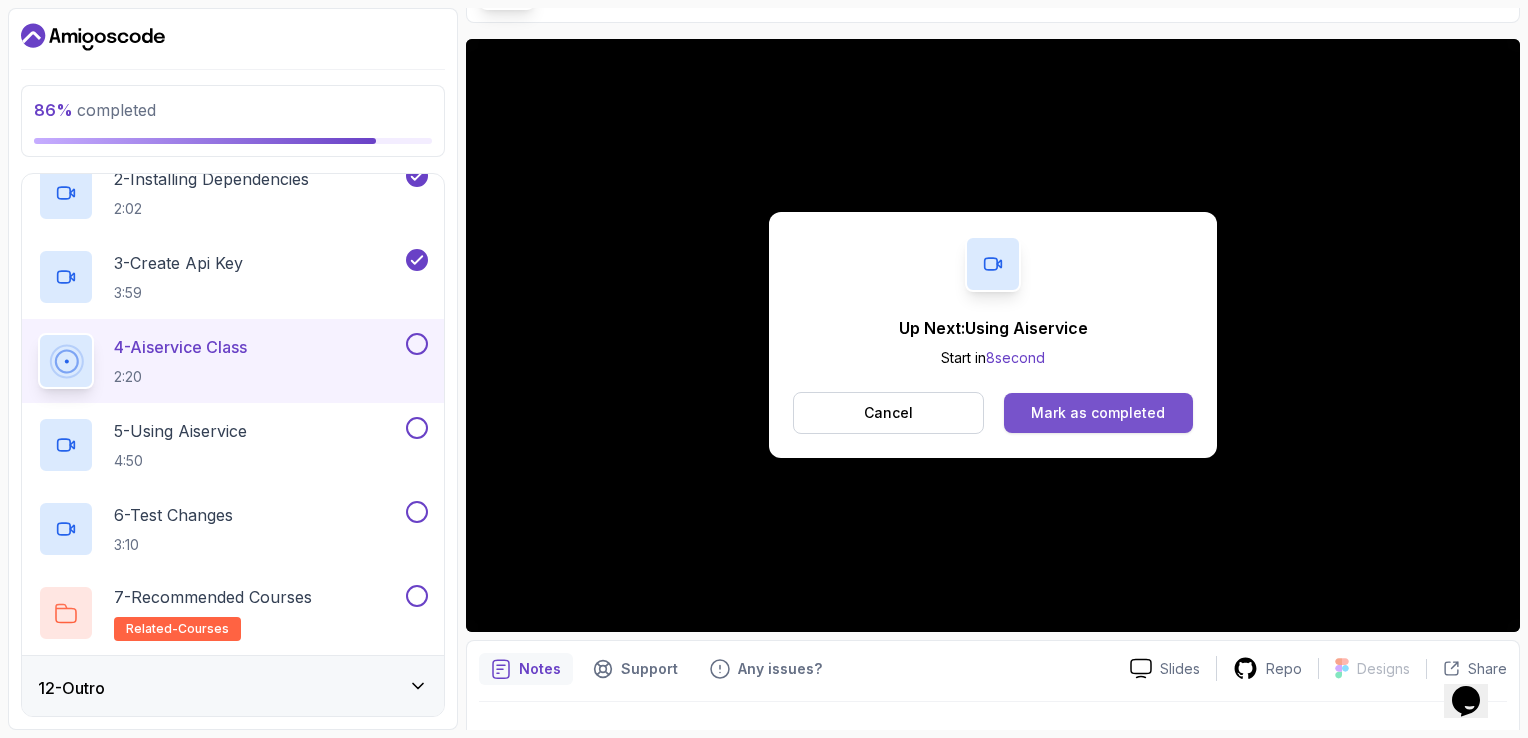 click on "Mark as completed" at bounding box center [1098, 413] 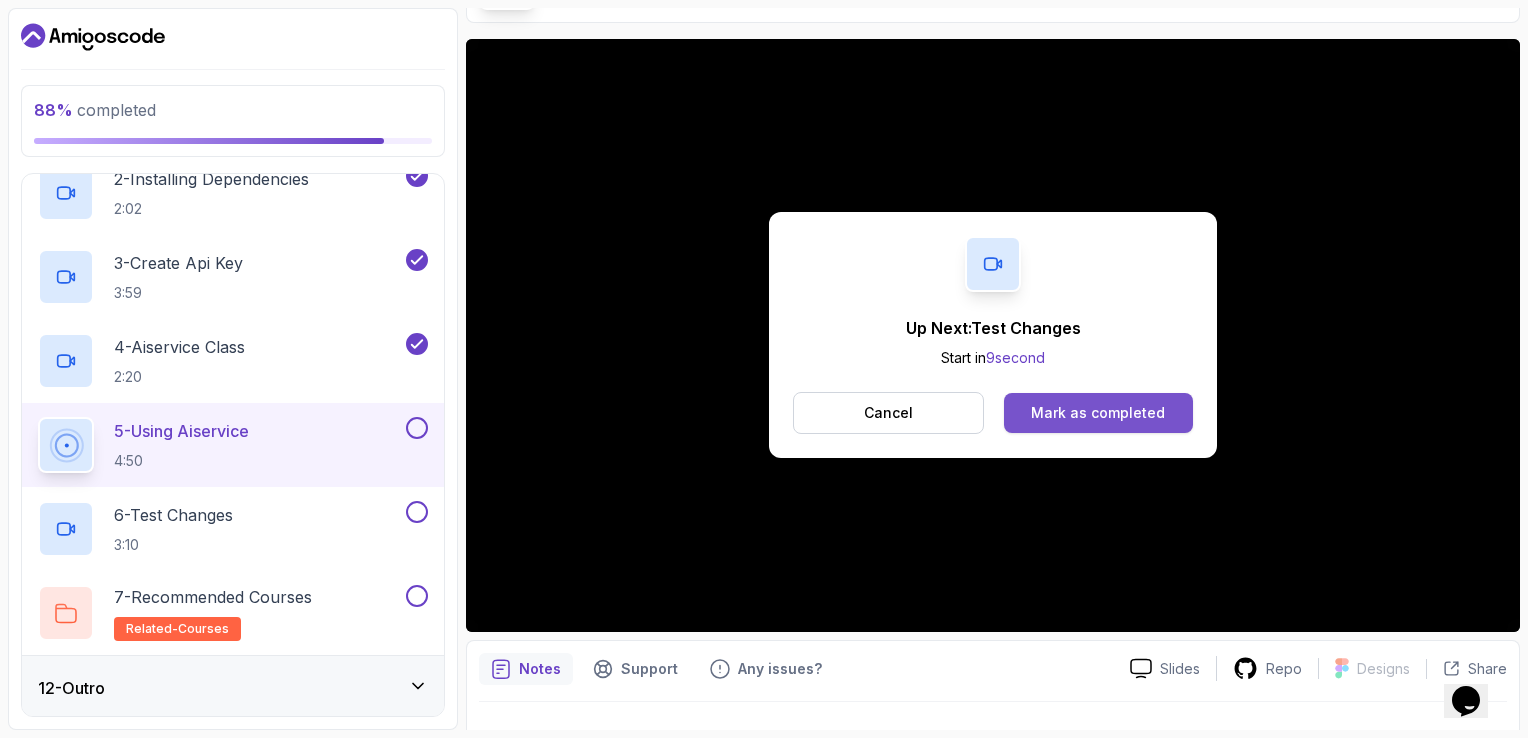 click on "Mark as completed" at bounding box center (1098, 413) 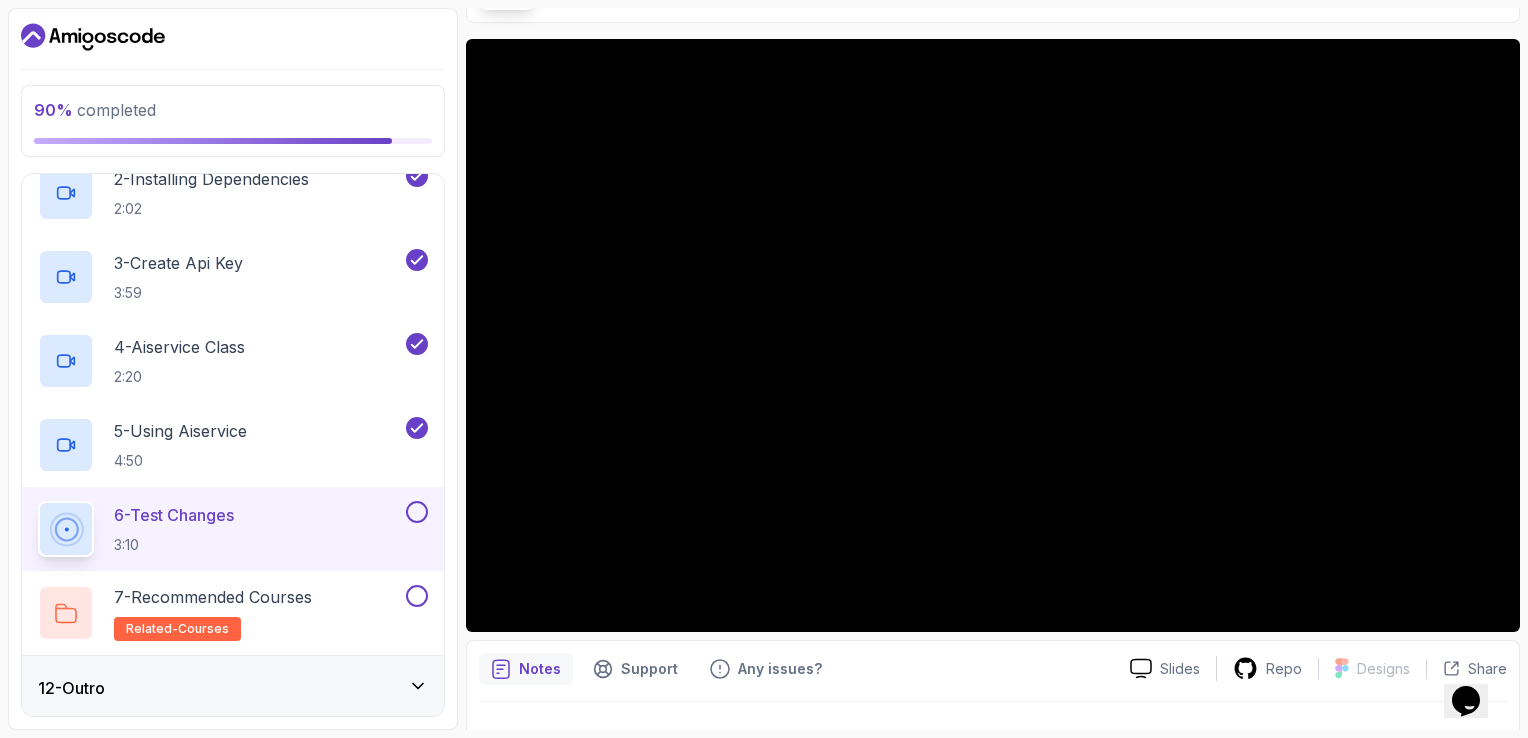 click 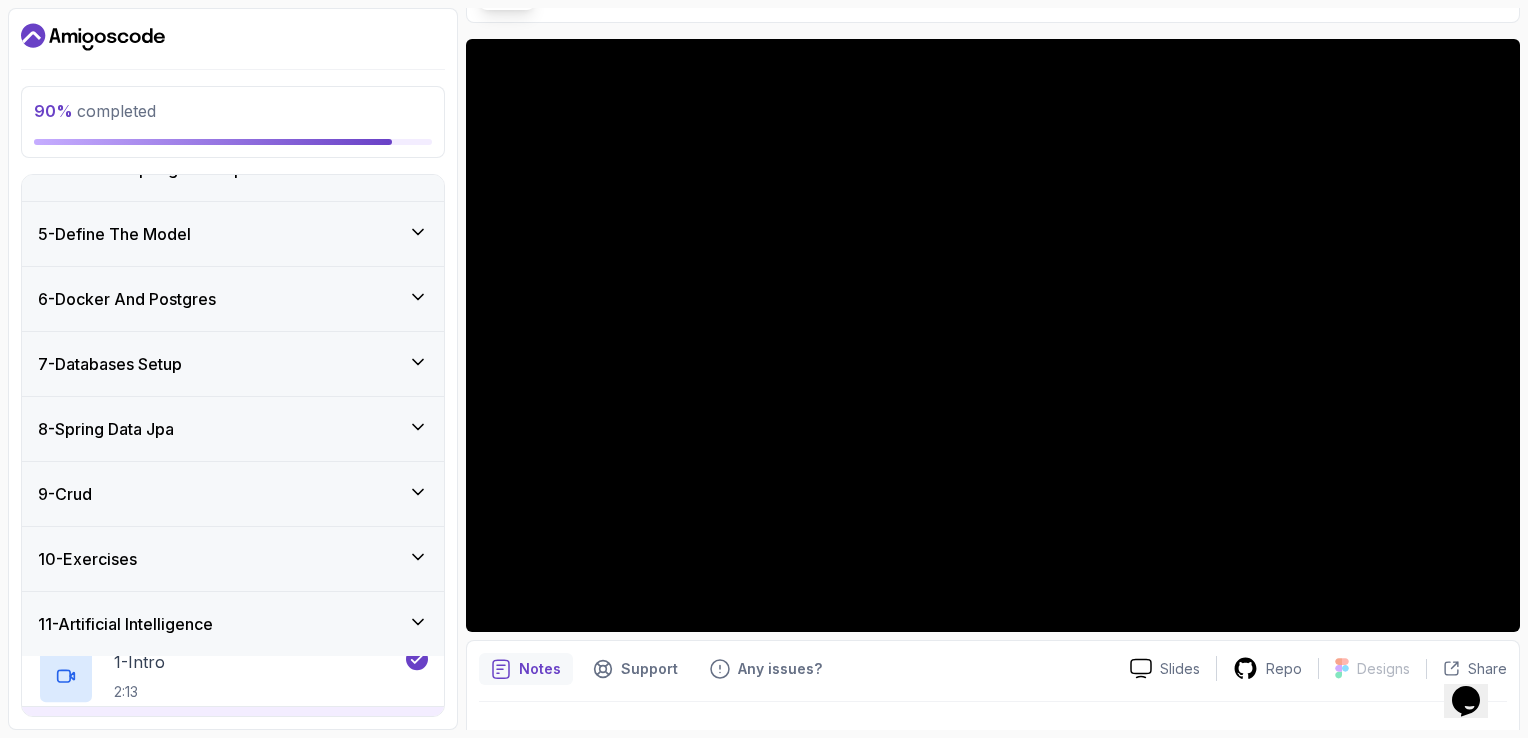 scroll, scrollTop: 401, scrollLeft: 0, axis: vertical 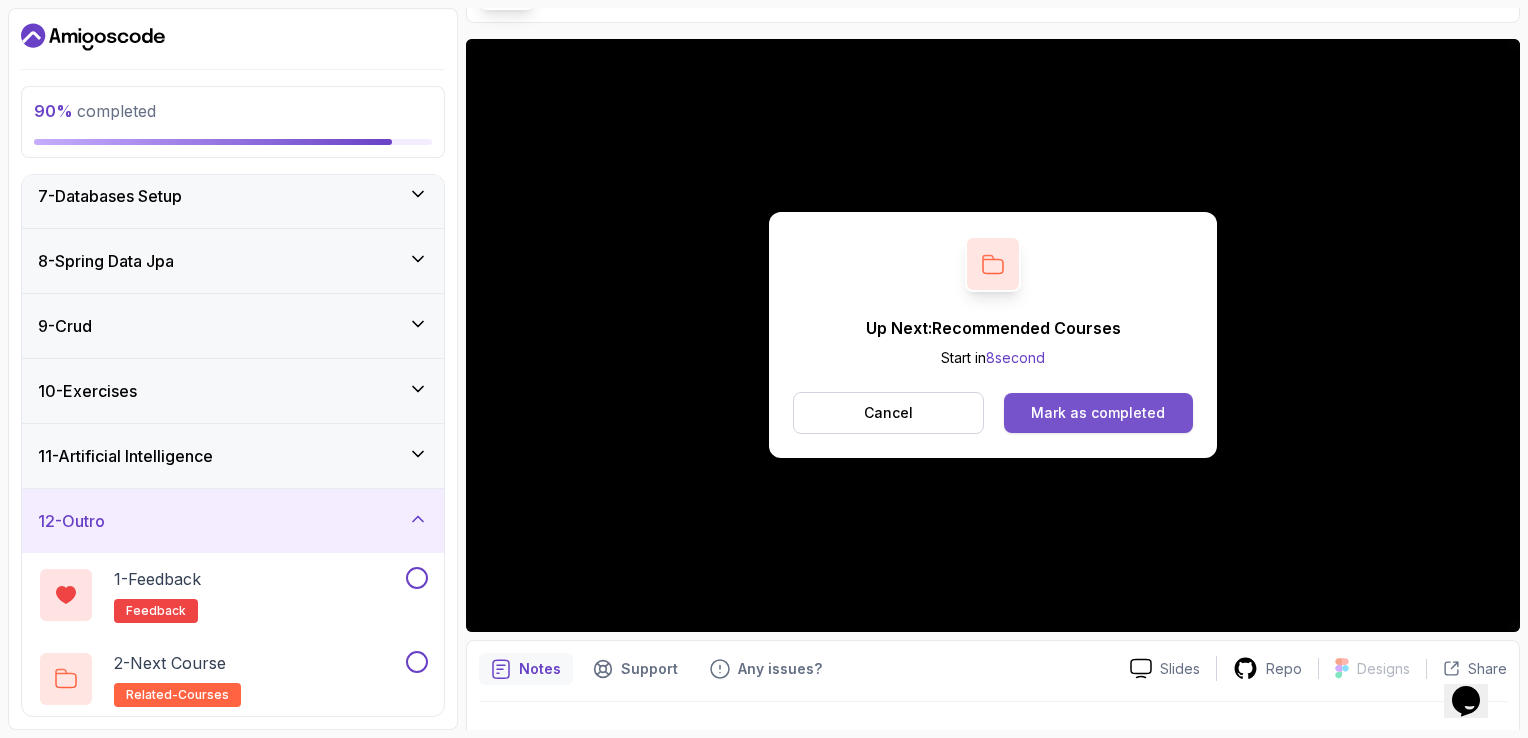 click on "Mark as completed" at bounding box center (1098, 413) 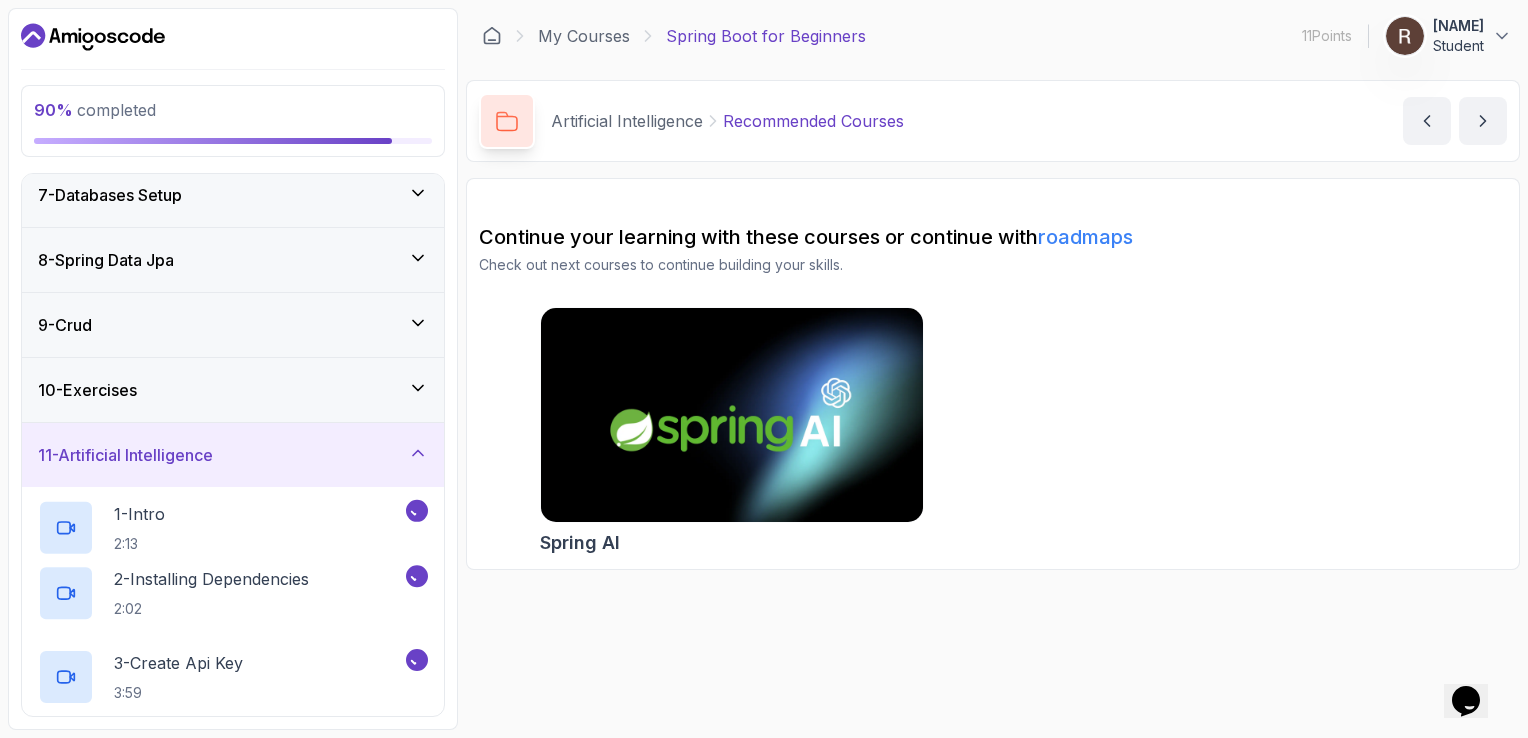 scroll, scrollTop: 0, scrollLeft: 0, axis: both 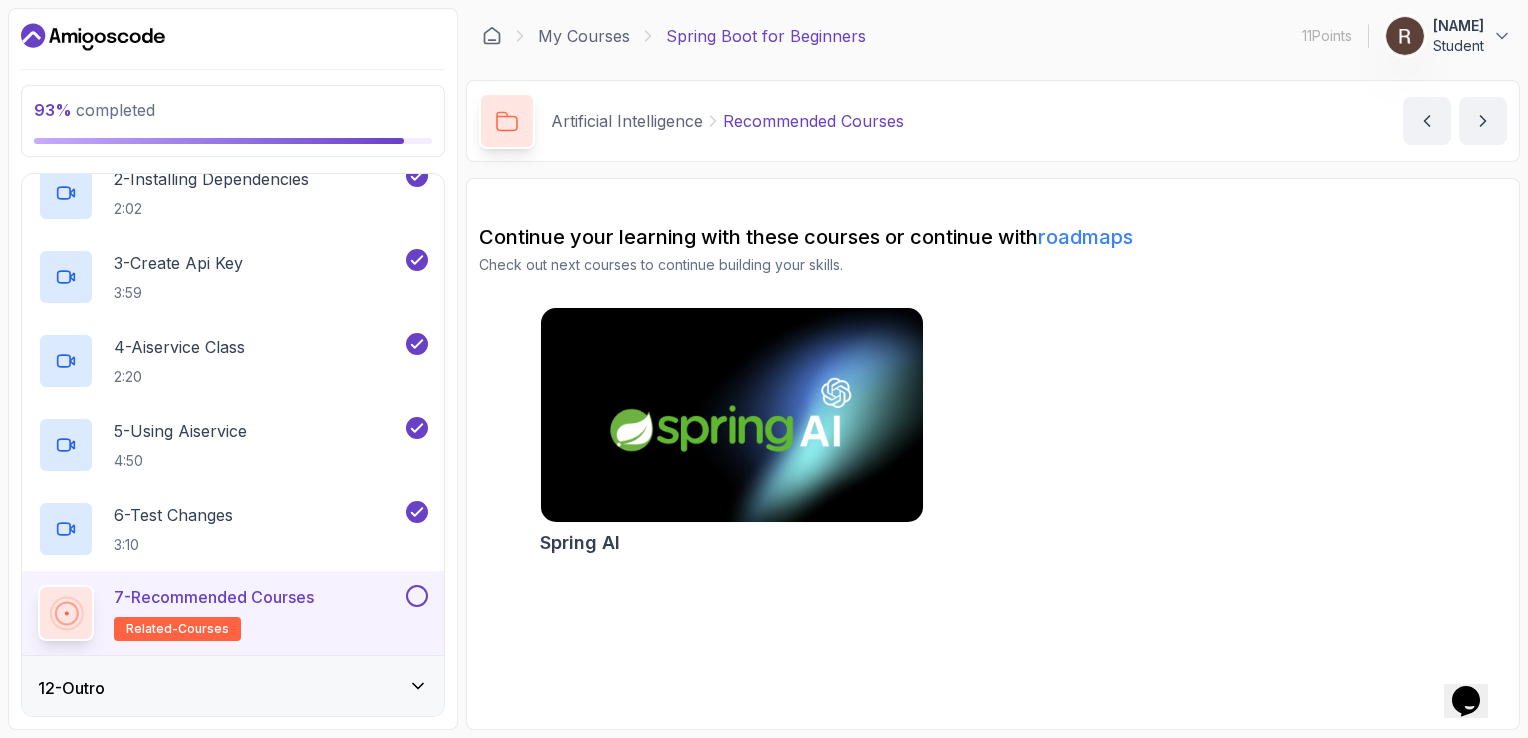 click at bounding box center (417, 596) 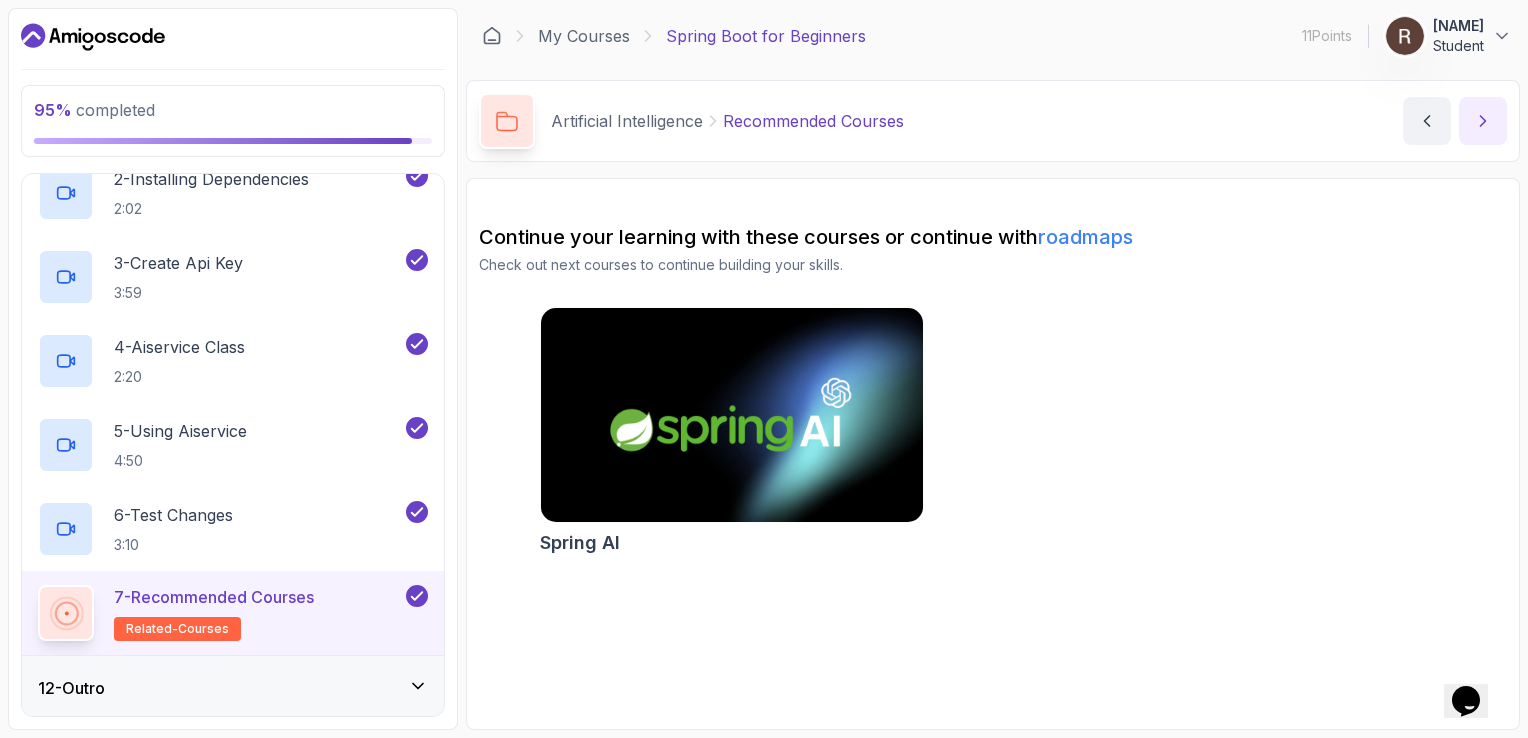 click at bounding box center (1483, 121) 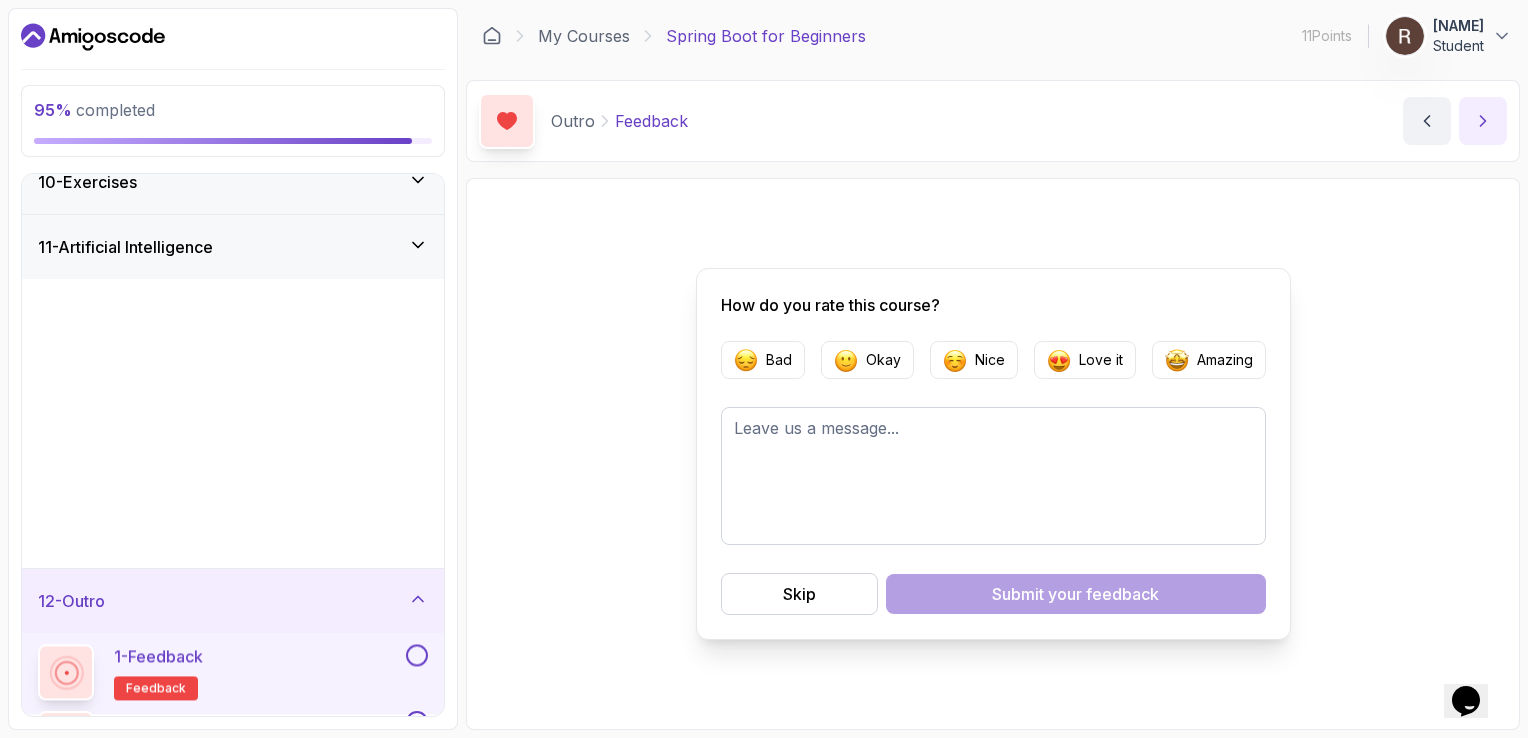 scroll, scrollTop: 233, scrollLeft: 0, axis: vertical 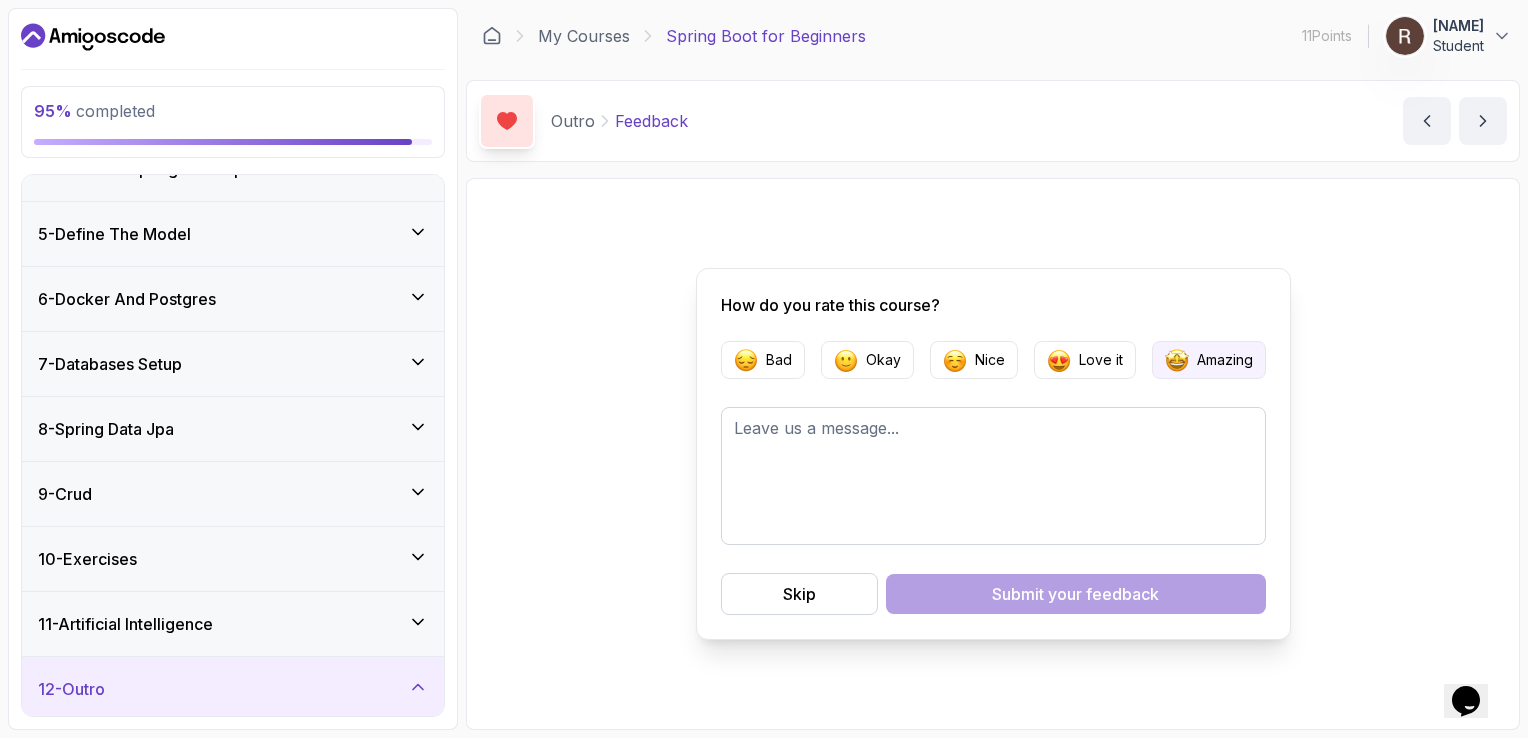 click on "Amazing" at bounding box center (1209, 360) 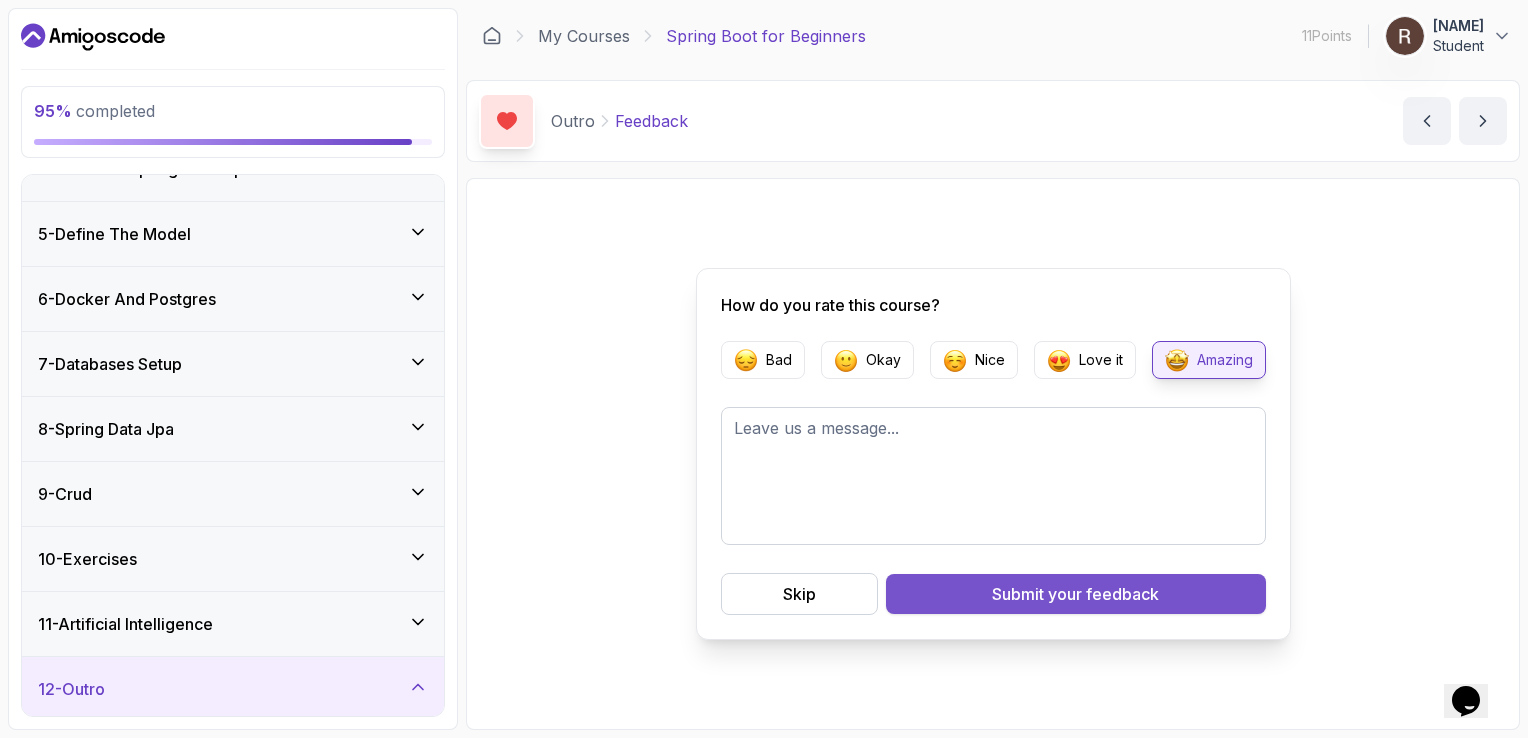 click on "your feedback" at bounding box center [1103, 594] 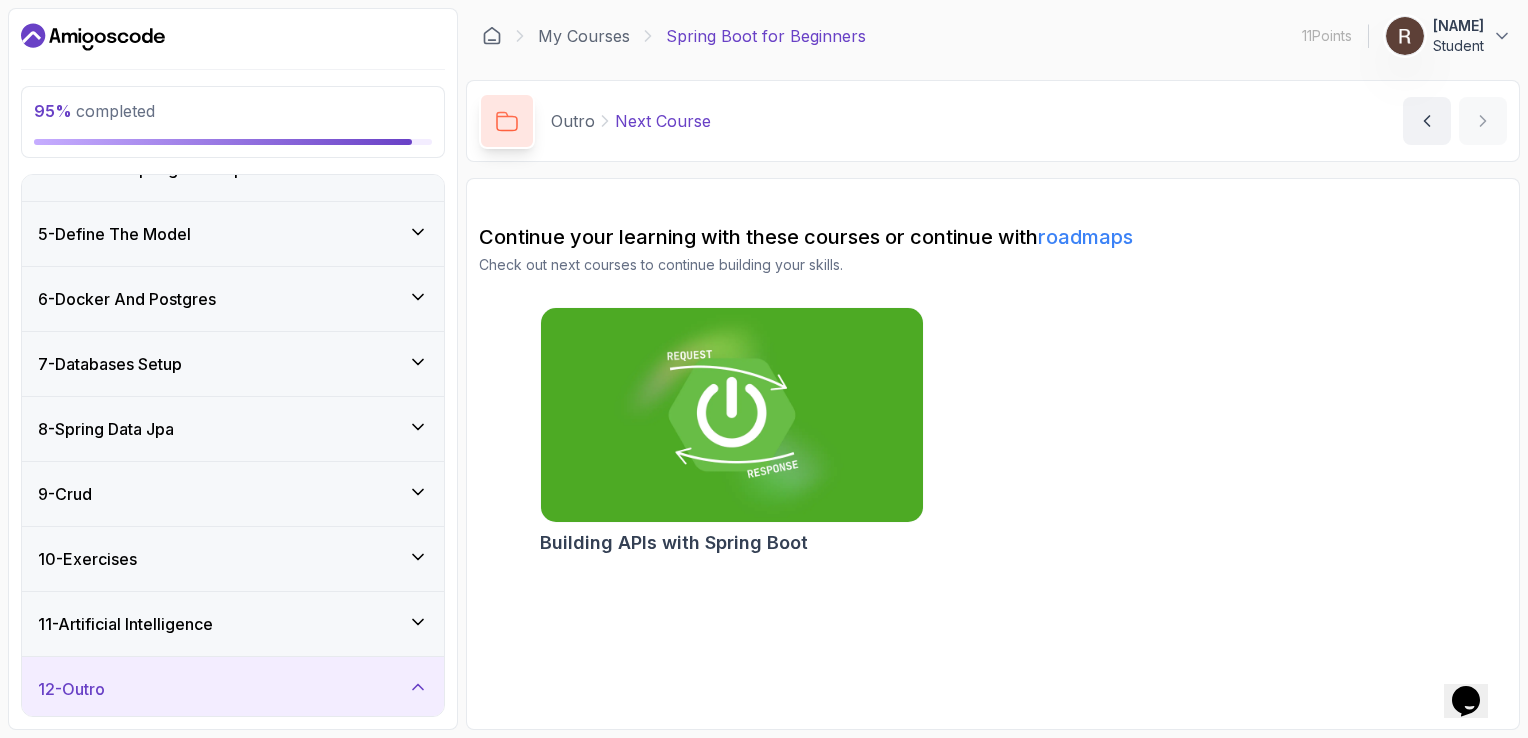 scroll, scrollTop: 401, scrollLeft: 0, axis: vertical 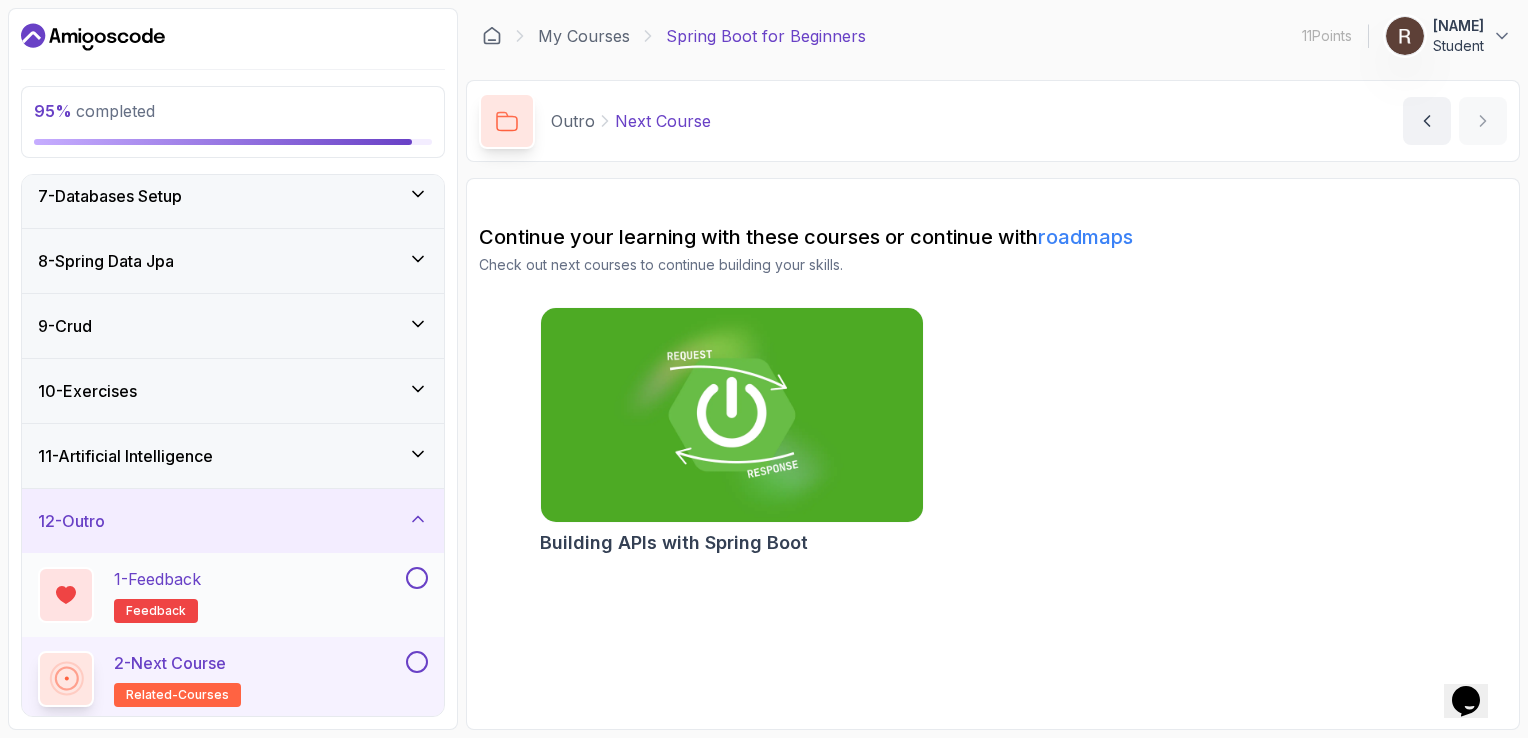 click at bounding box center (417, 578) 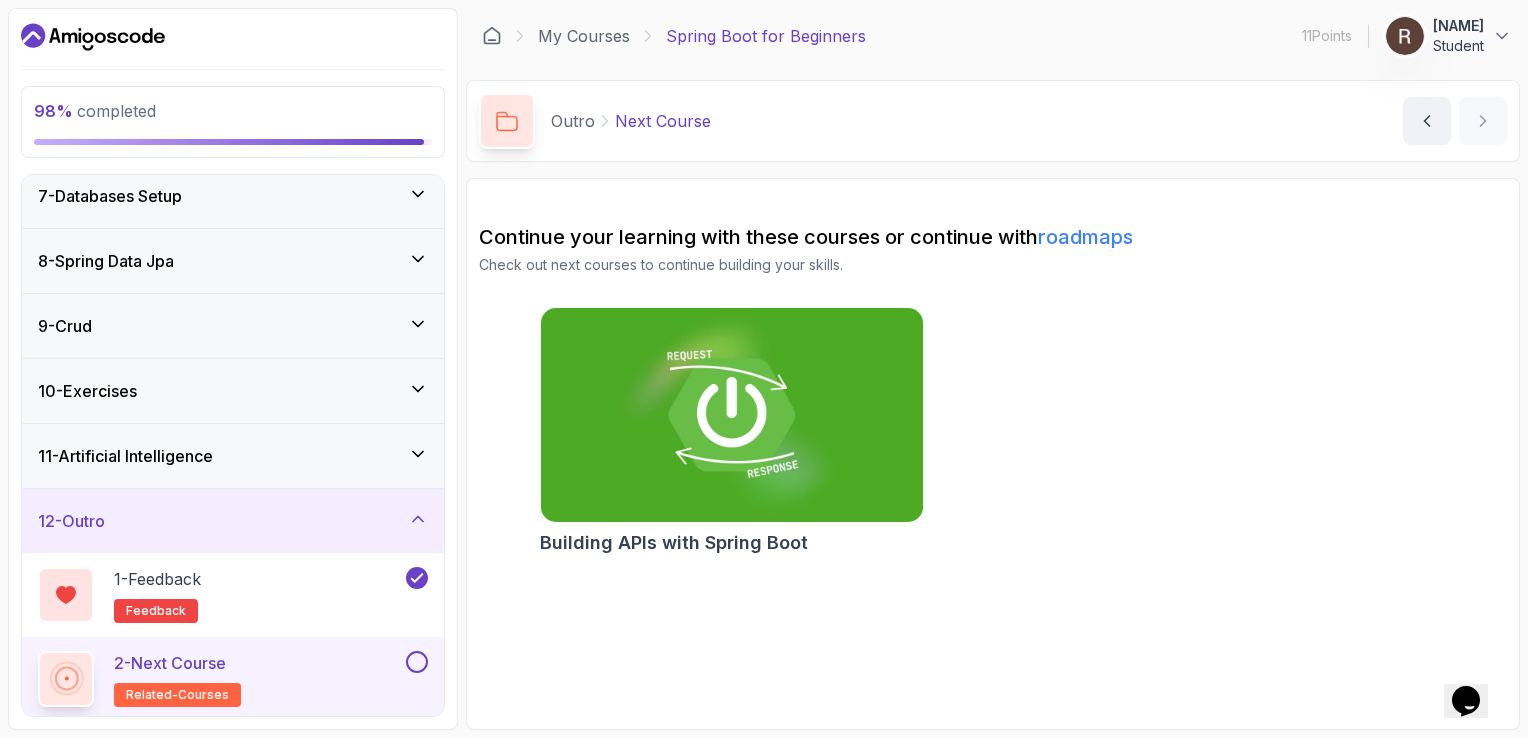 click at bounding box center [417, 662] 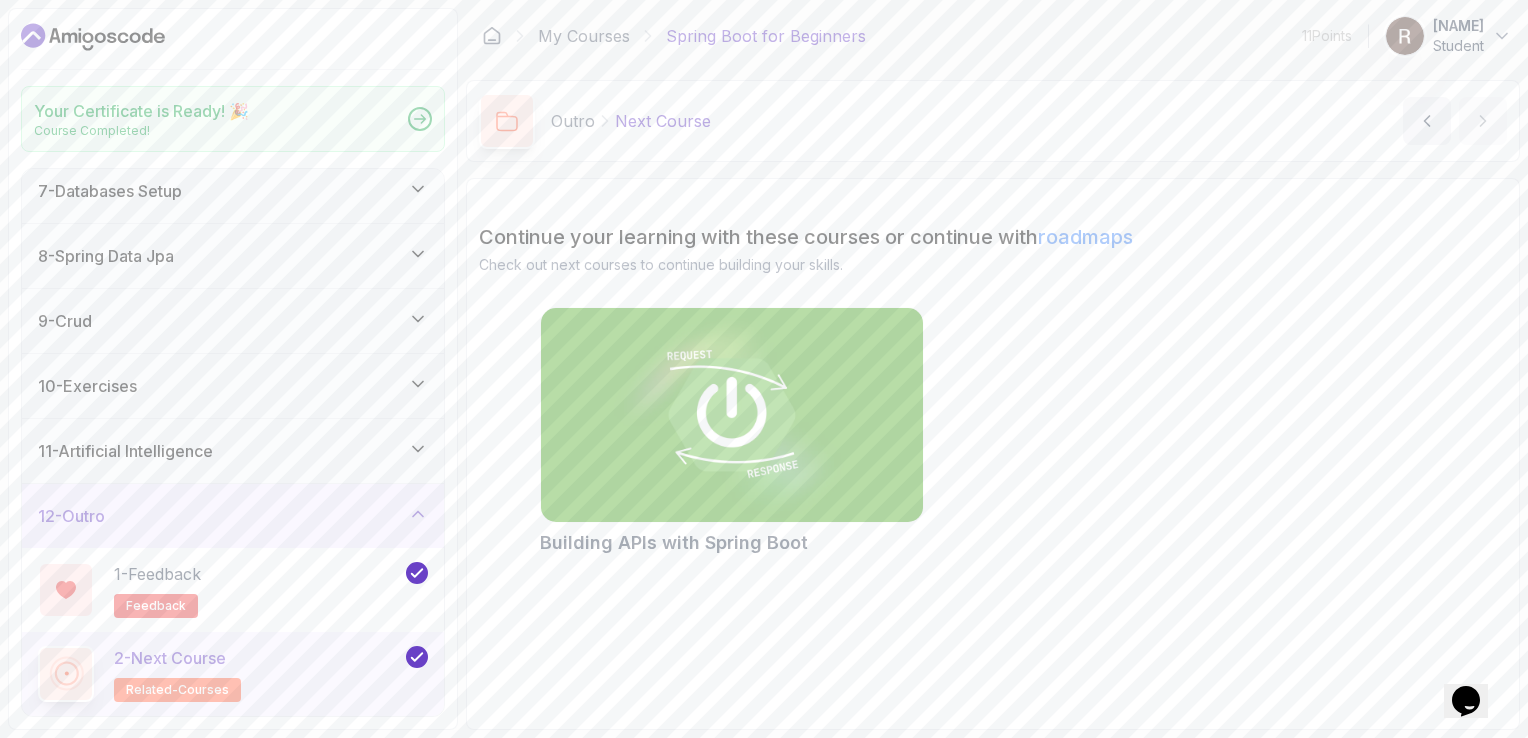scroll, scrollTop: 396, scrollLeft: 0, axis: vertical 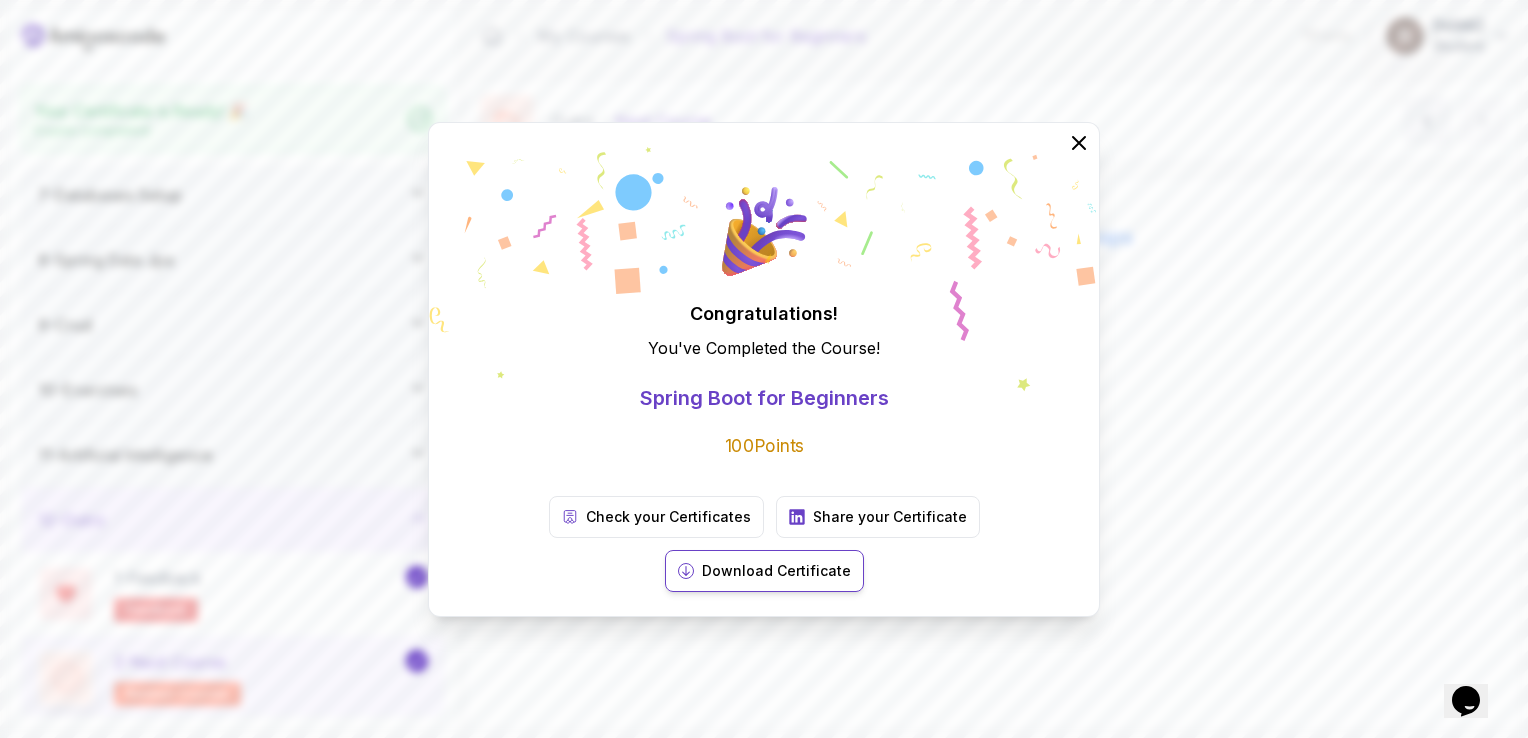 click 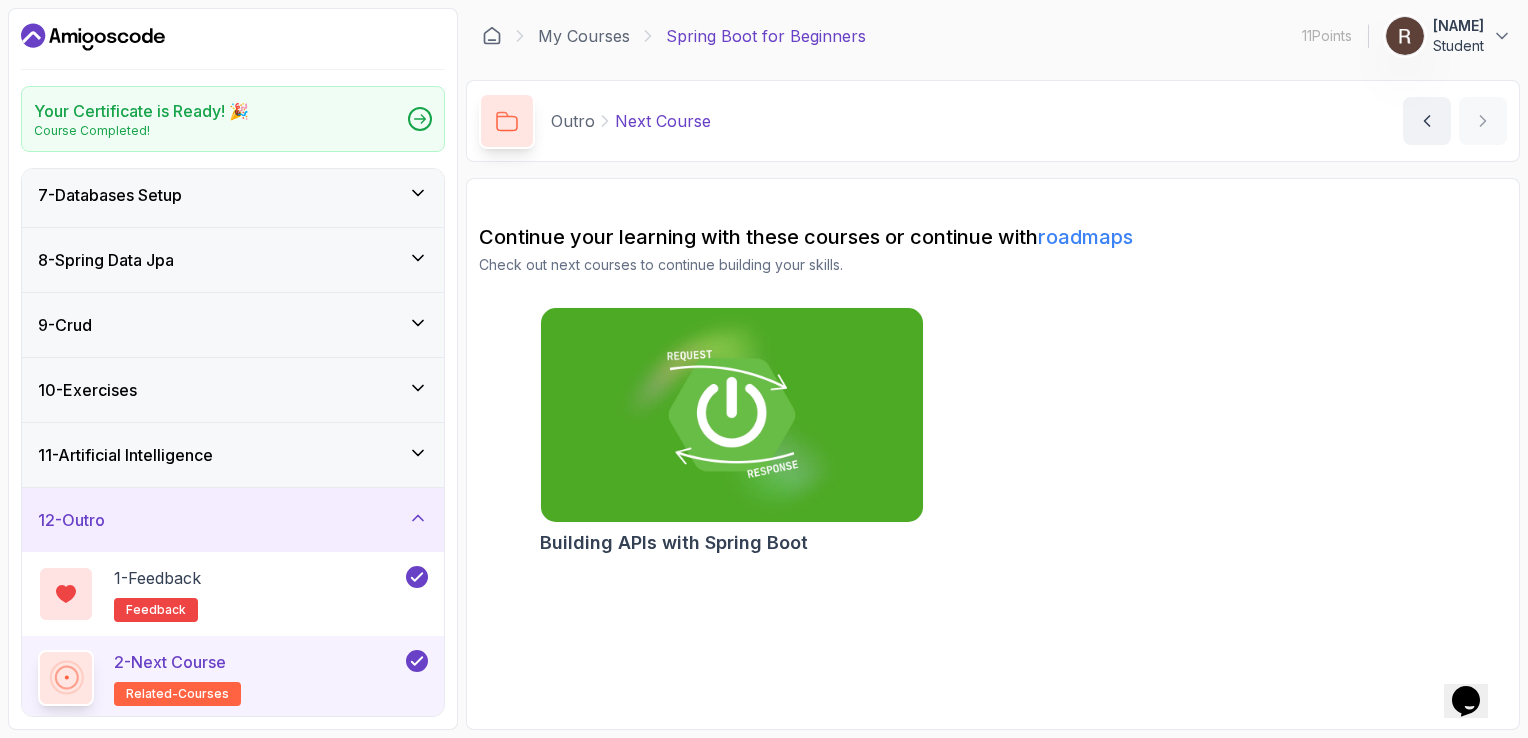 click on "Rachel" at bounding box center [1458, 26] 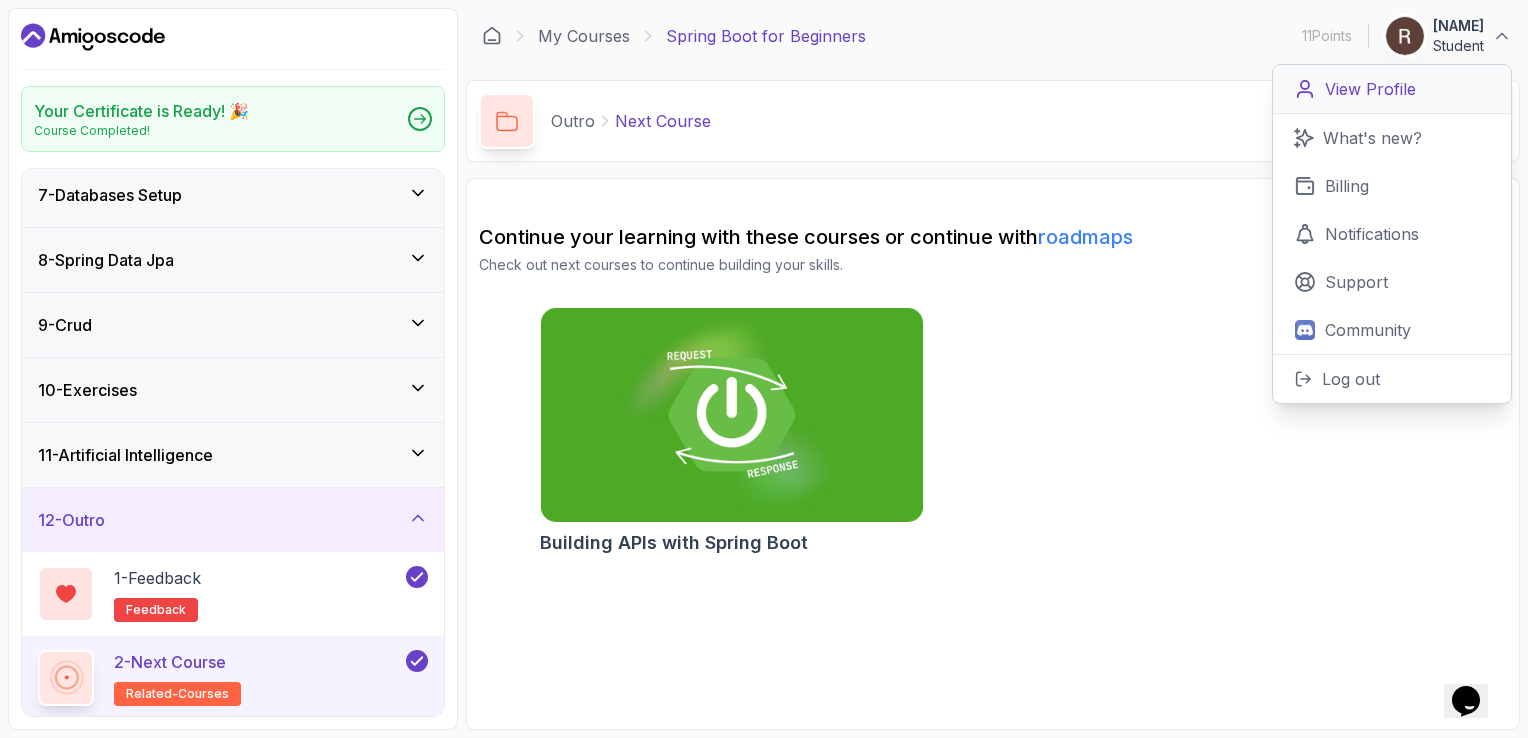 click on "View Profile" at bounding box center [1370, 89] 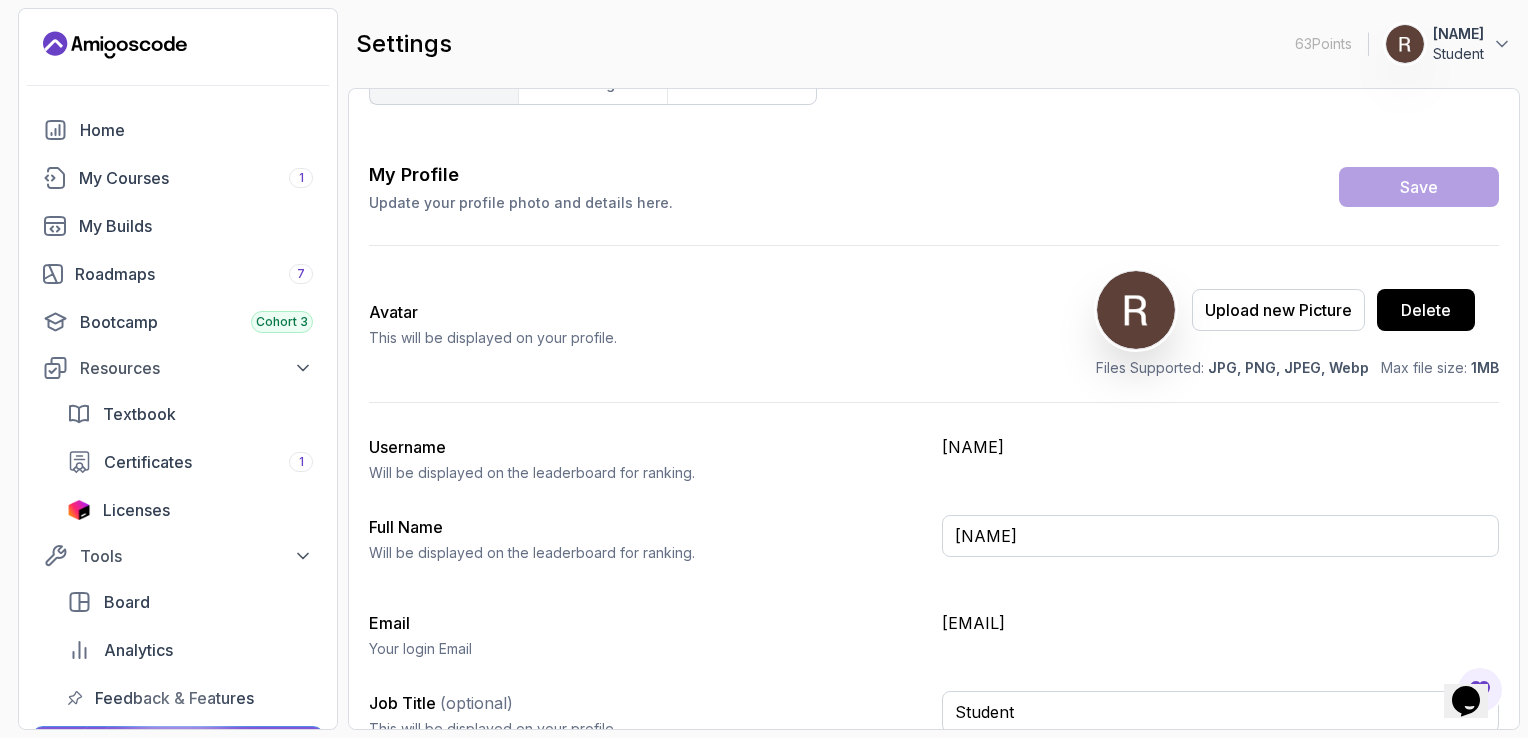scroll, scrollTop: 69, scrollLeft: 0, axis: vertical 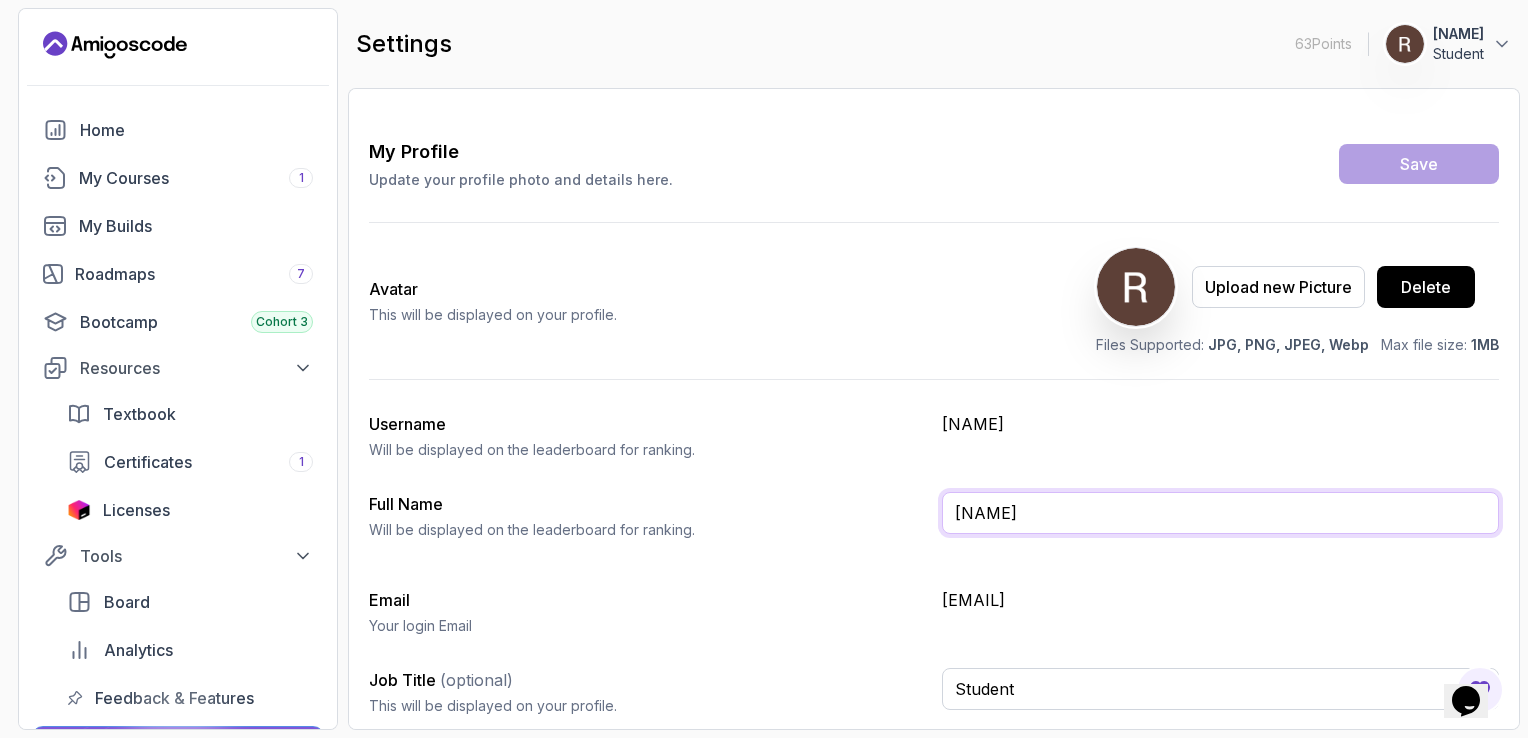 click on "Rachel" at bounding box center (1220, 513) 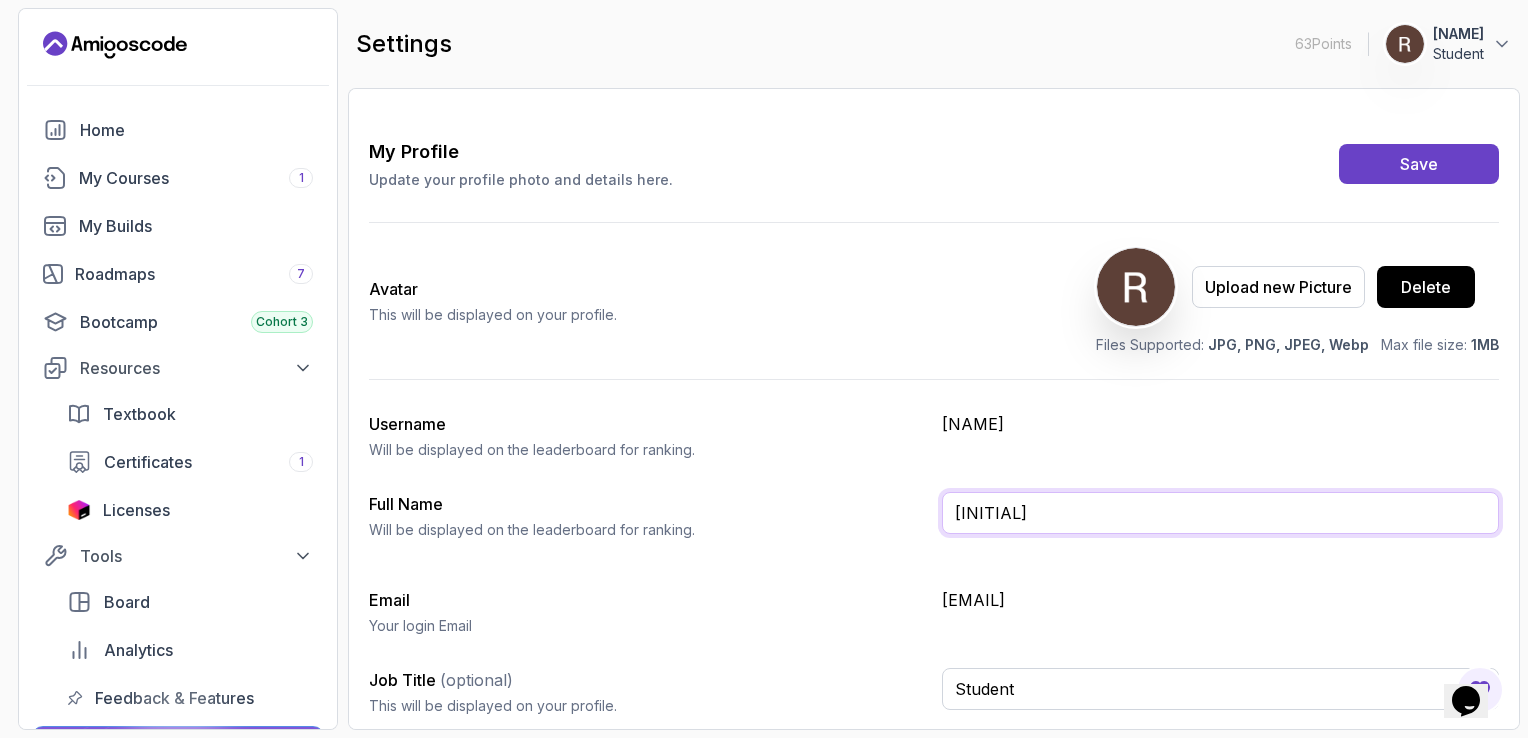 type on "R" 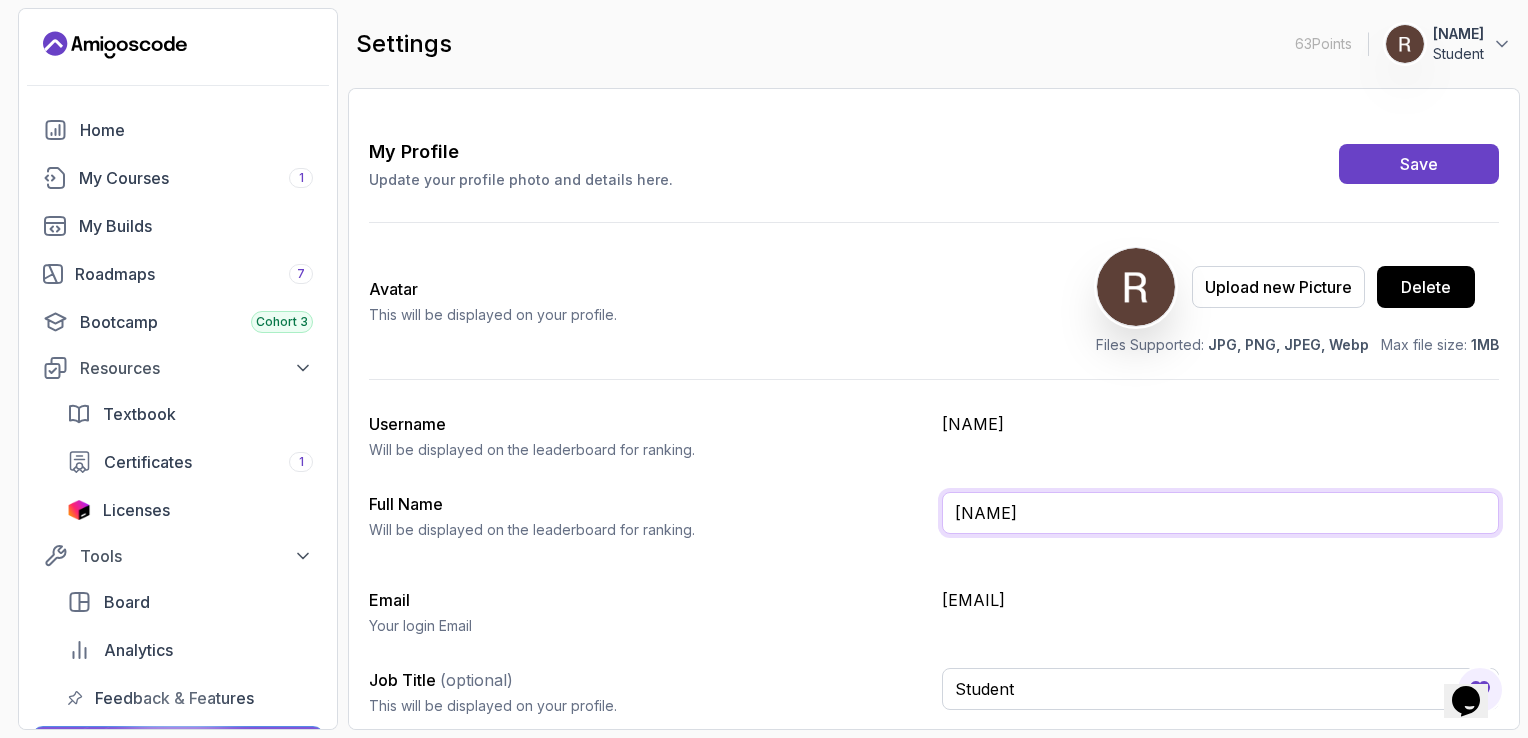 type on "Romia Rachel A" 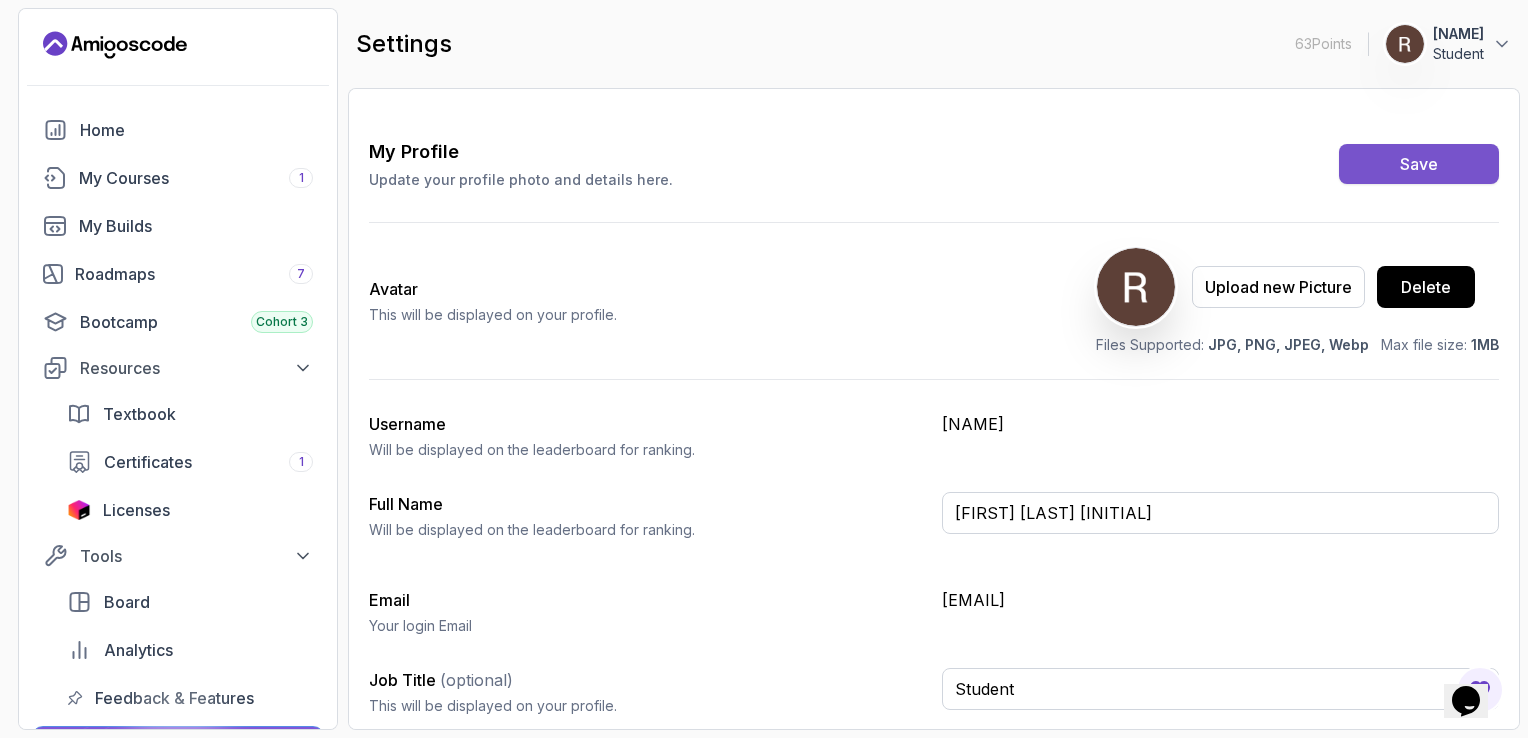 click on "Save" at bounding box center (1419, 164) 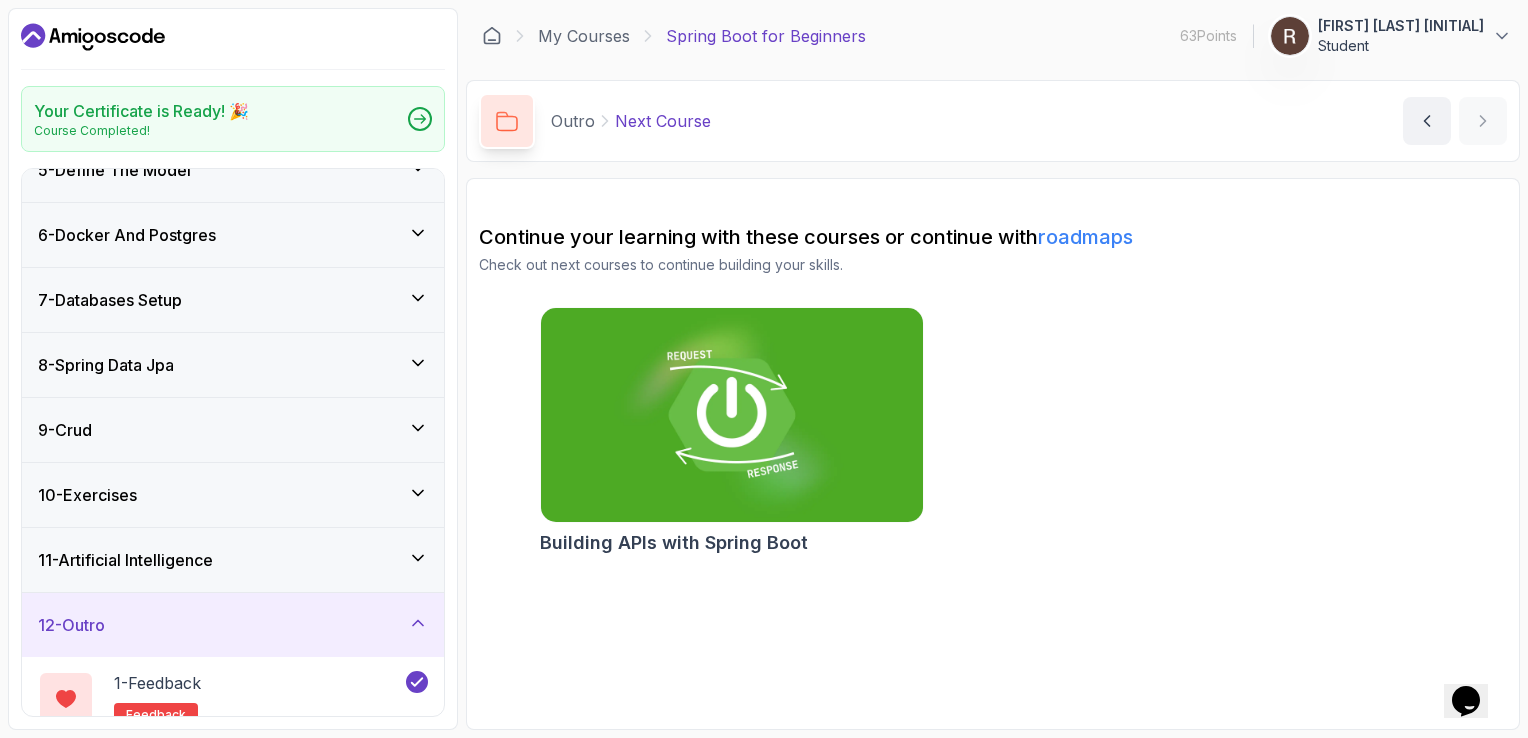 scroll, scrollTop: 396, scrollLeft: 0, axis: vertical 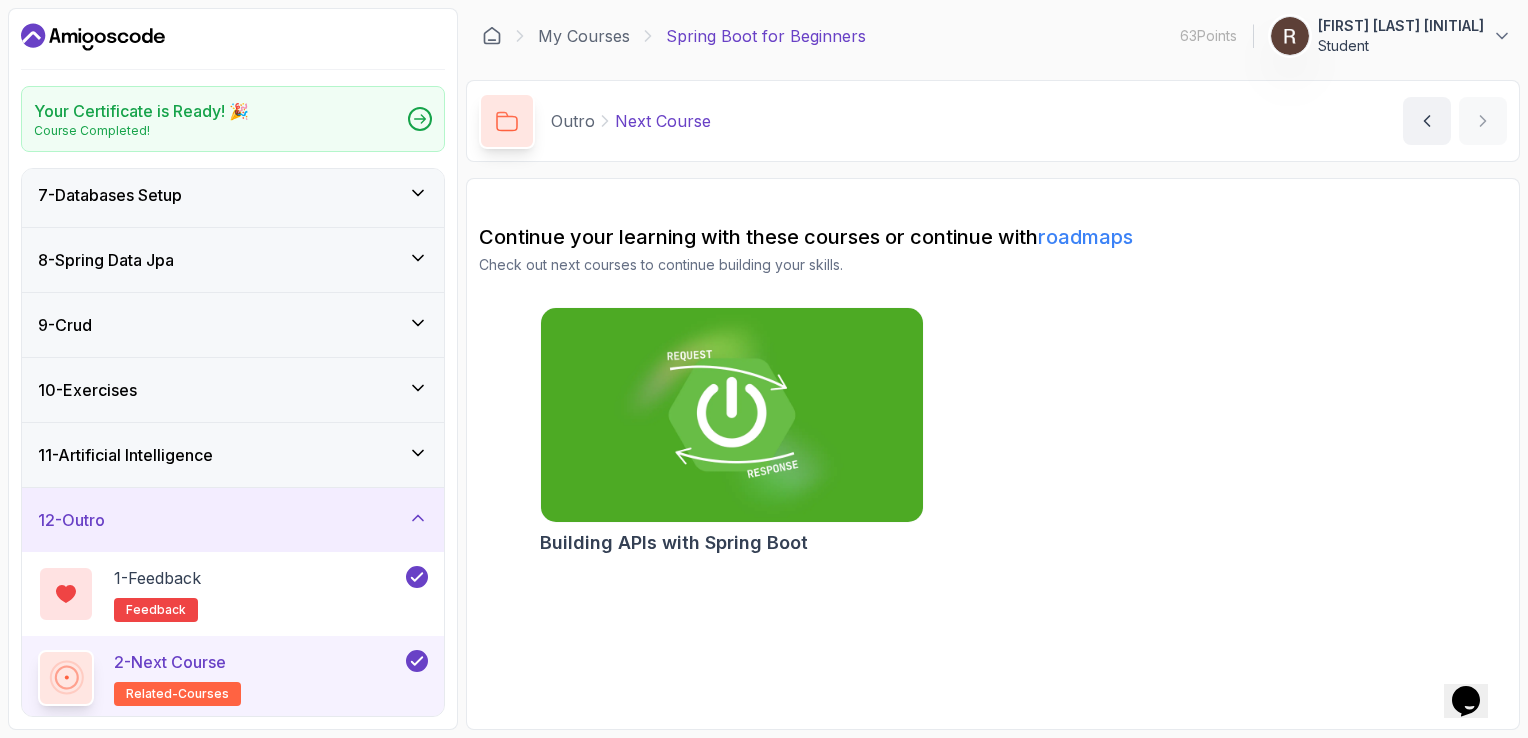 click 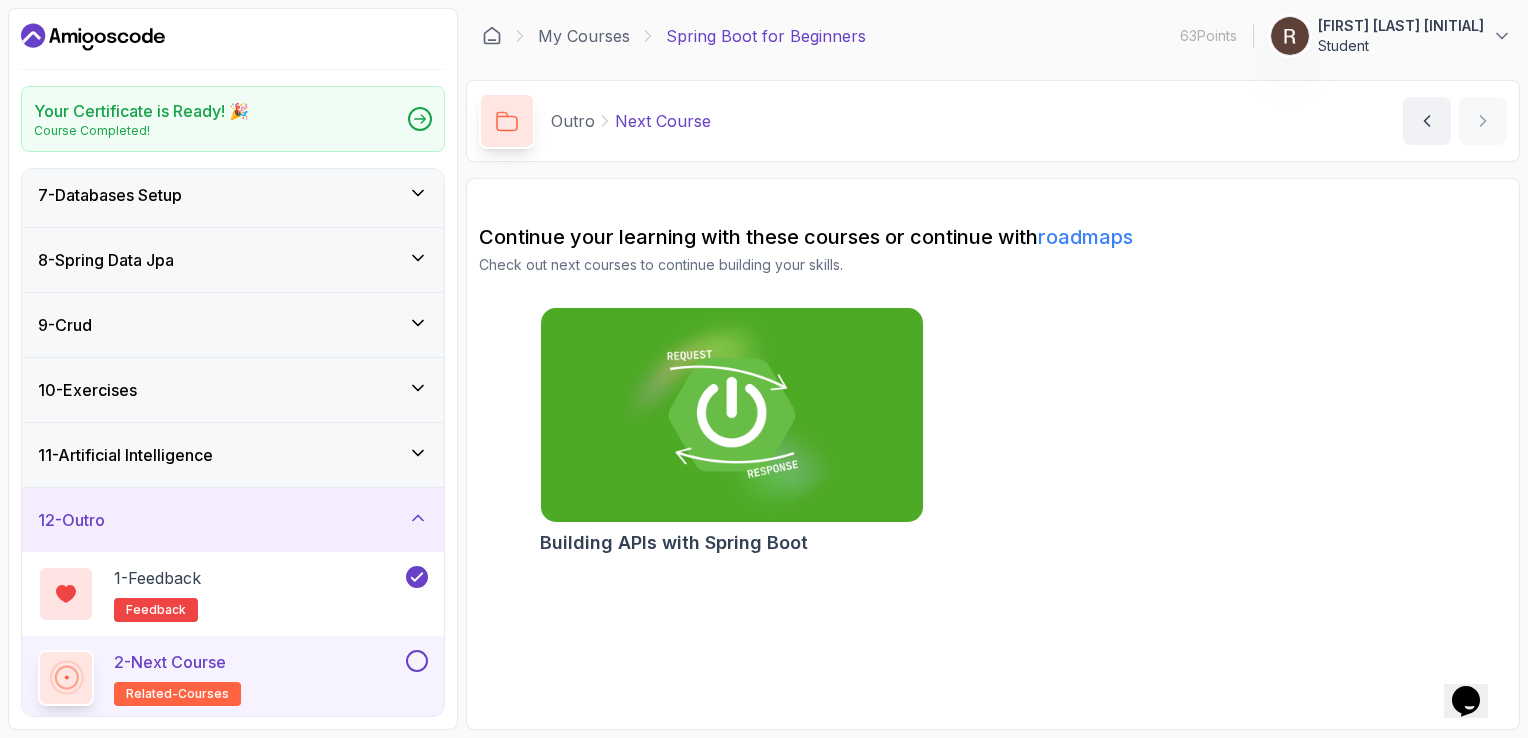 click at bounding box center [417, 661] 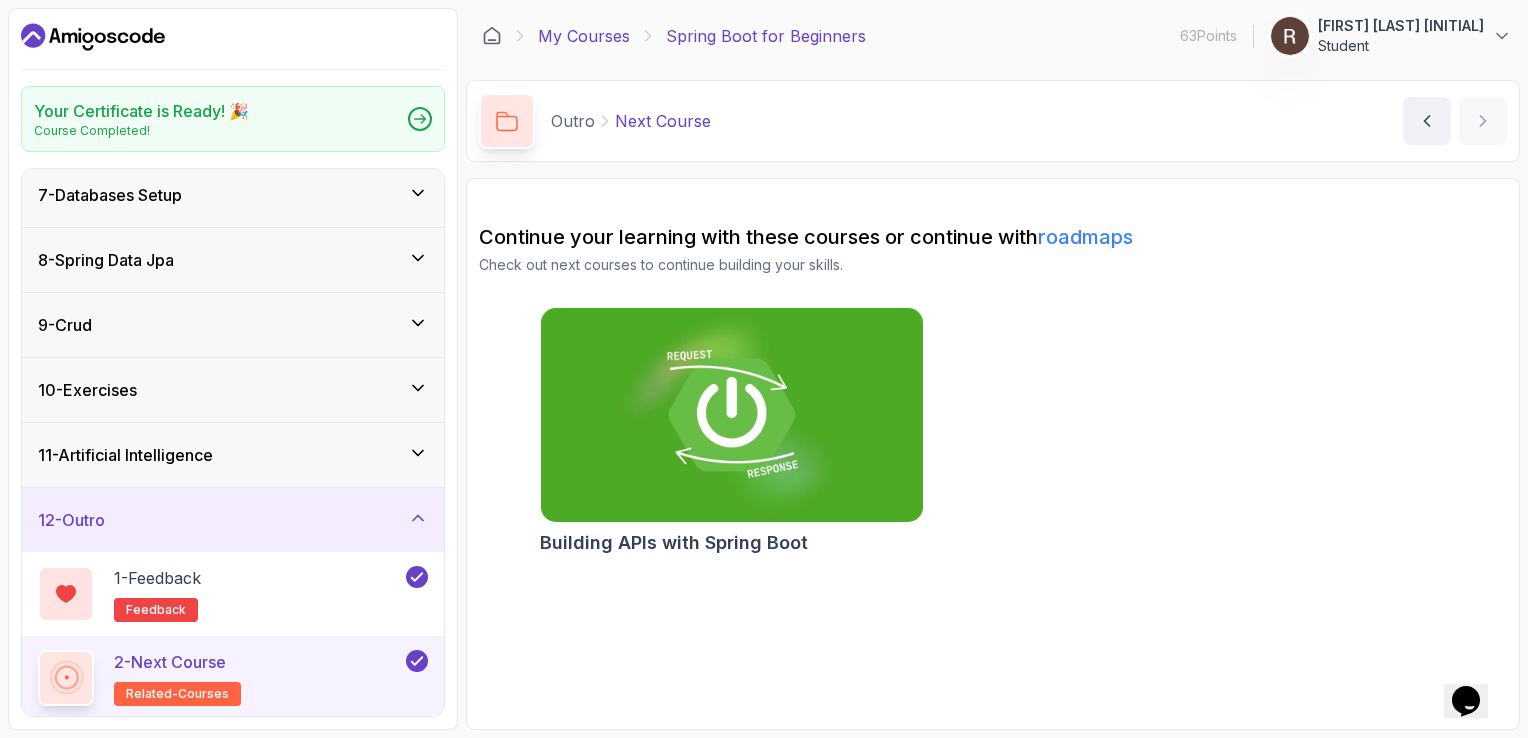 click on "My Courses" at bounding box center (584, 36) 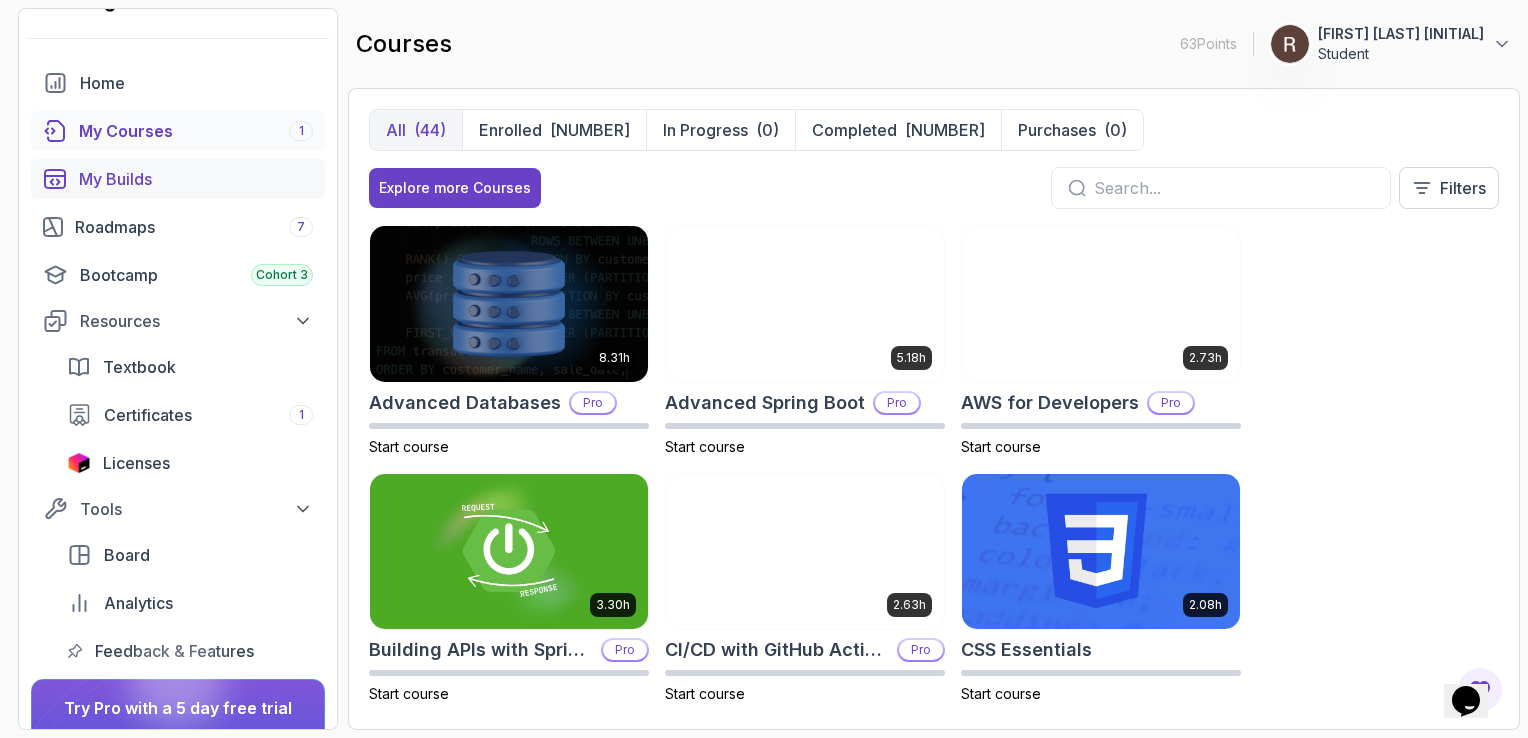 scroll, scrollTop: 80, scrollLeft: 0, axis: vertical 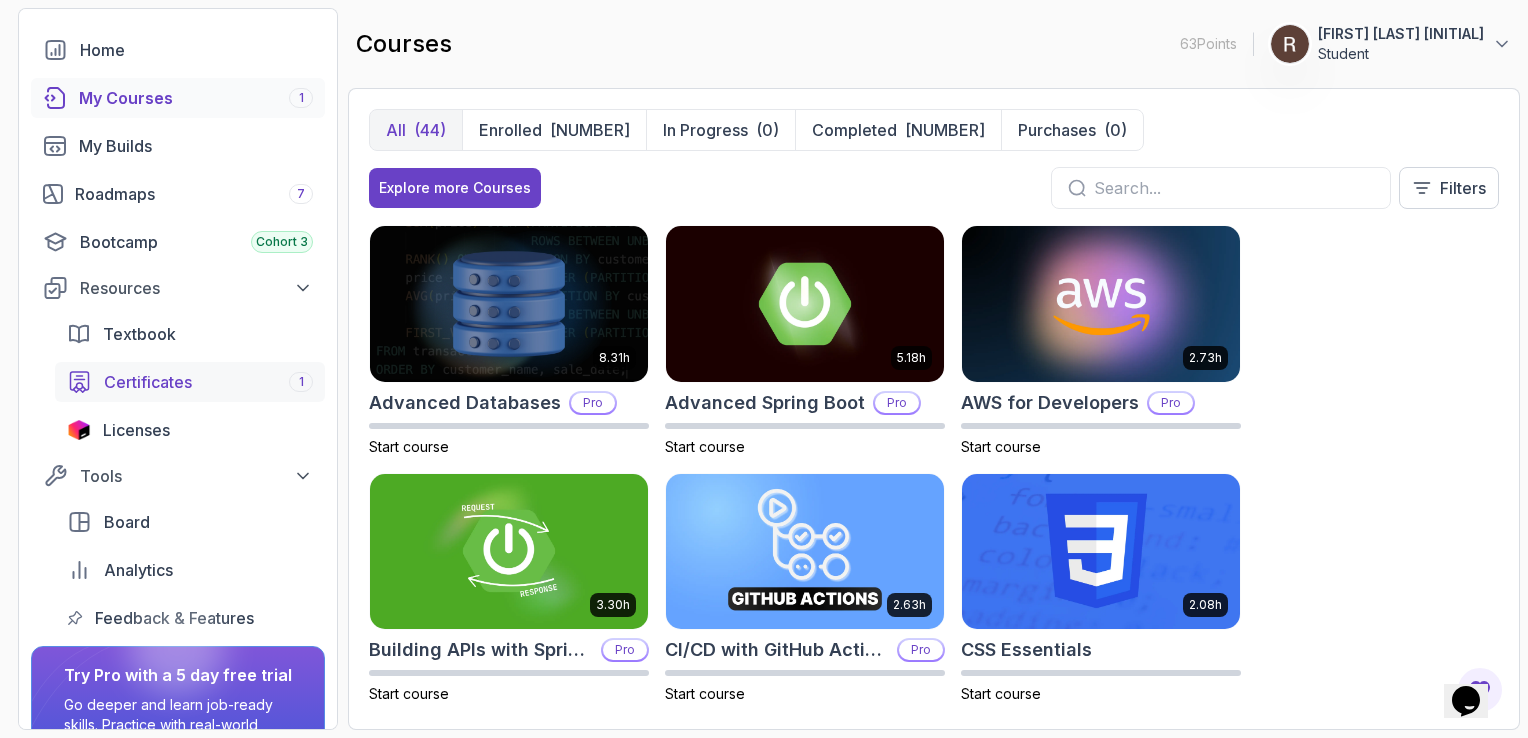 click on "Certificates 1" at bounding box center (208, 382) 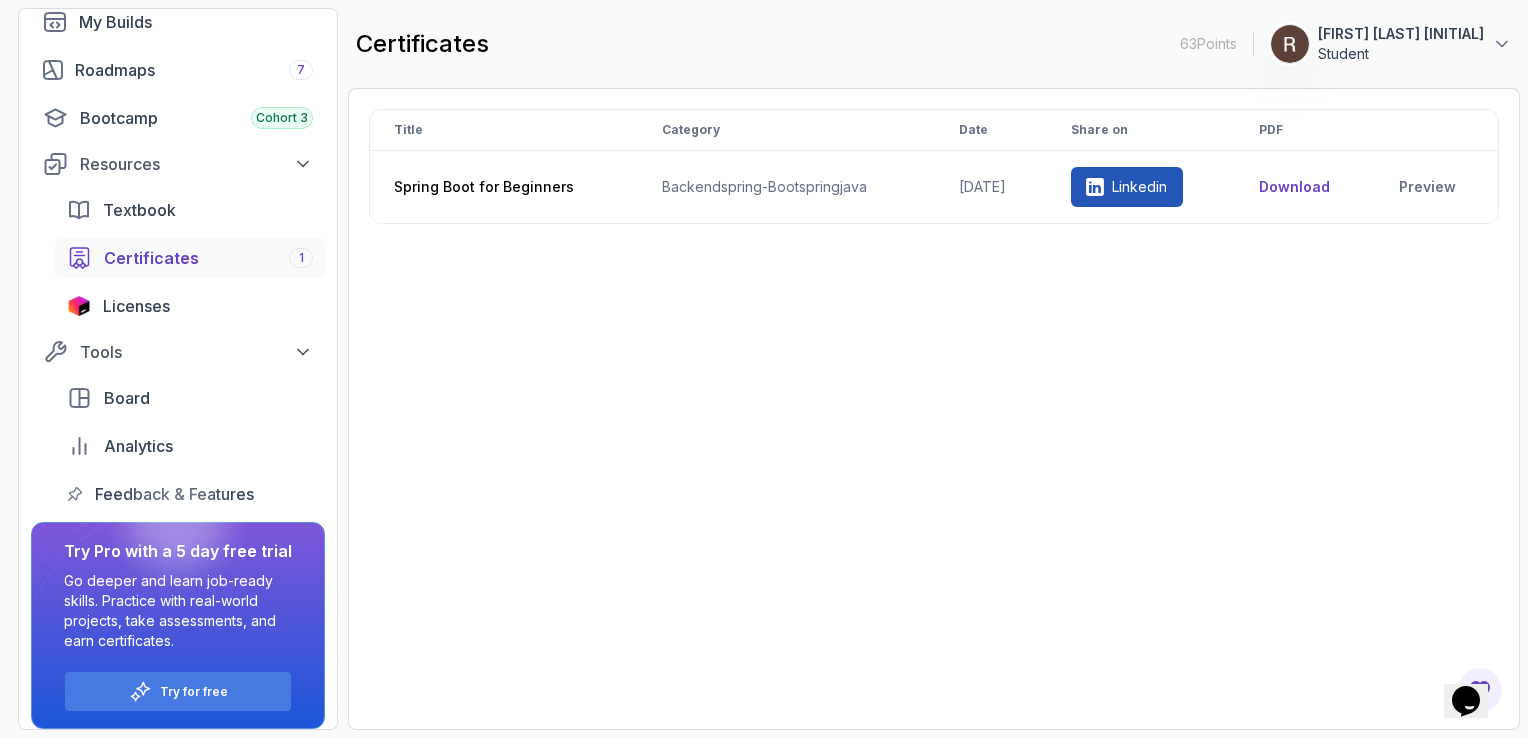 scroll, scrollTop: 207, scrollLeft: 0, axis: vertical 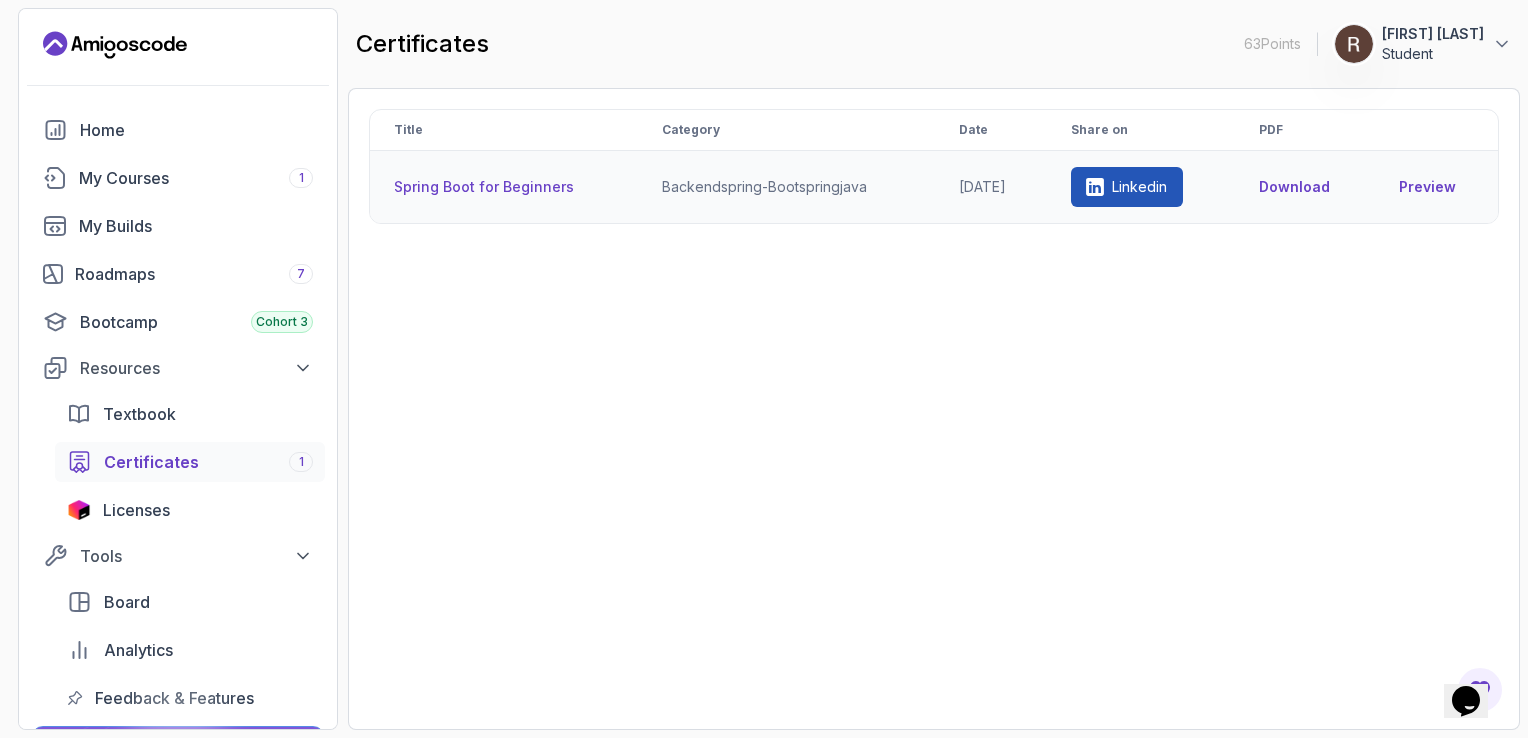click on "Preview" at bounding box center (1436, 187) 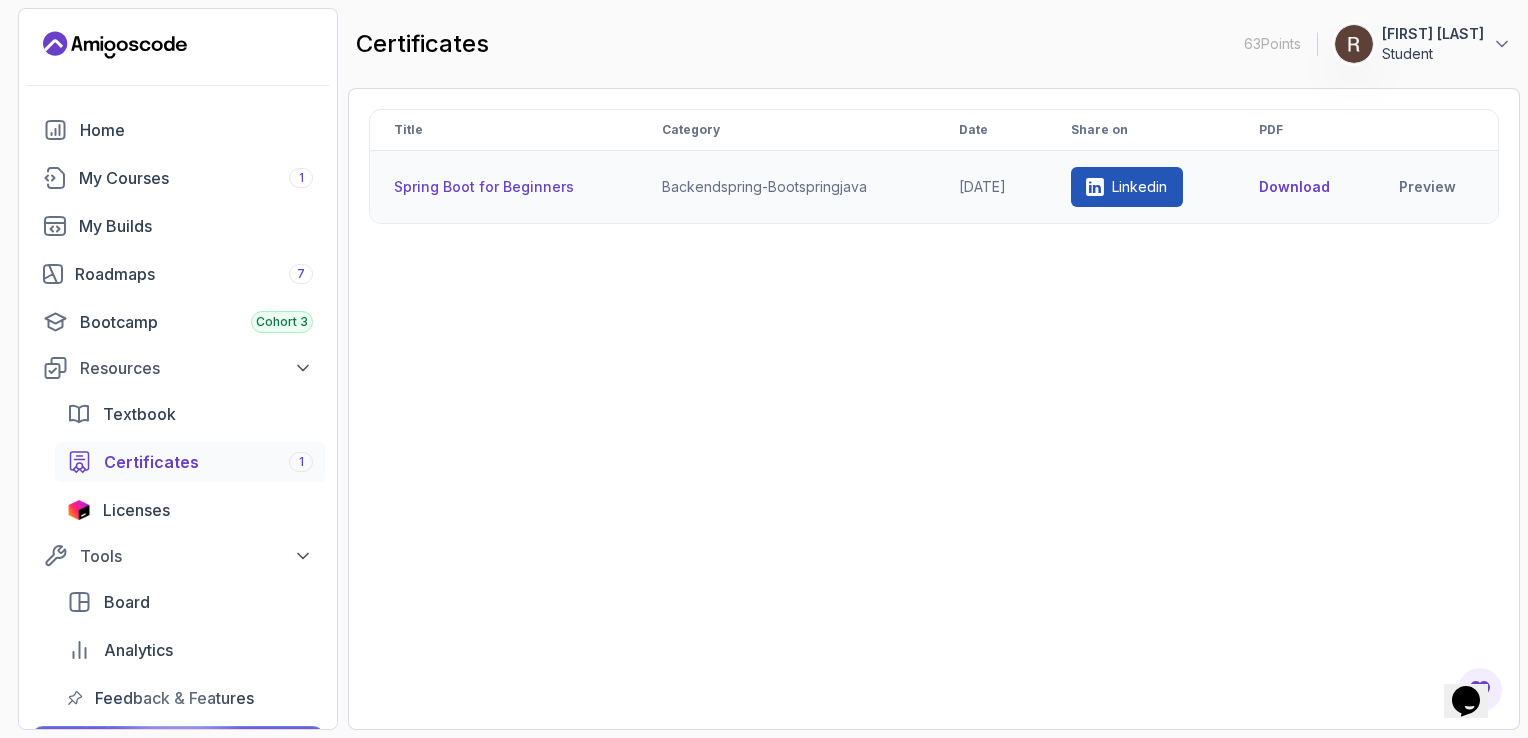 click on "Spring Boot for Beginners" at bounding box center (504, 187) 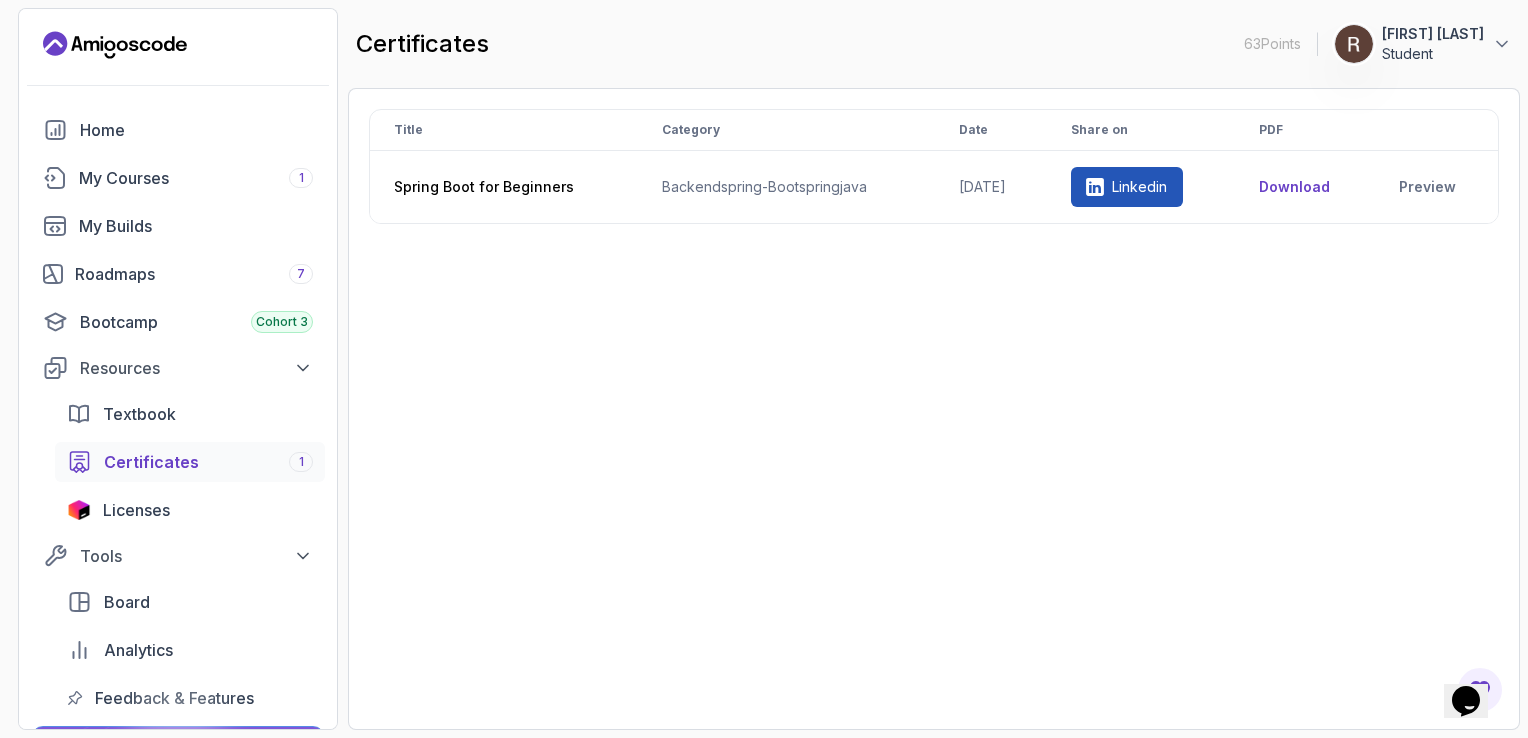 click on "Textbook Certificates 1 Licenses" at bounding box center (190, 462) 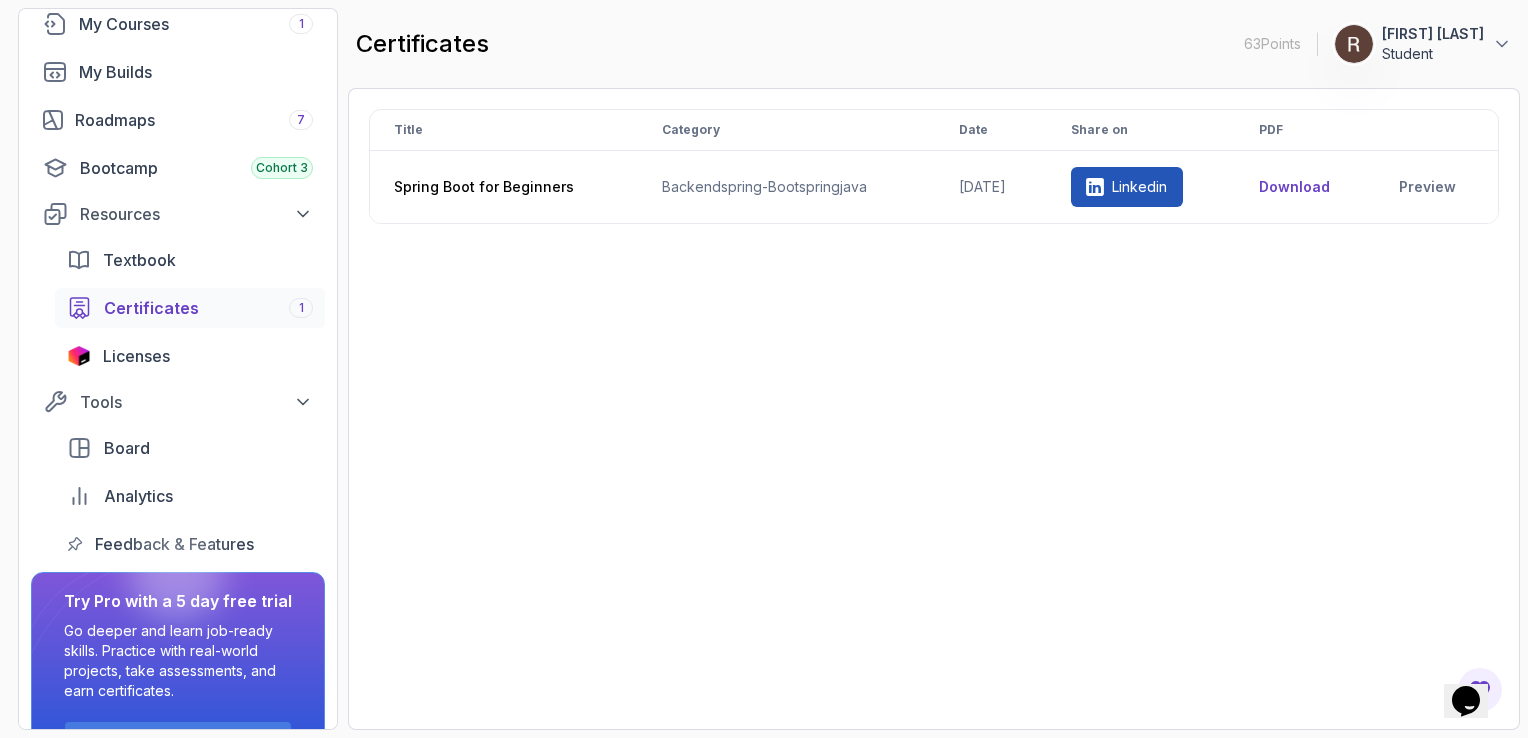 scroll, scrollTop: 215, scrollLeft: 0, axis: vertical 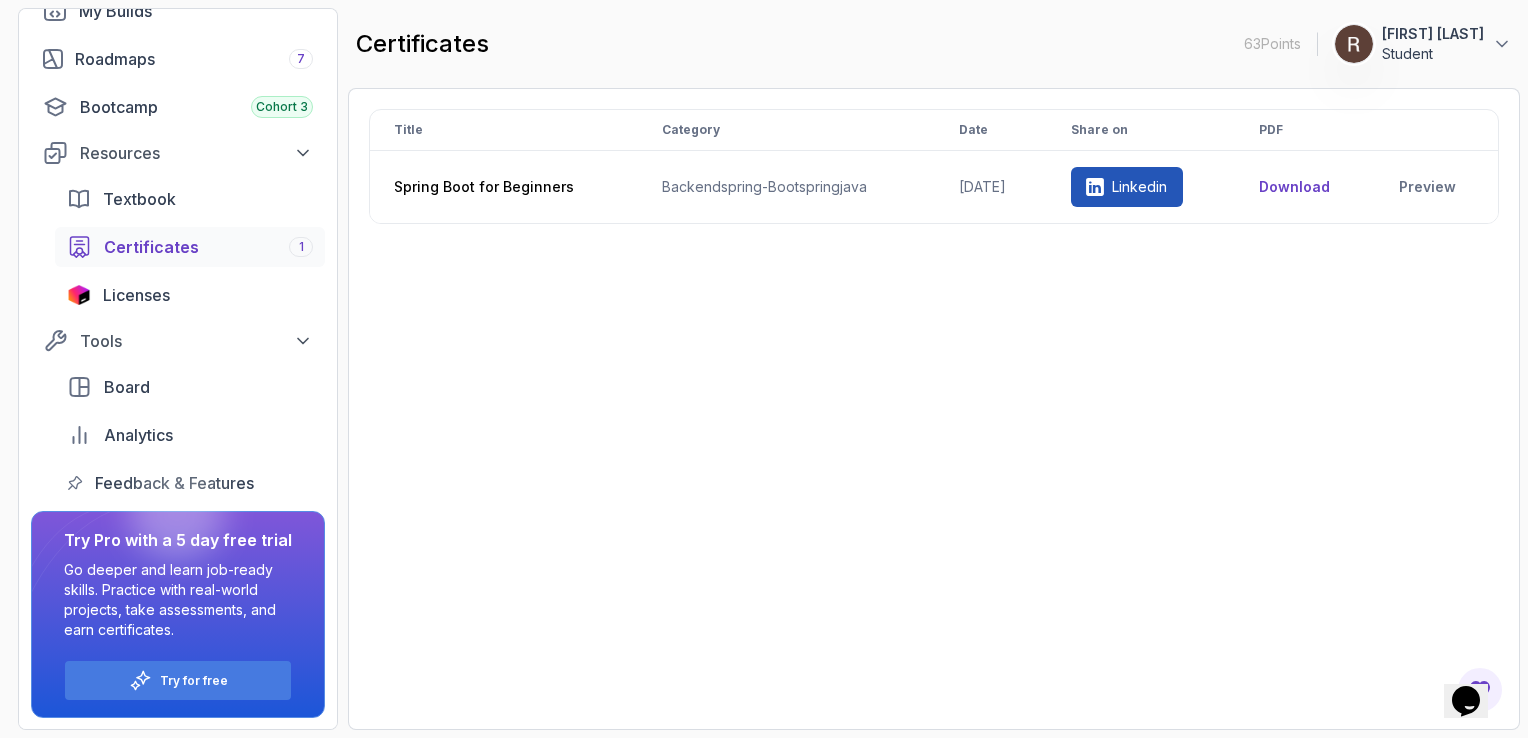 drag, startPoint x: 511, startPoint y: 190, endPoint x: 410, endPoint y: 295, distance: 145.69145 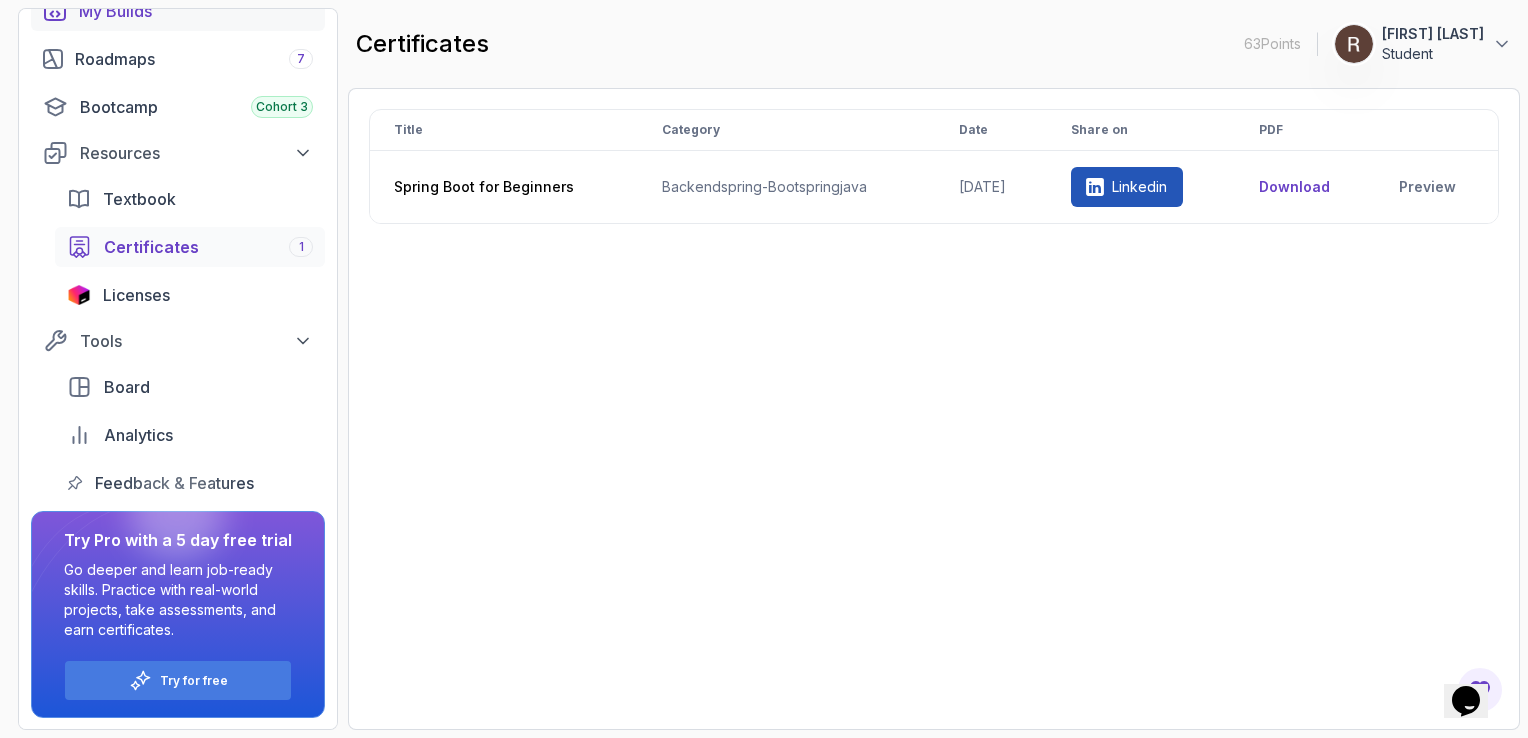 click on "My Builds" at bounding box center (178, 11) 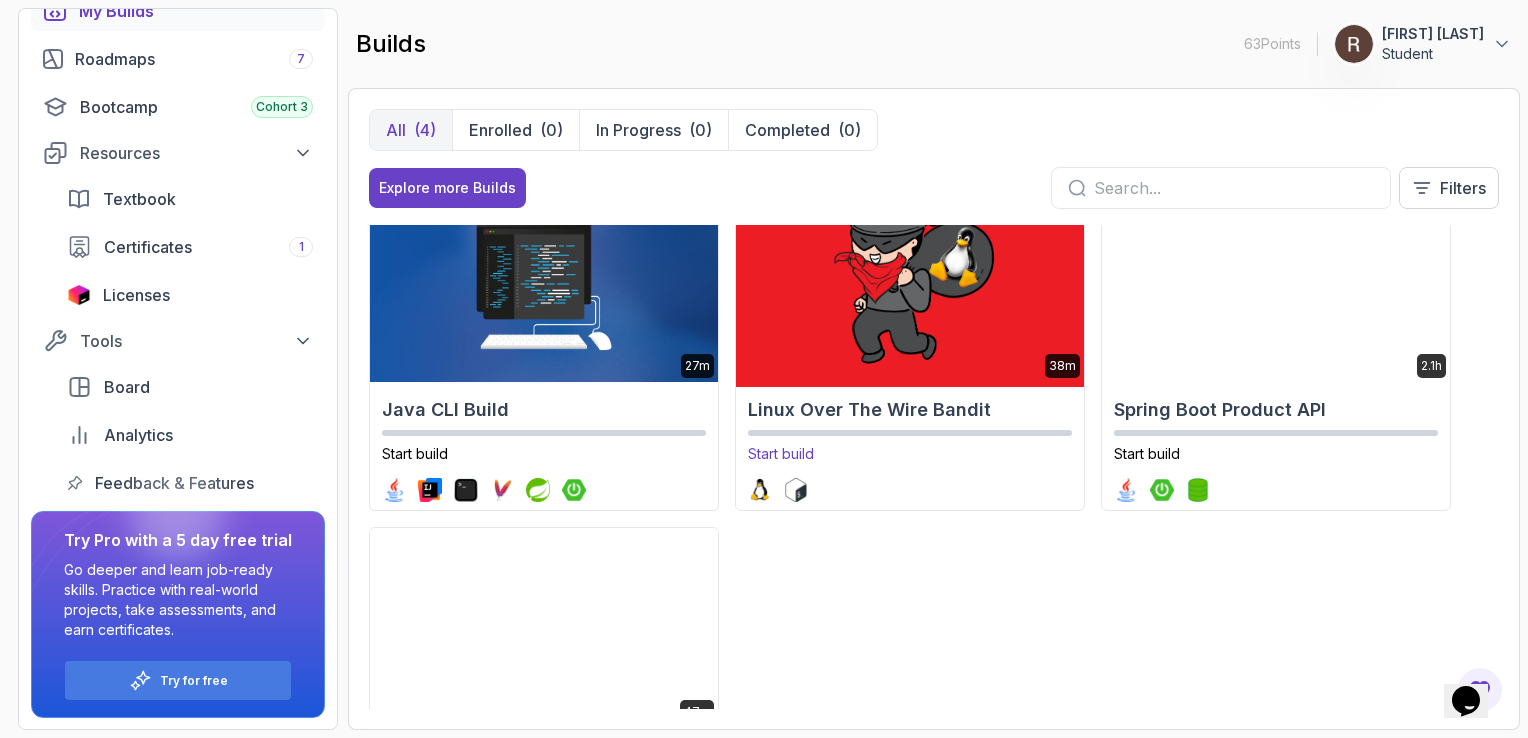 scroll, scrollTop: 48, scrollLeft: 0, axis: vertical 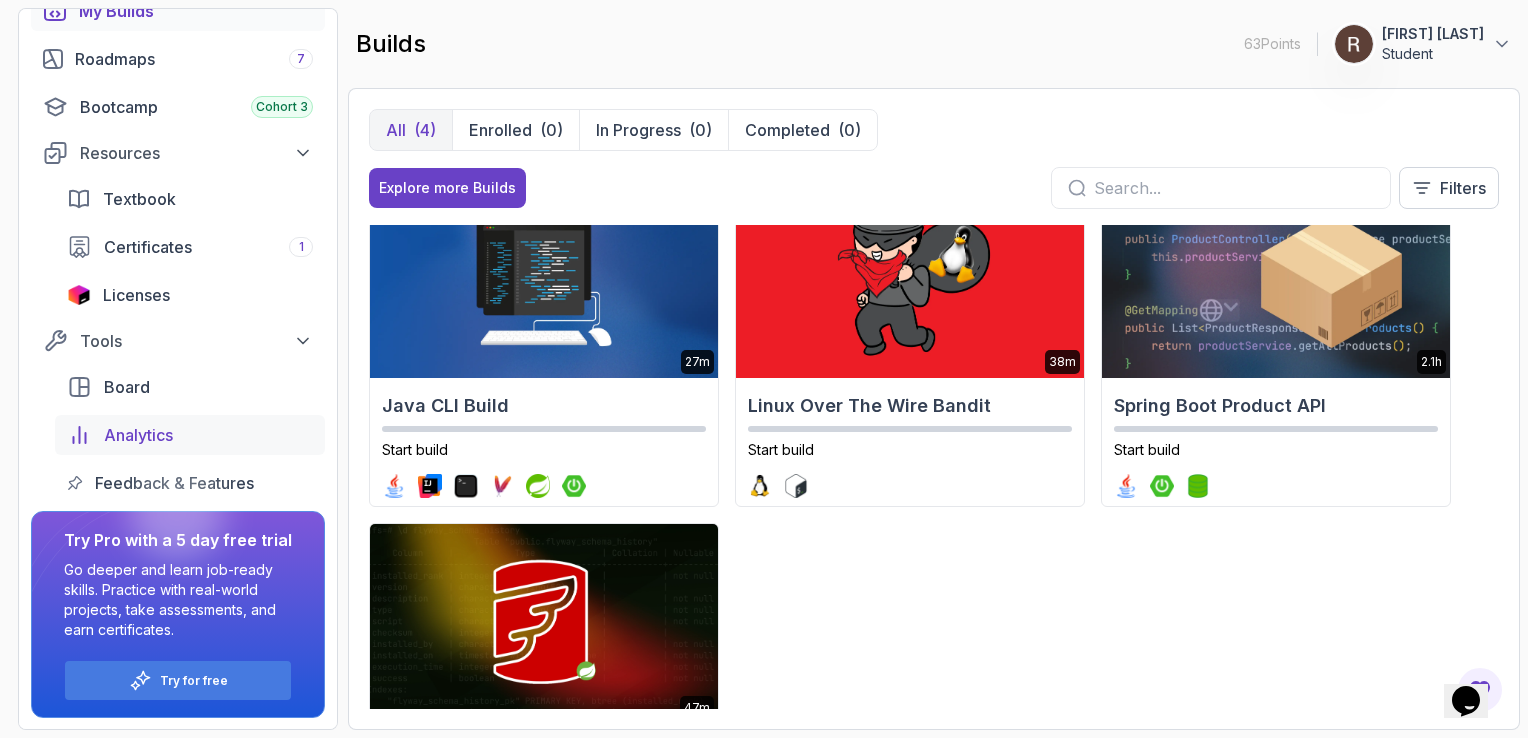 click on "Analytics" at bounding box center (208, 435) 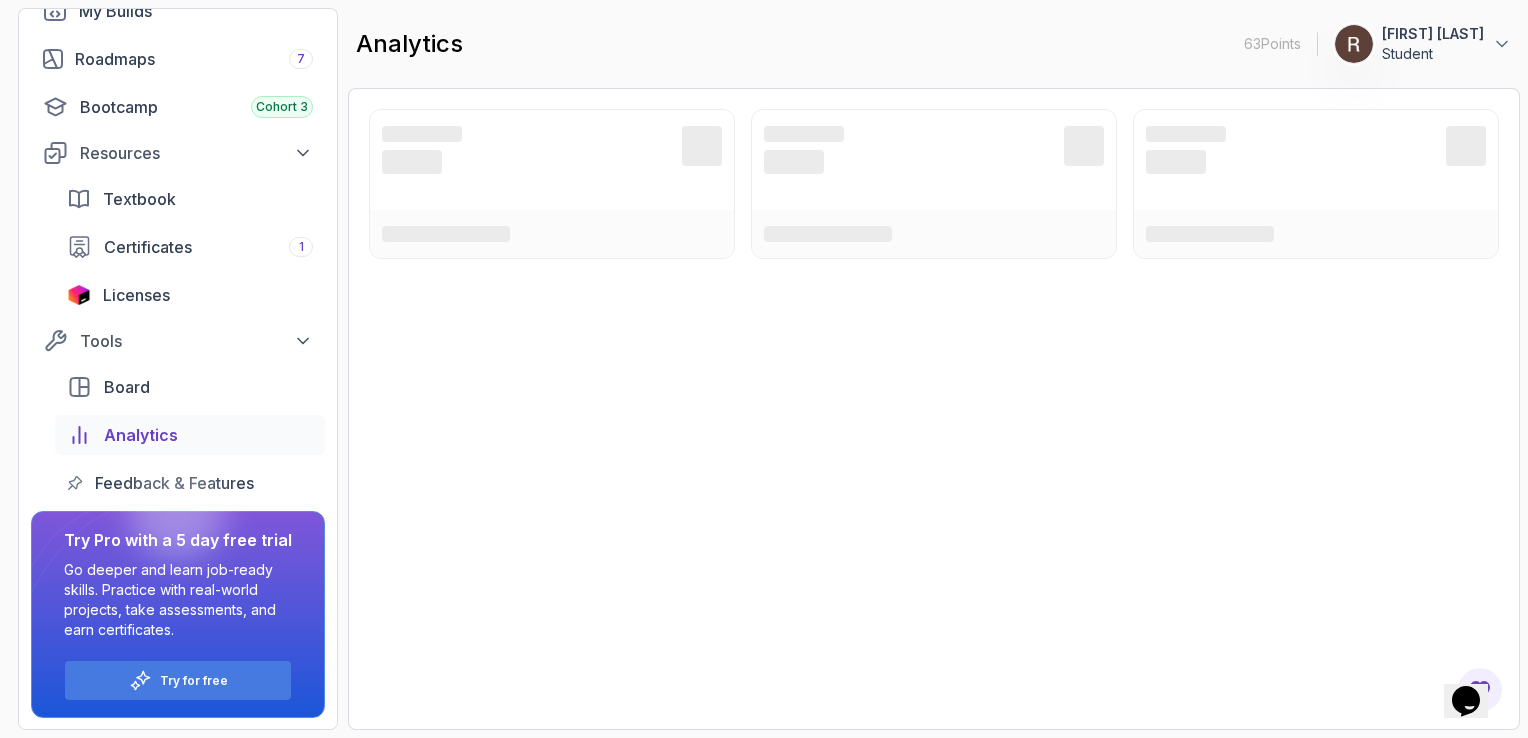 click 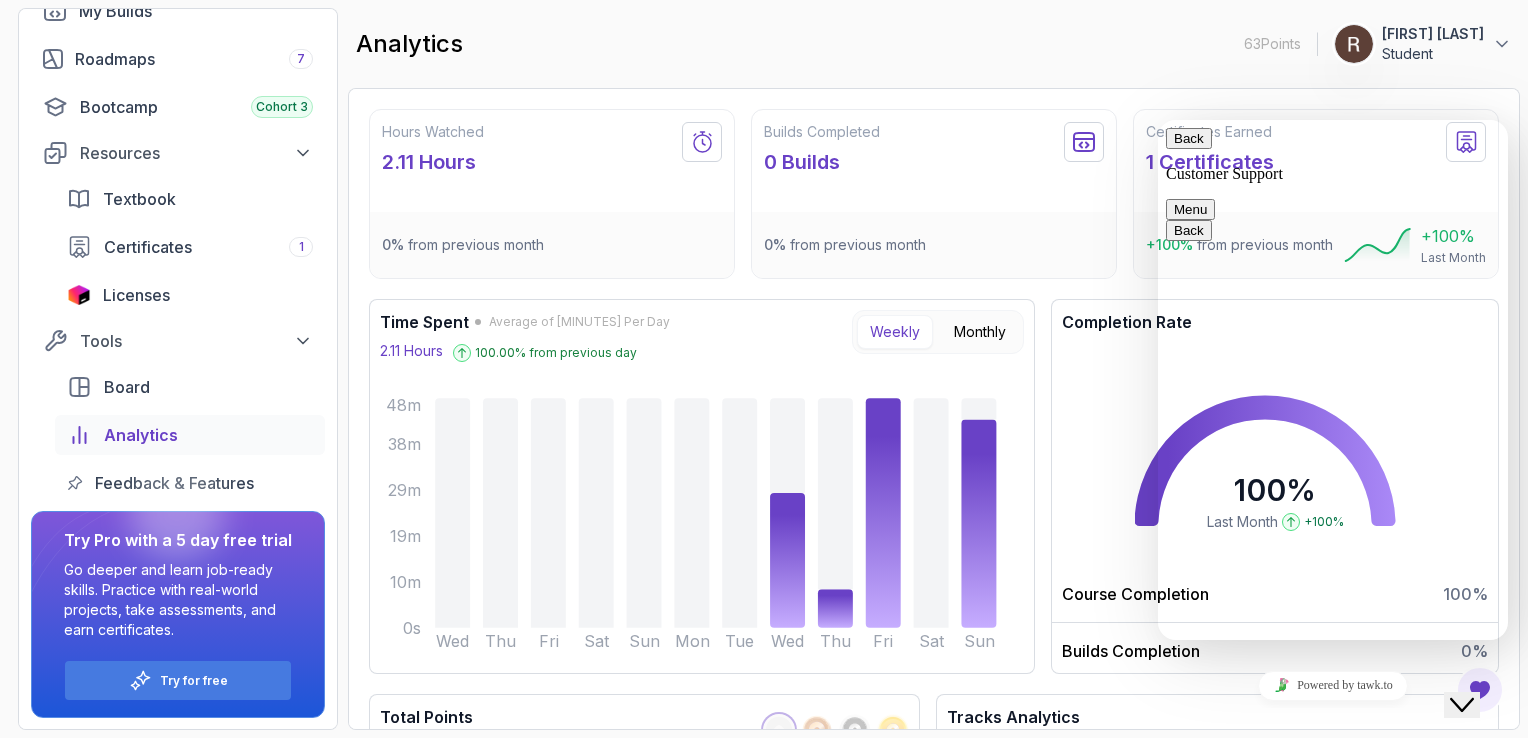 click at bounding box center [1158, 120] 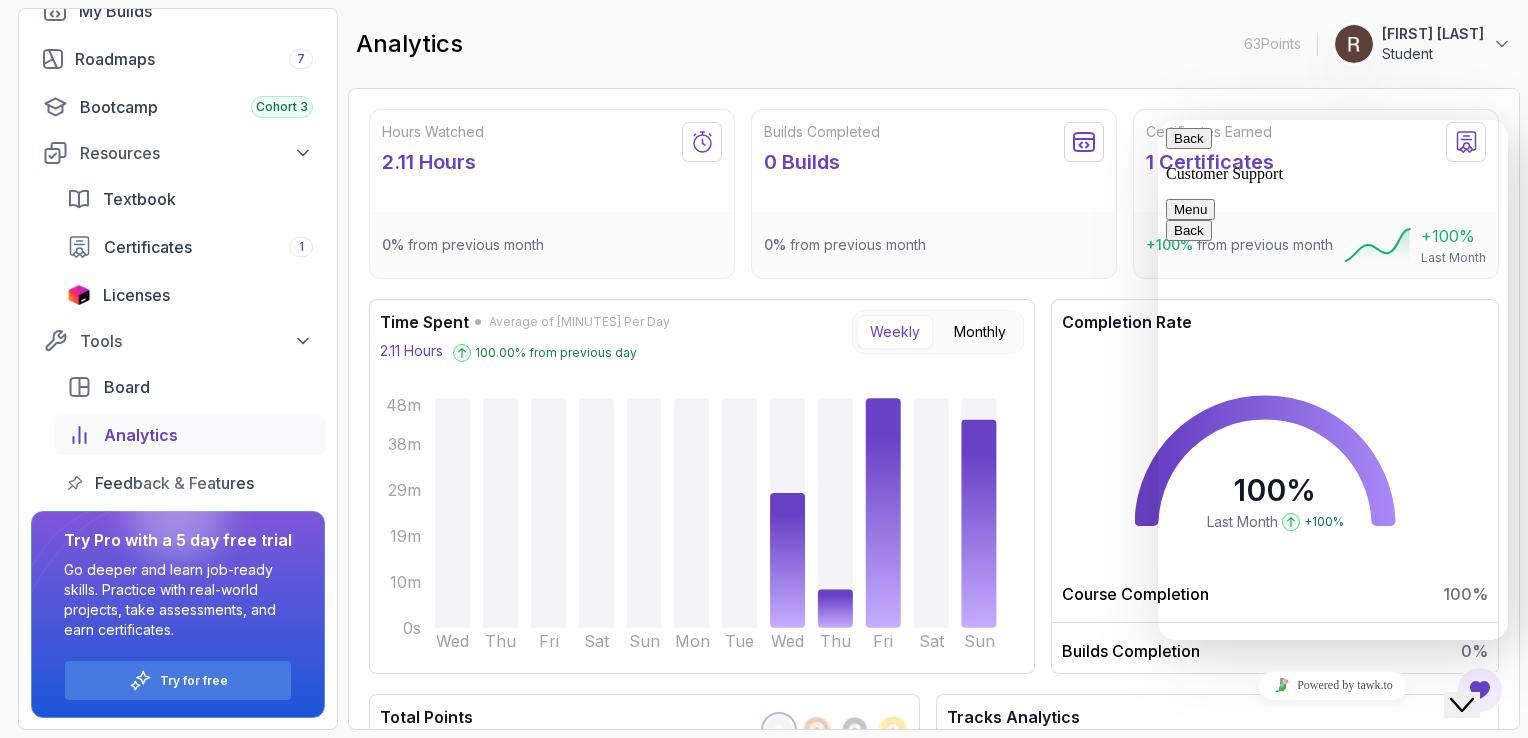 type on "My certi" 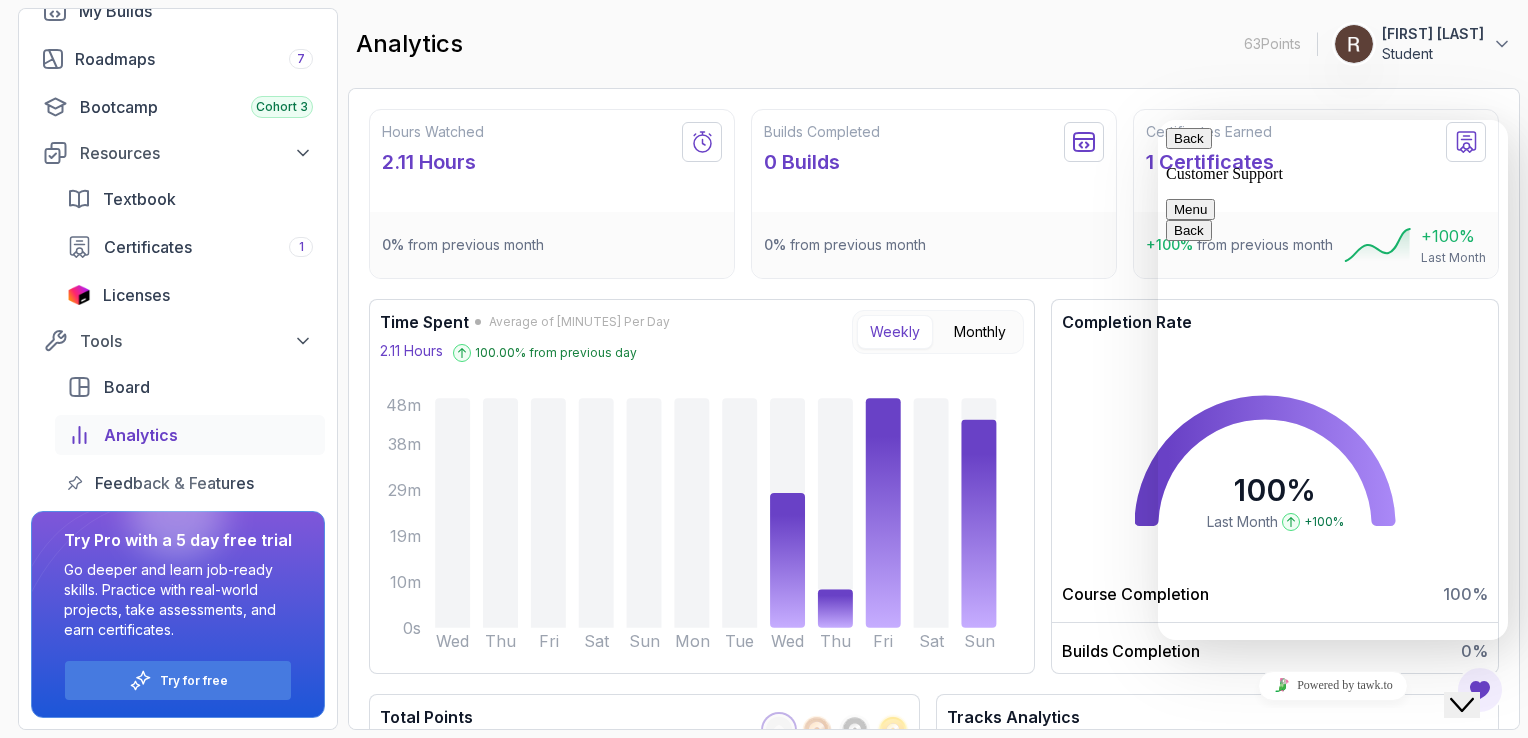 scroll, scrollTop: 0, scrollLeft: 0, axis: both 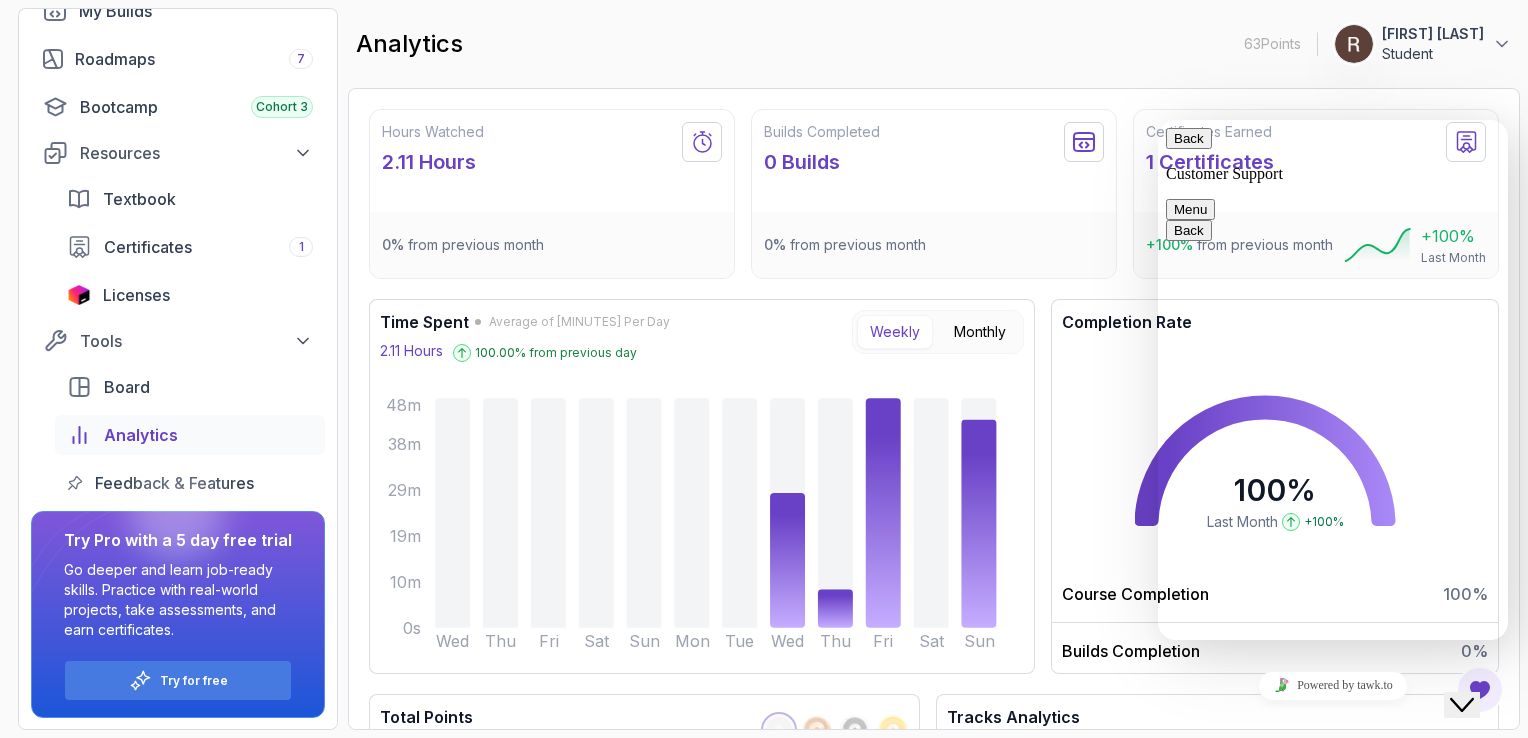type on "my certificate has my middle name only, i want it to hava my full name" 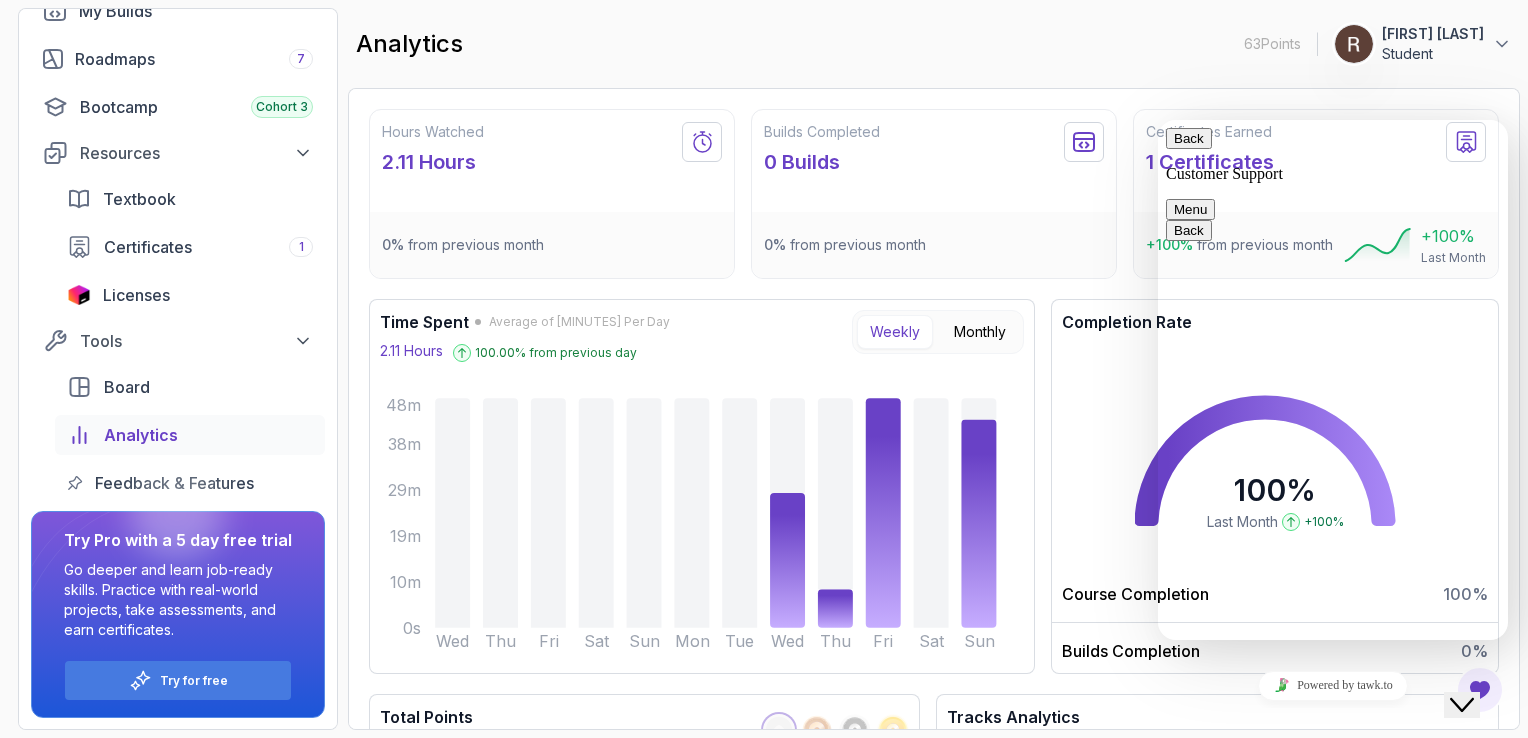 scroll, scrollTop: 460, scrollLeft: 0, axis: vertical 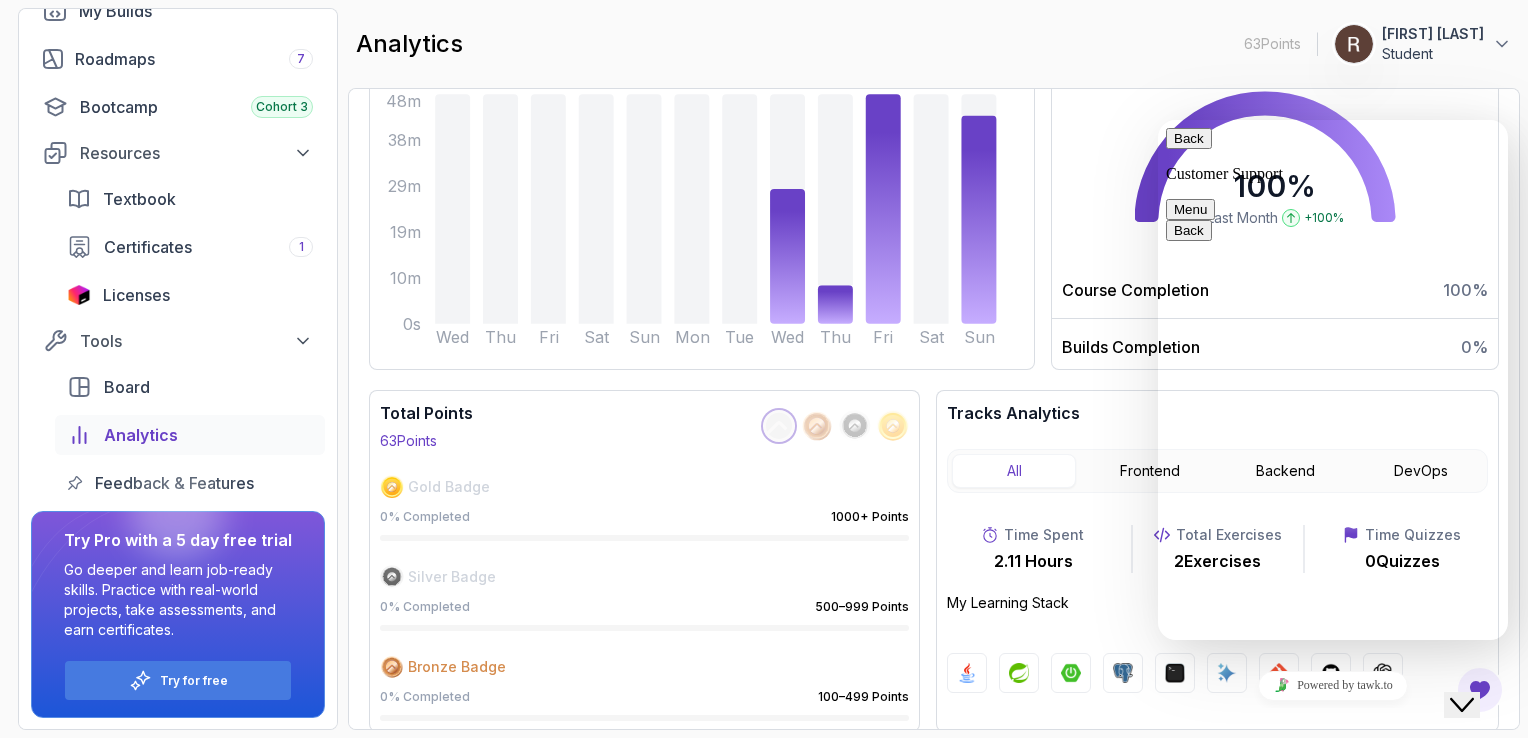 click on "Powered by tawk.to" at bounding box center [1333, 686] 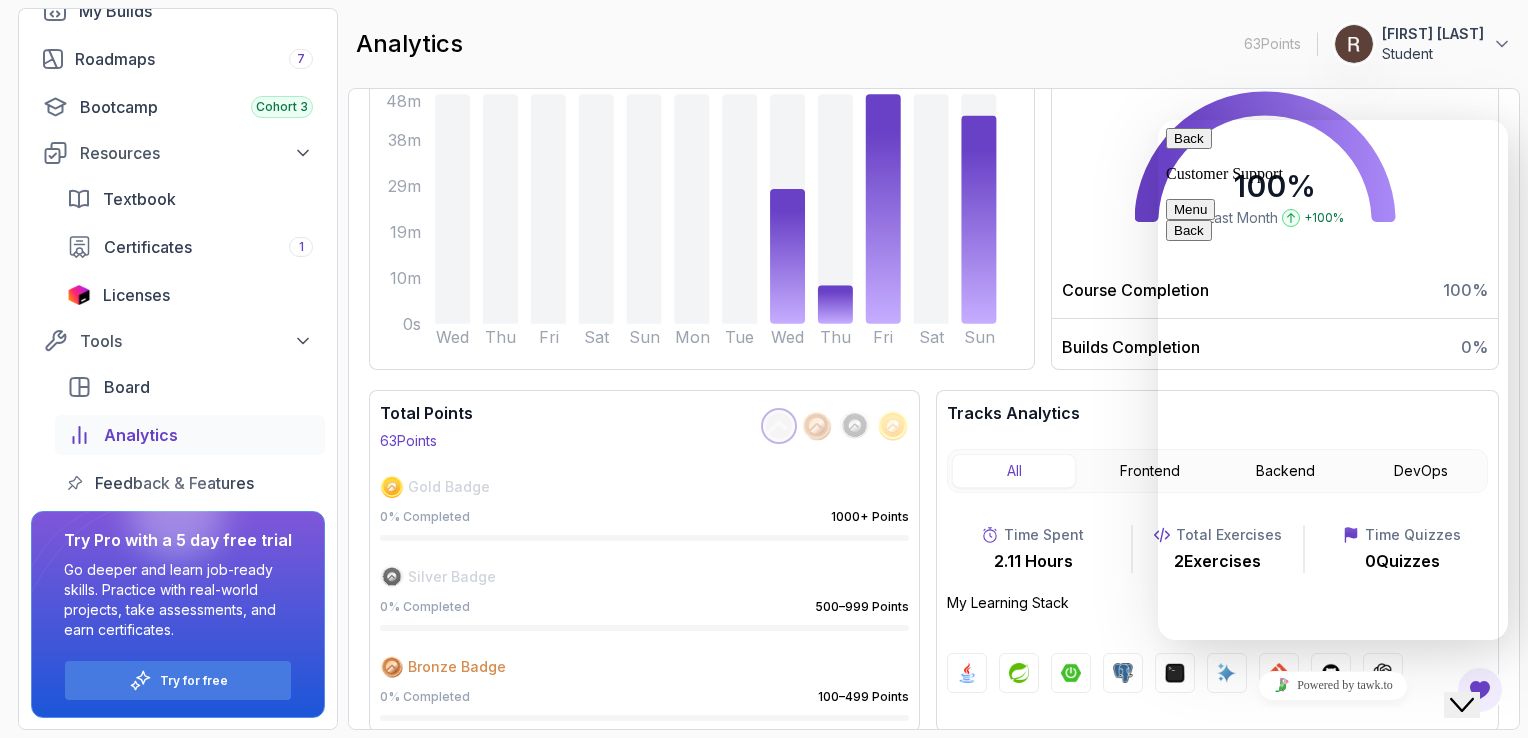 scroll, scrollTop: 461, scrollLeft: 0, axis: vertical 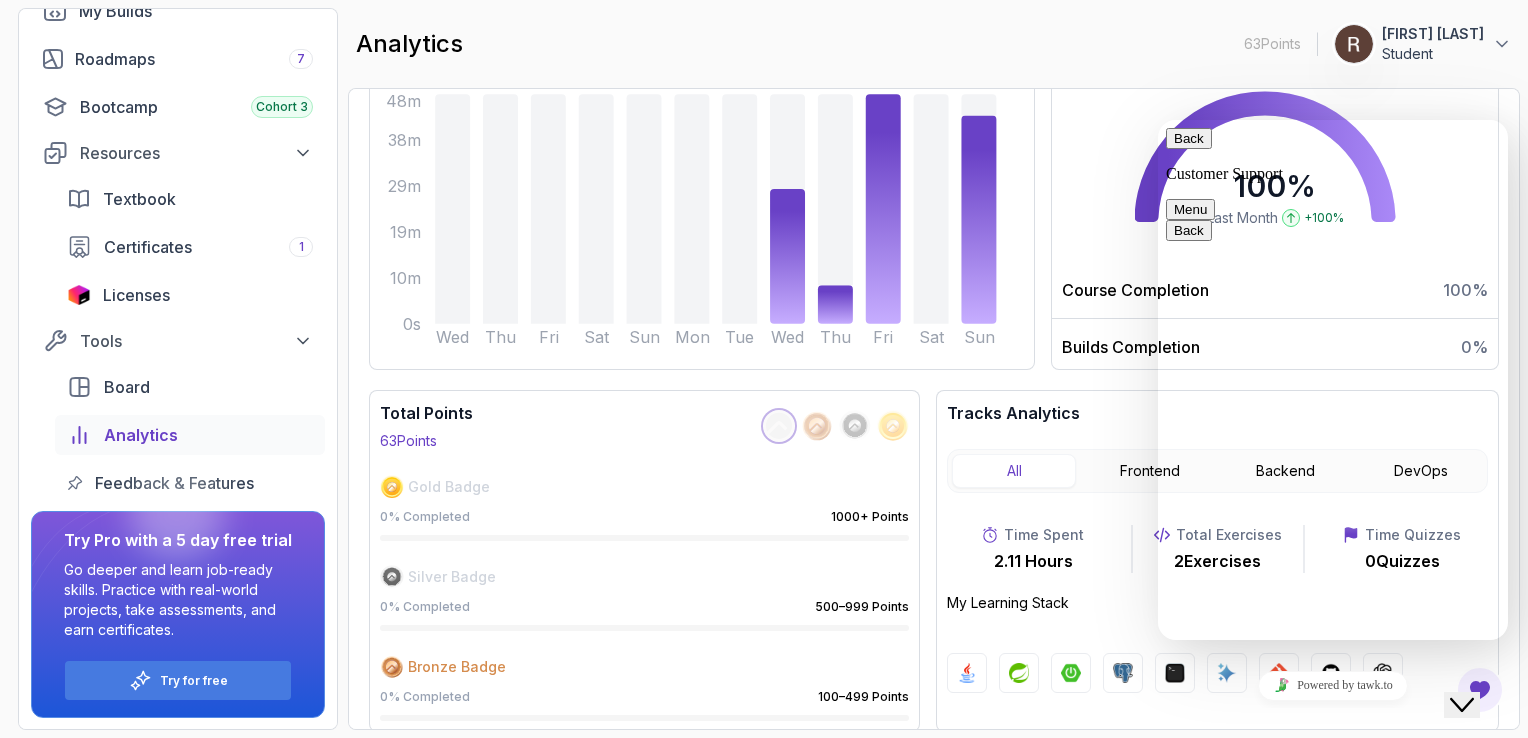 click on "my certificate has my middle name only, i want it to hava my full name" at bounding box center [1158, 120] 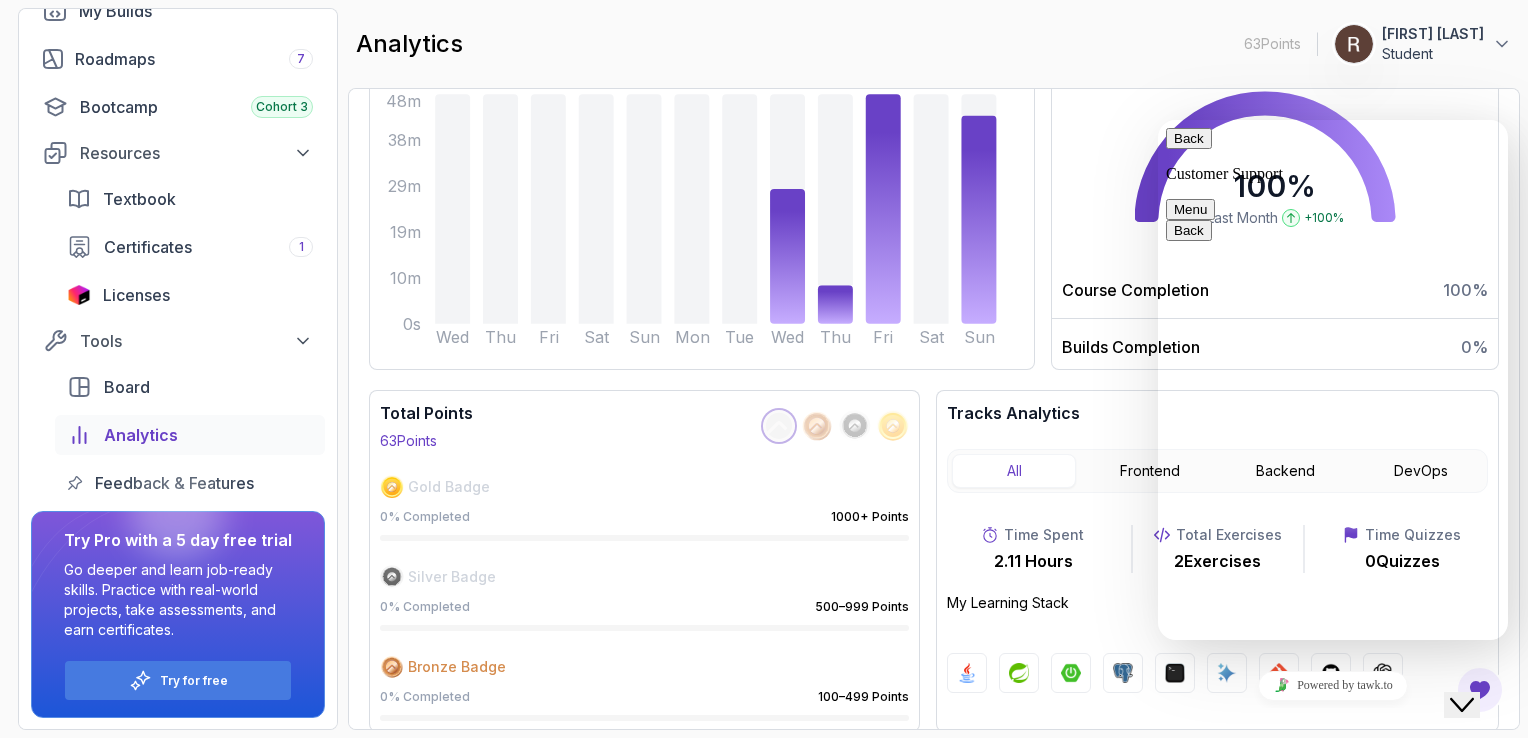 paste on "my certificate has my middle name only, i want it to hava my full name" 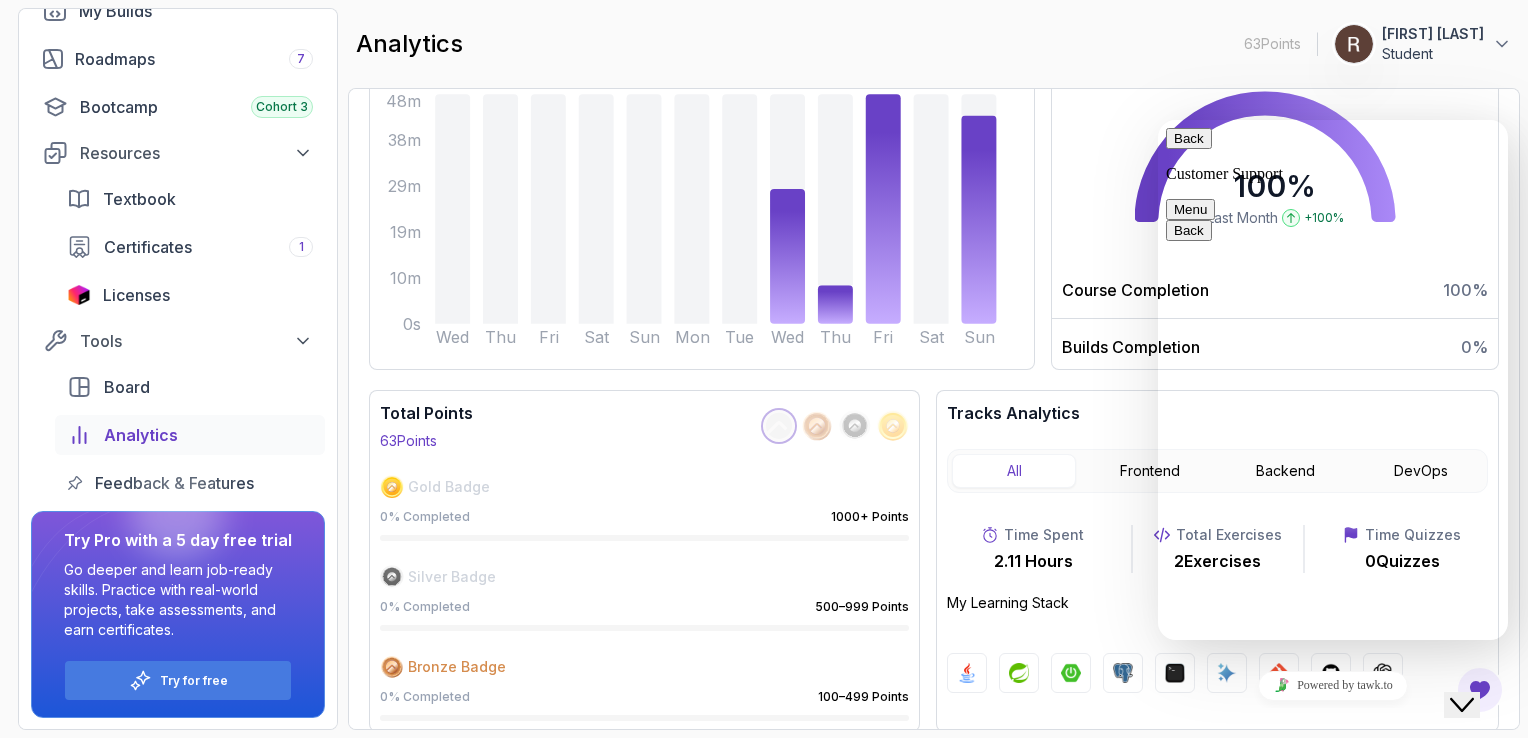 type on "my certificate has my middle name only, i want it to hava my full name" 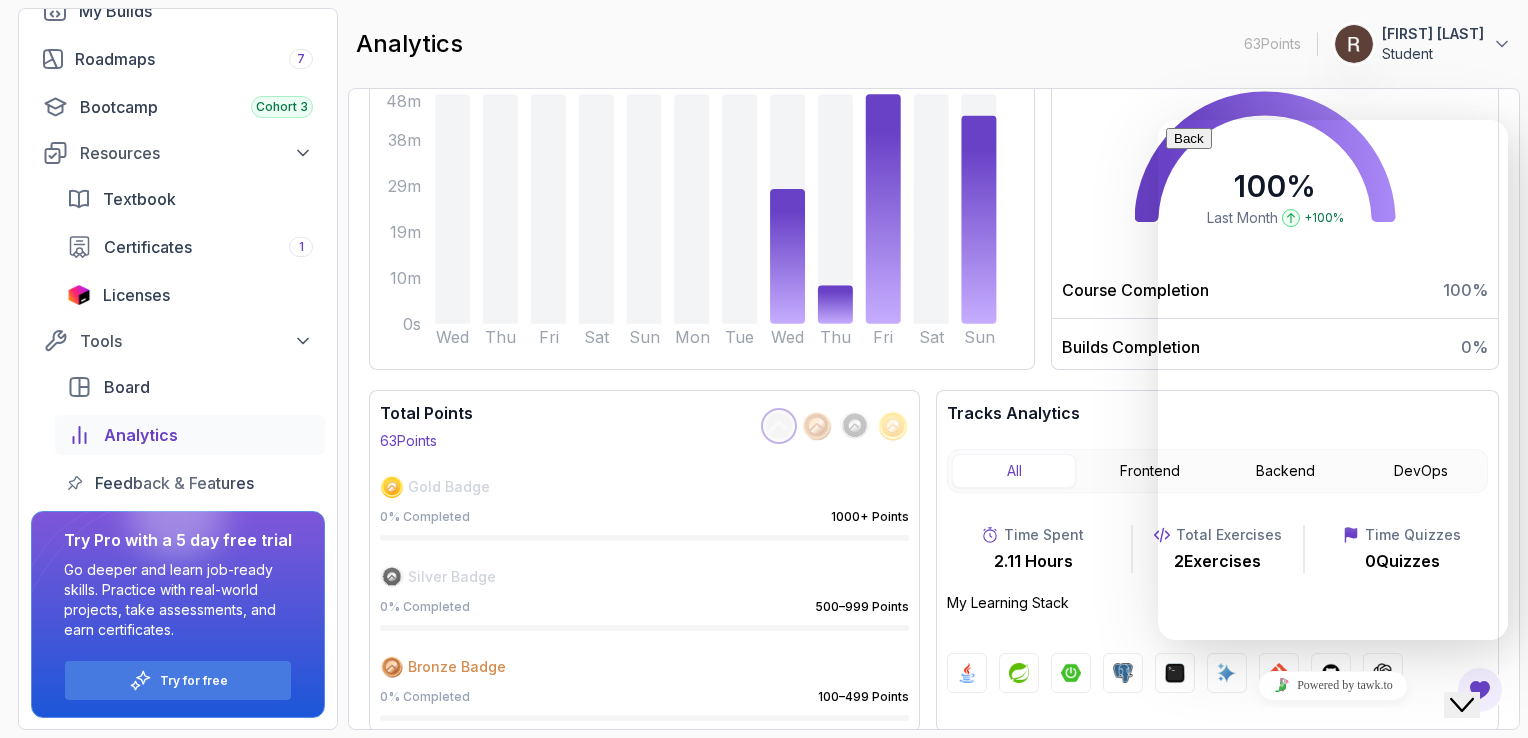 scroll, scrollTop: 484, scrollLeft: 0, axis: vertical 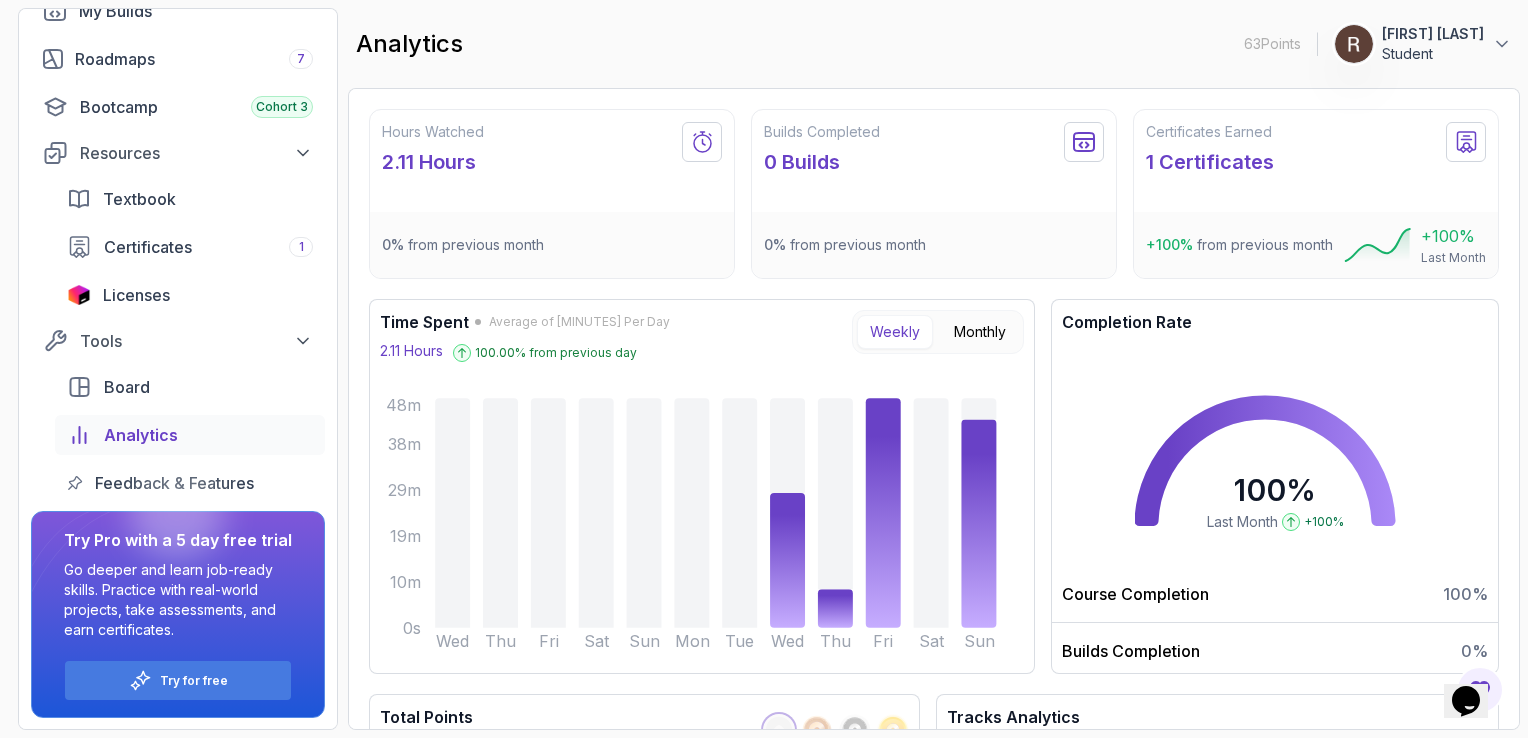 click 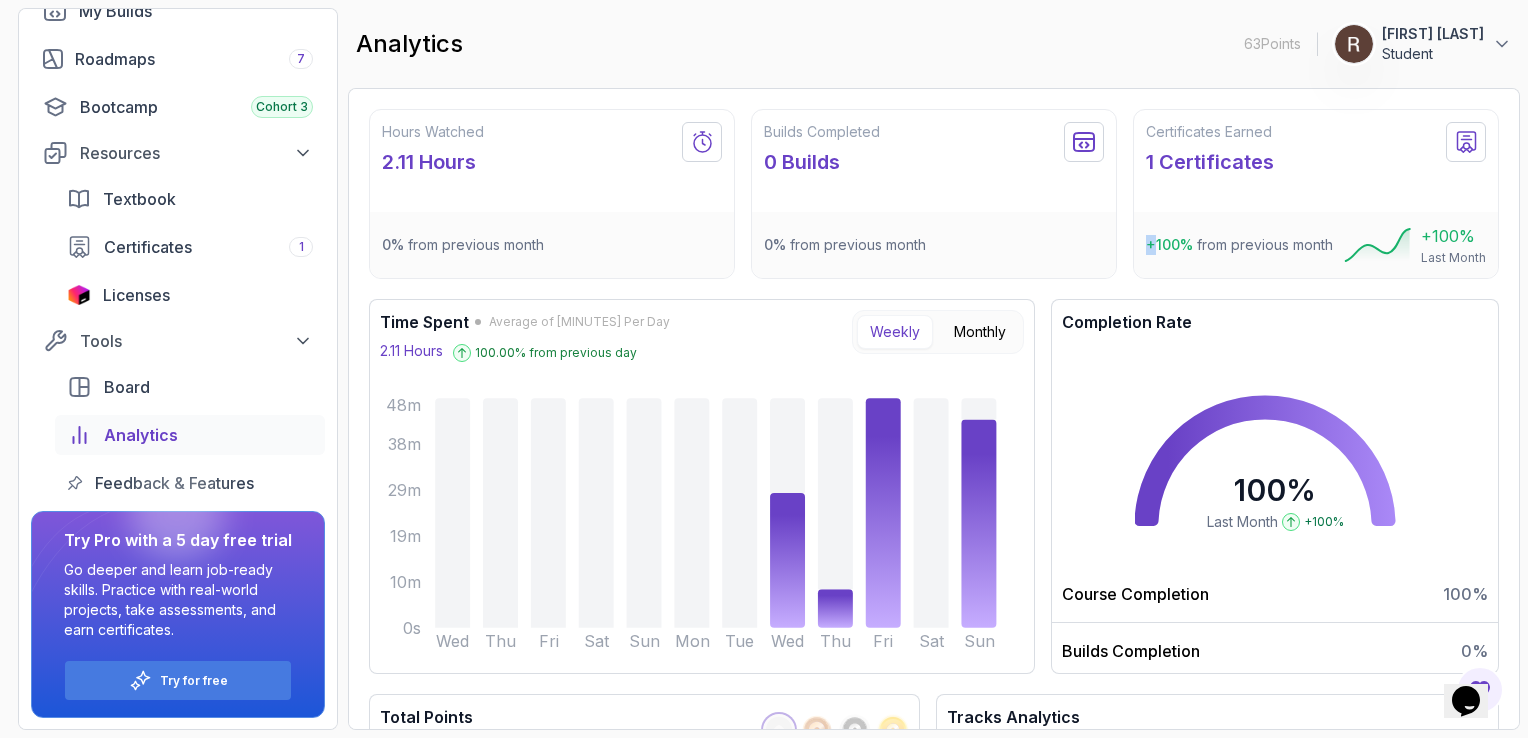 click at bounding box center [1466, 142] 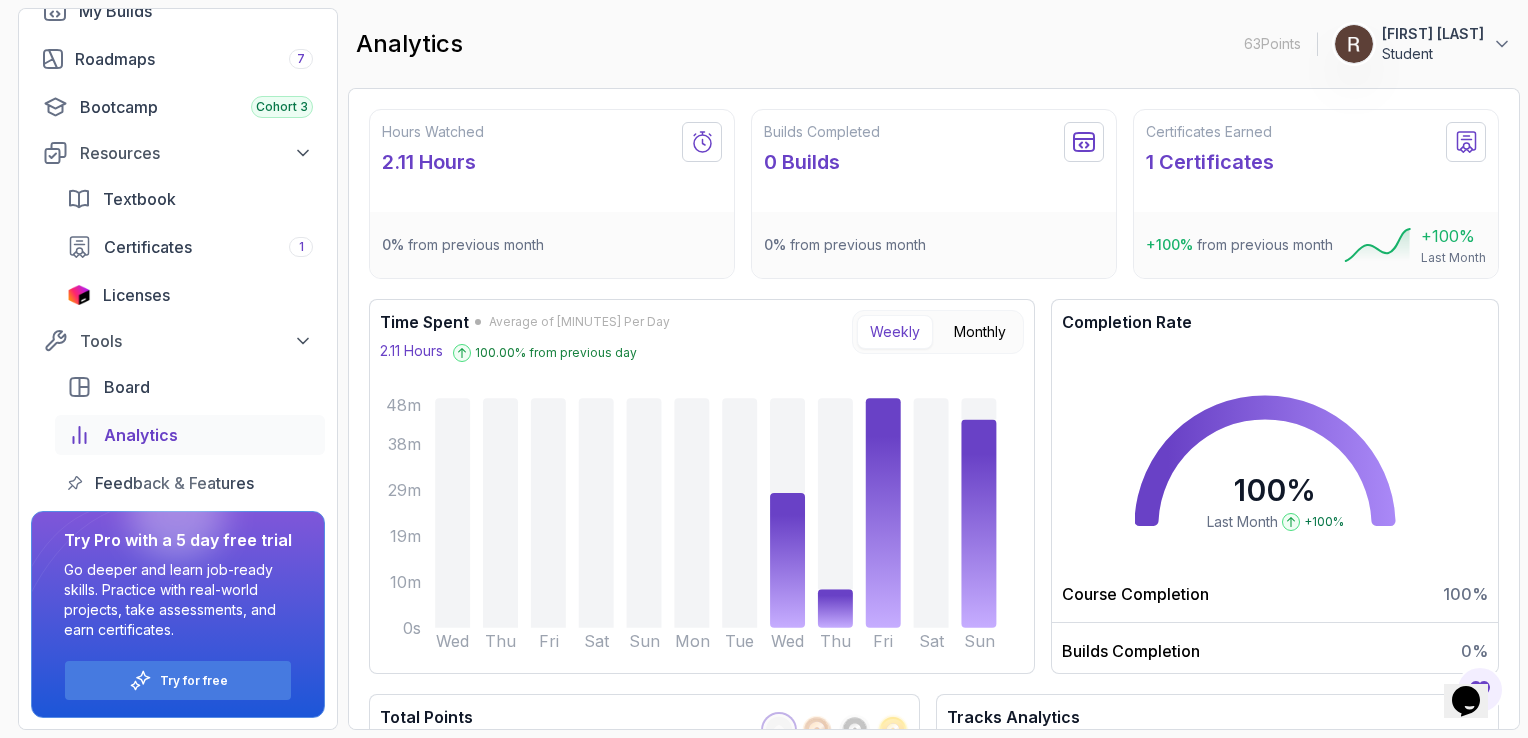 click on "+100 %   from previous month +100  % Last Month" at bounding box center (1316, 245) 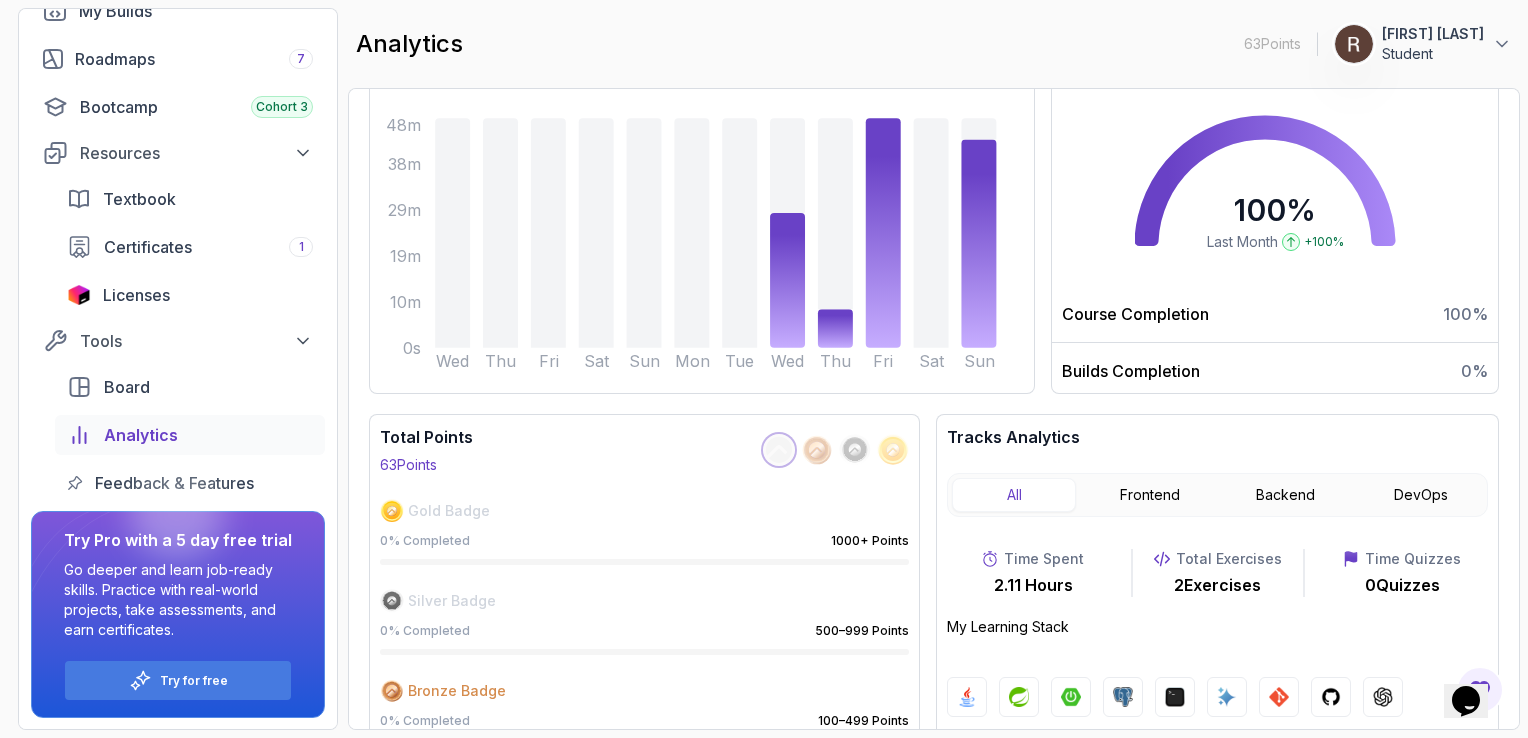 scroll, scrollTop: 304, scrollLeft: 0, axis: vertical 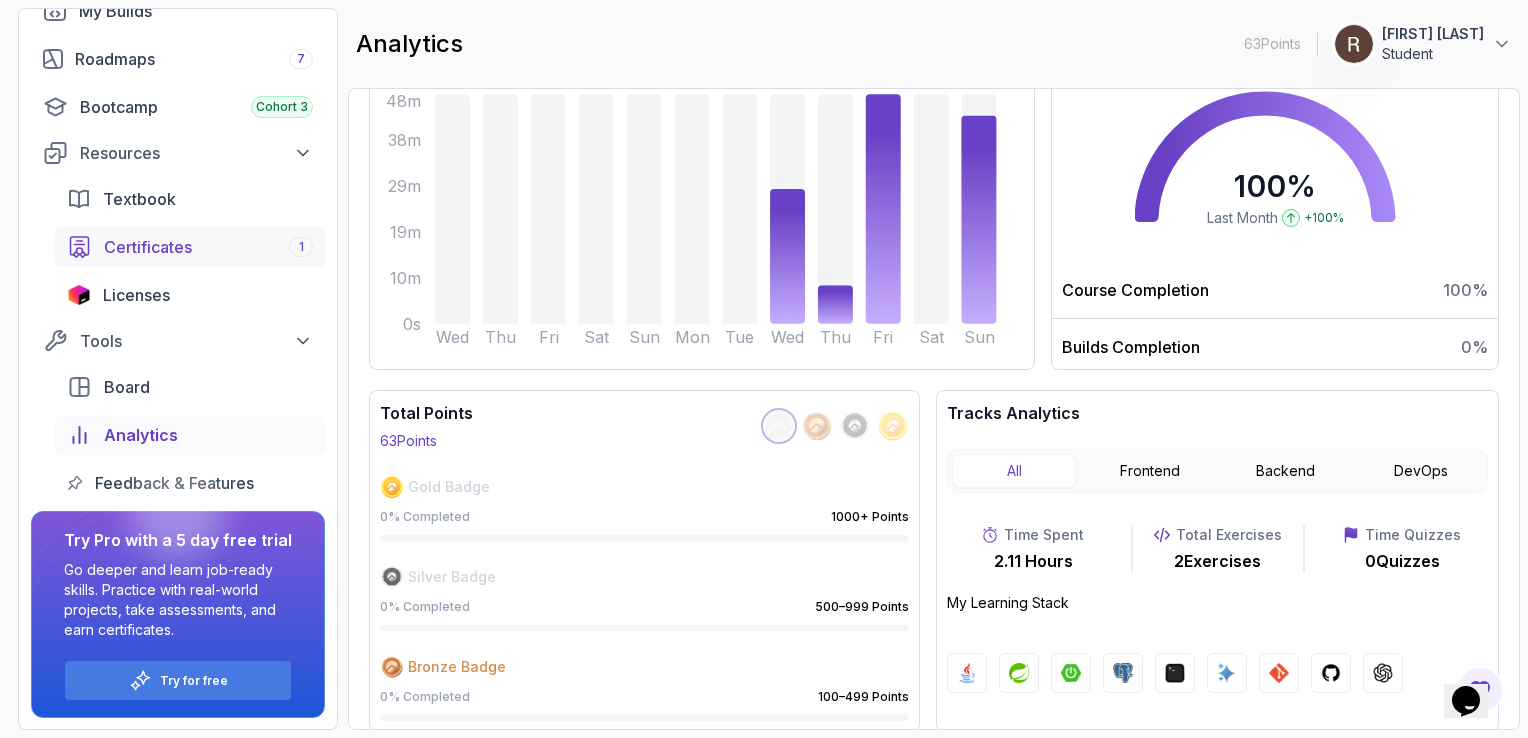 click on "Certificates" at bounding box center (148, 247) 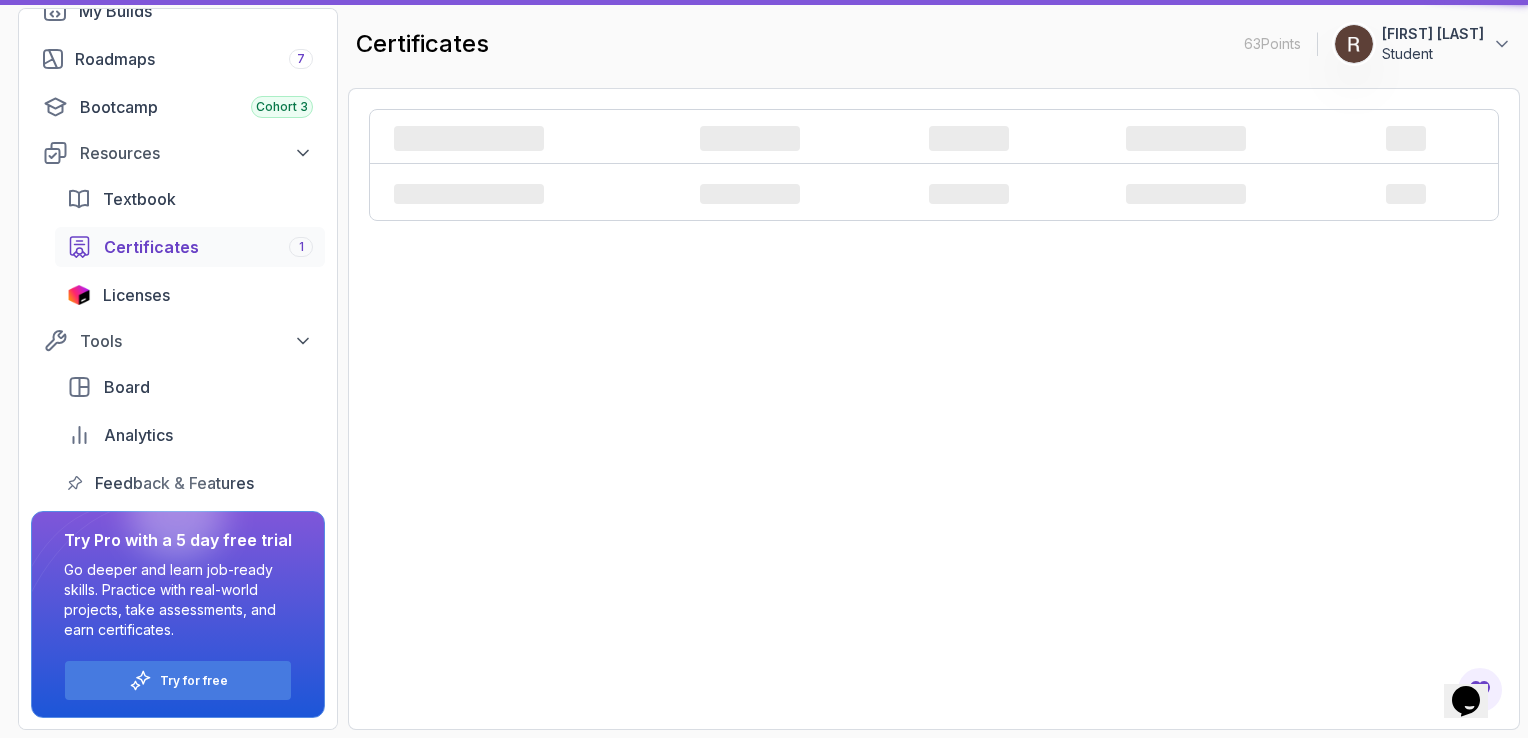 scroll, scrollTop: 0, scrollLeft: 0, axis: both 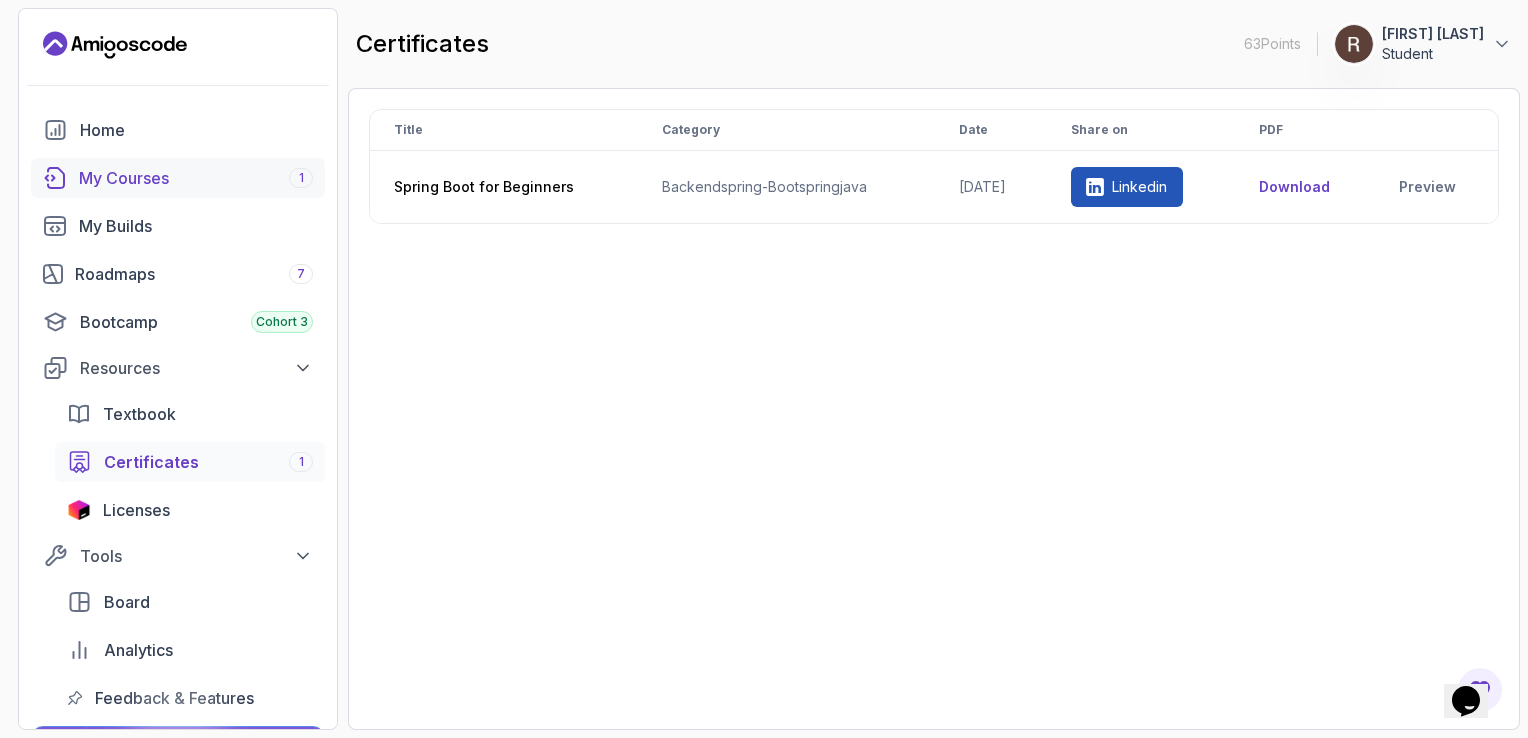 click on "My Courses 1" at bounding box center [178, 178] 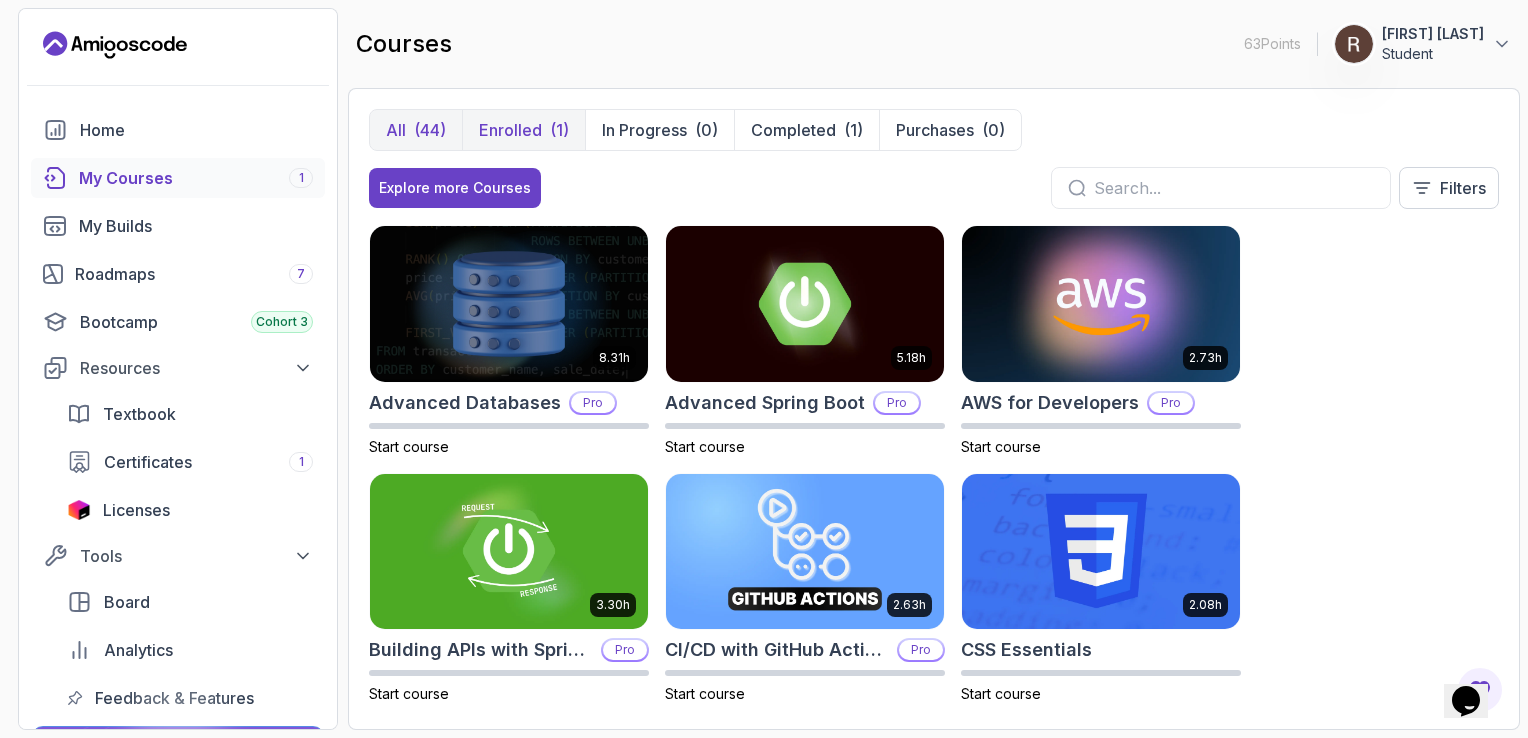 click on "(1)" at bounding box center [559, 130] 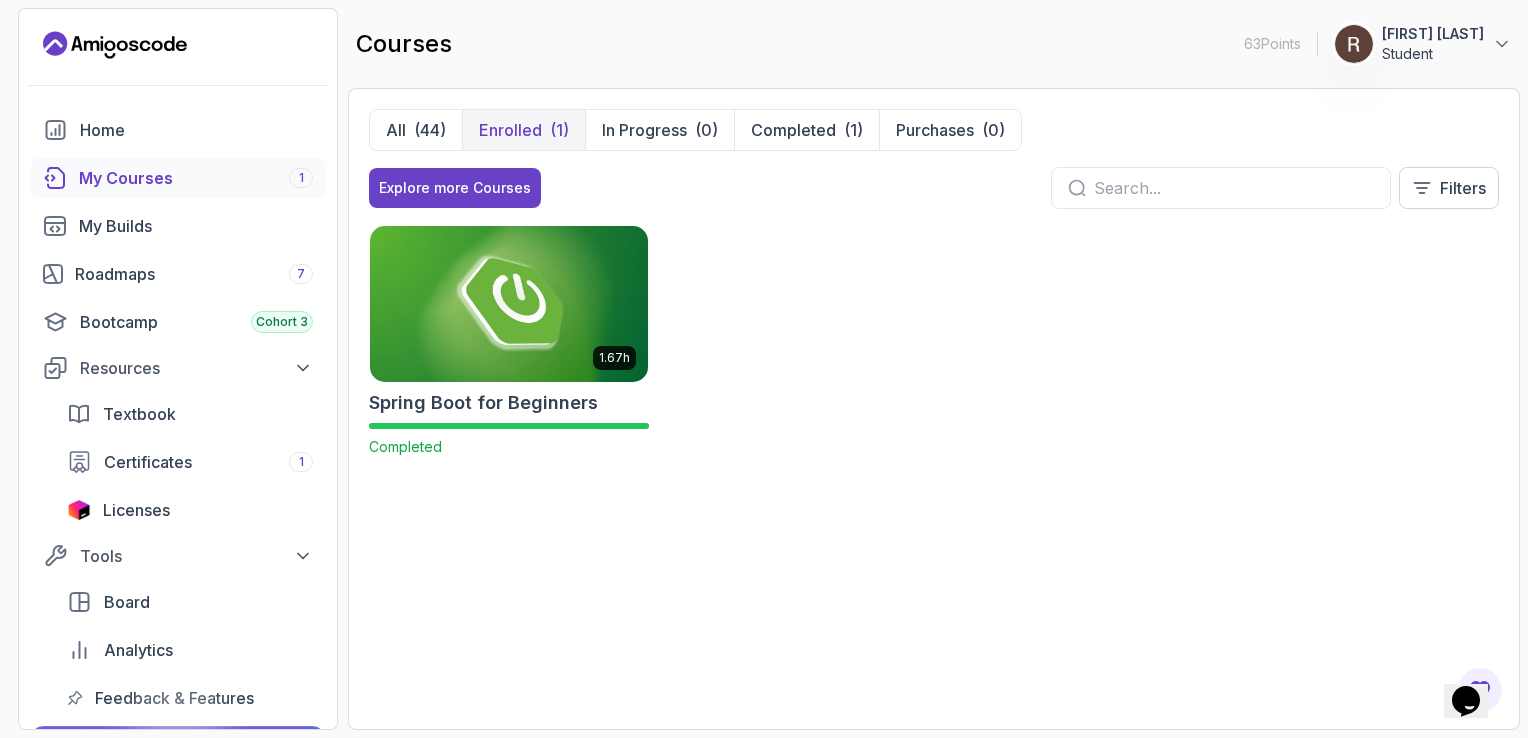 click at bounding box center (509, 303) 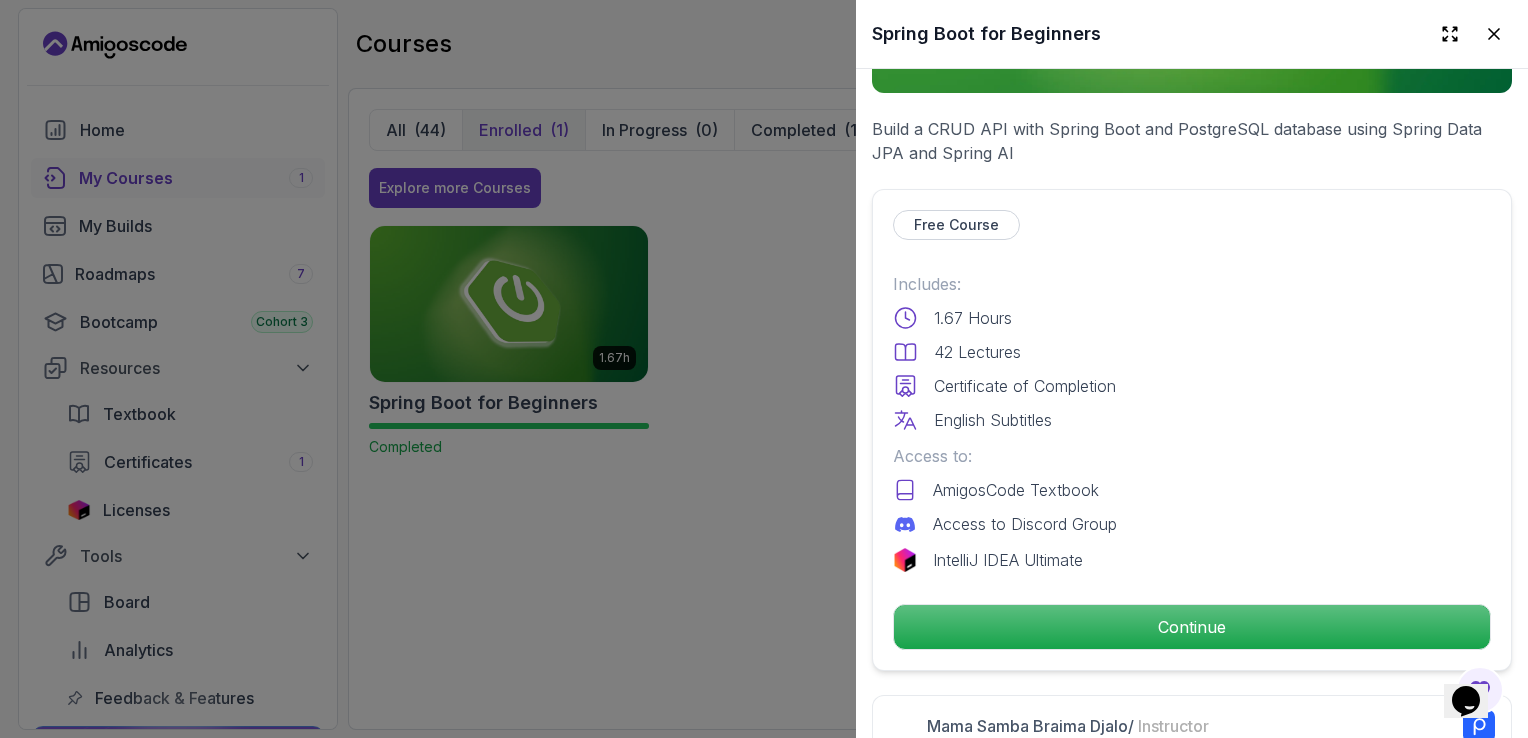 scroll, scrollTop: 380, scrollLeft: 0, axis: vertical 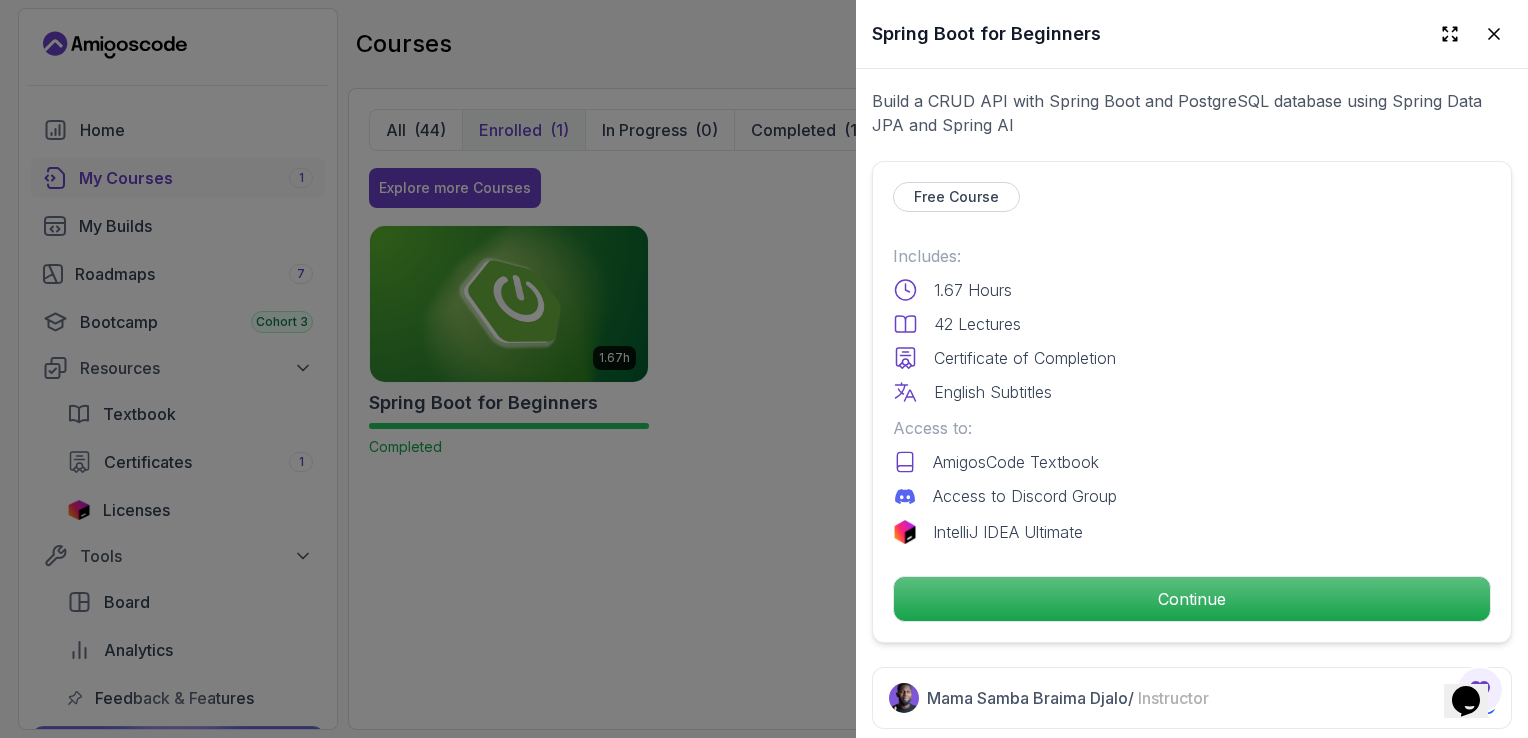 click 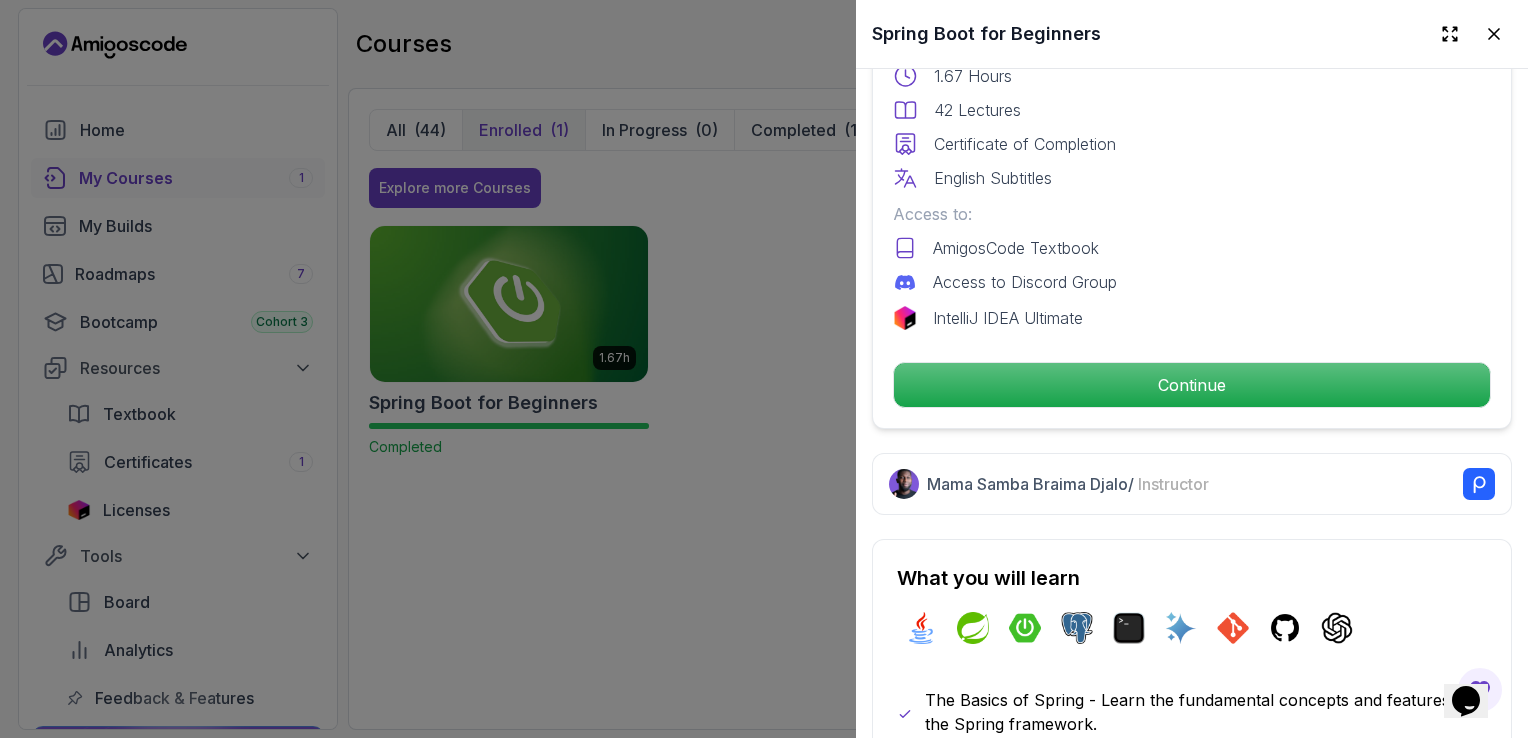 scroll, scrollTop: 594, scrollLeft: 0, axis: vertical 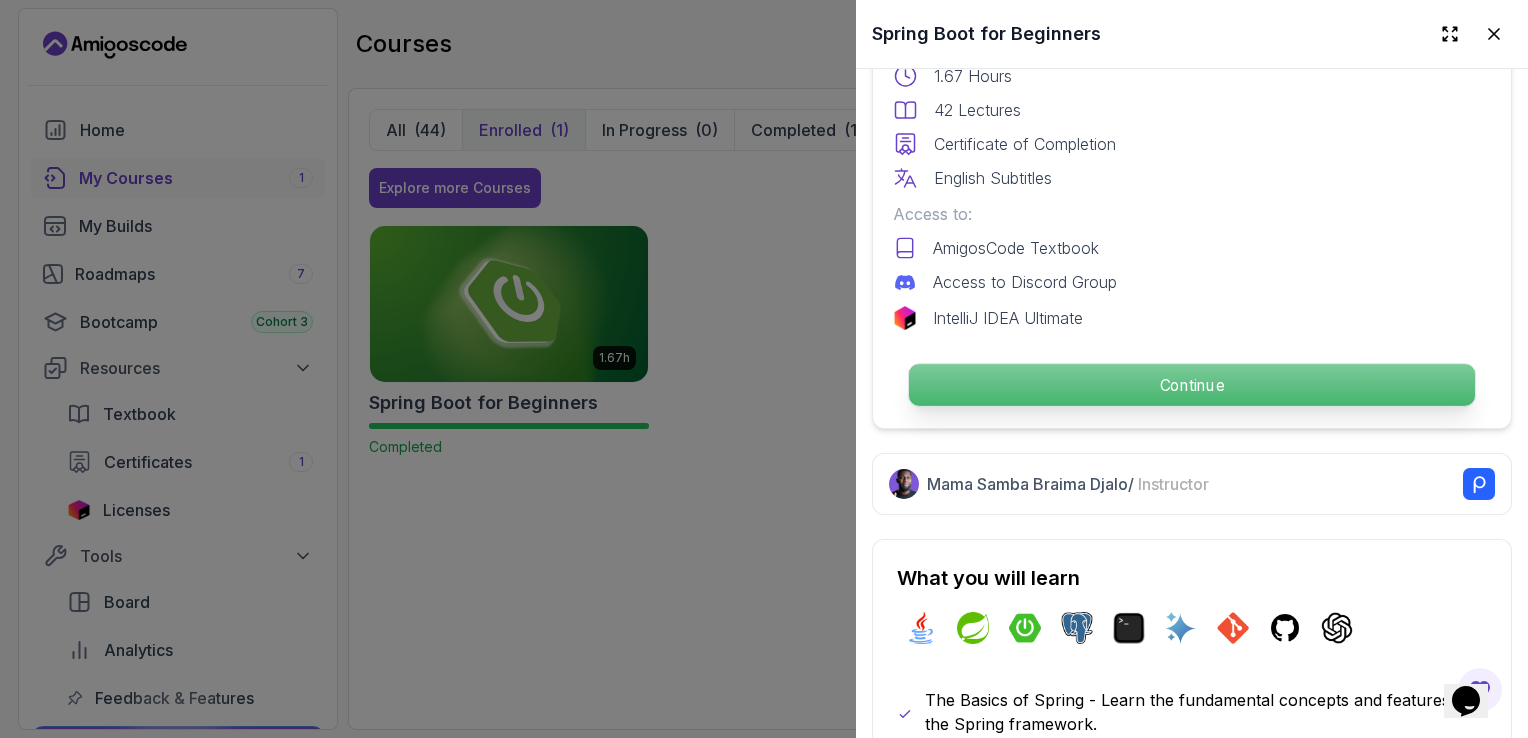 click on "Continue" at bounding box center [1192, 385] 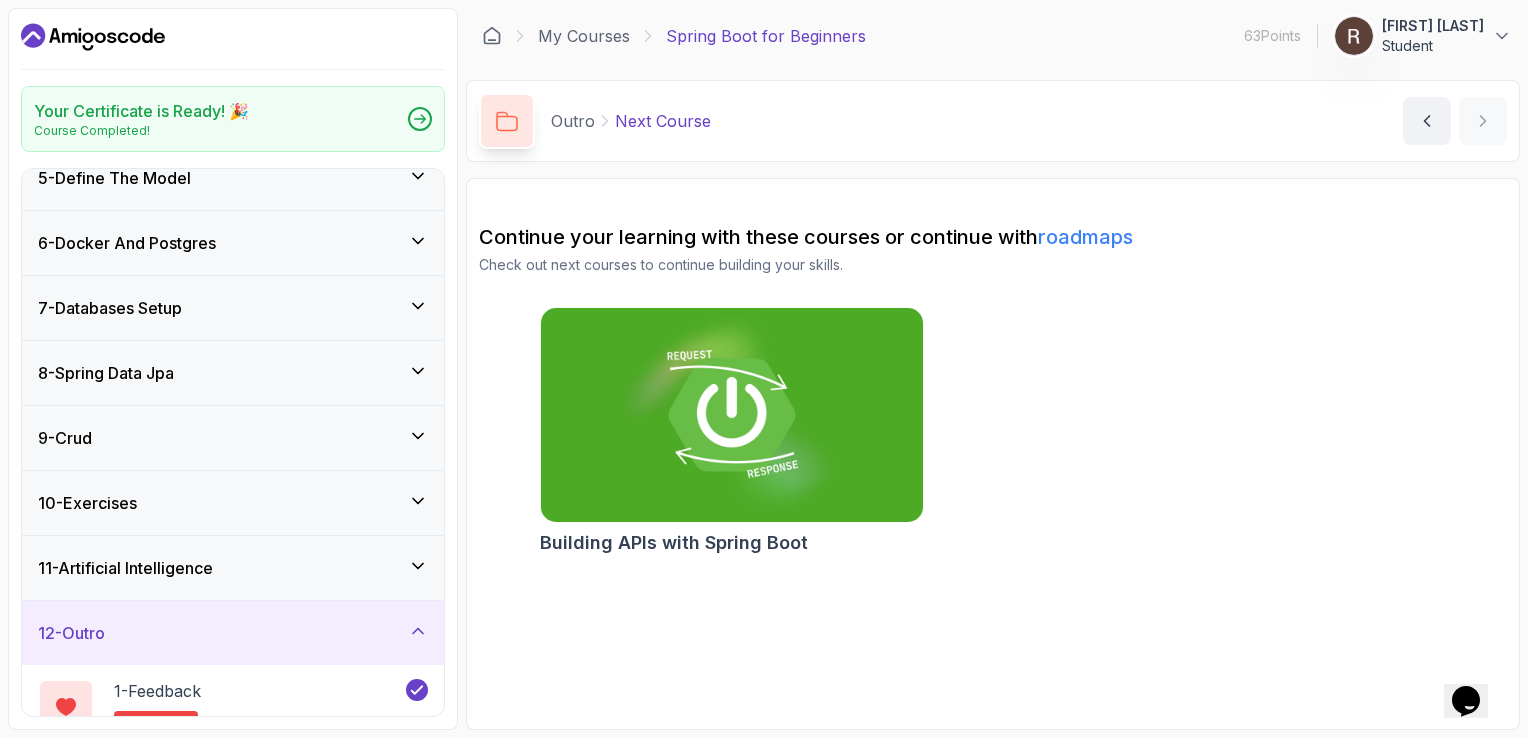 scroll, scrollTop: 396, scrollLeft: 0, axis: vertical 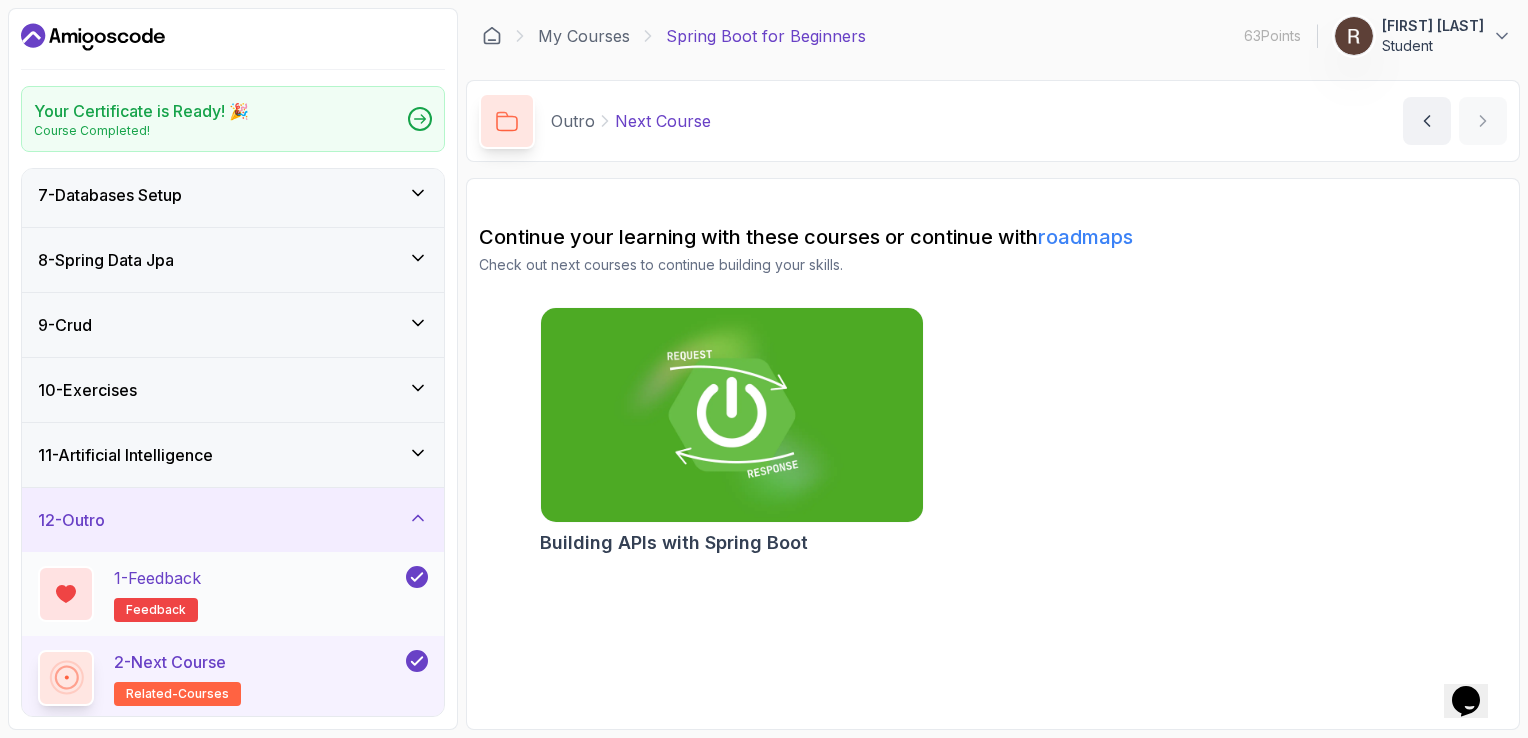 click 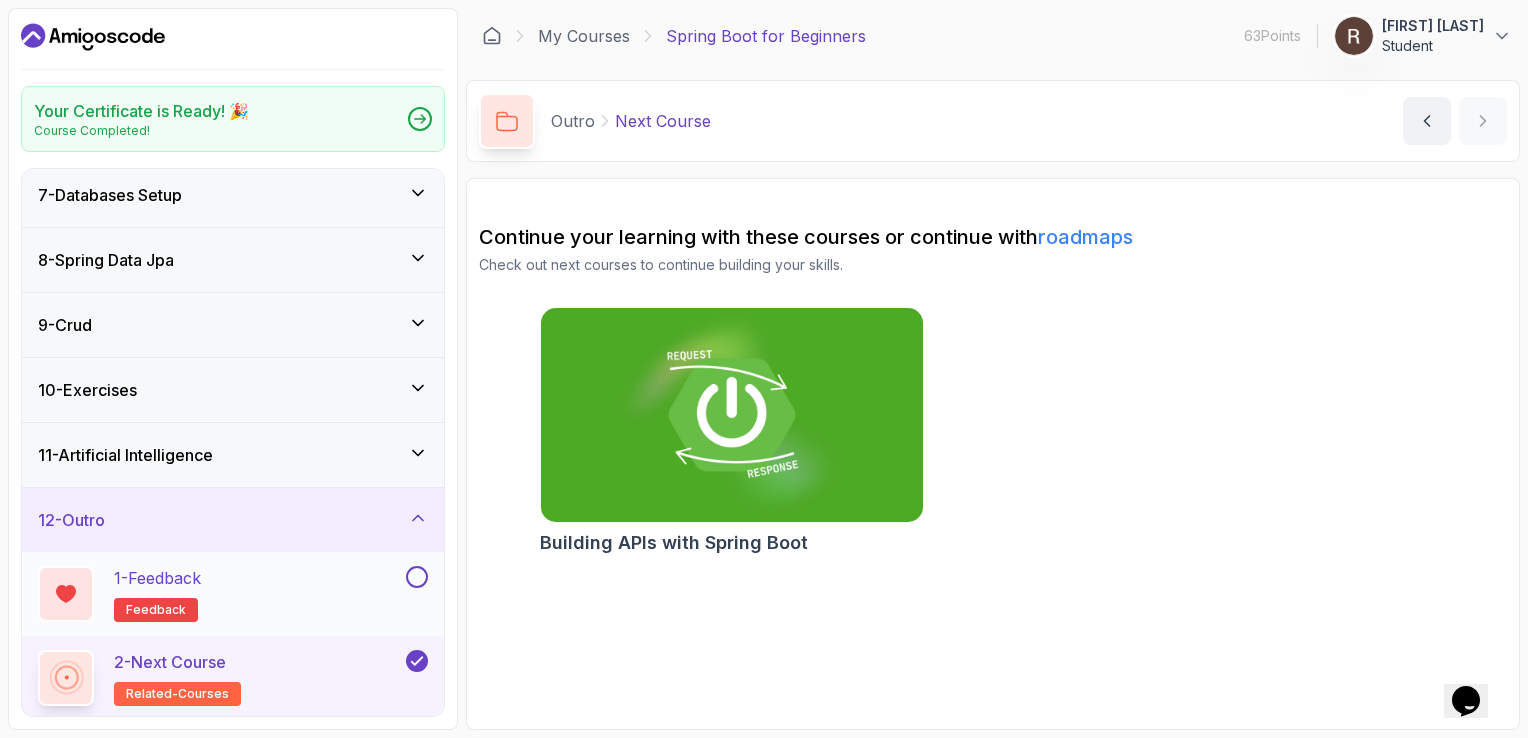 click 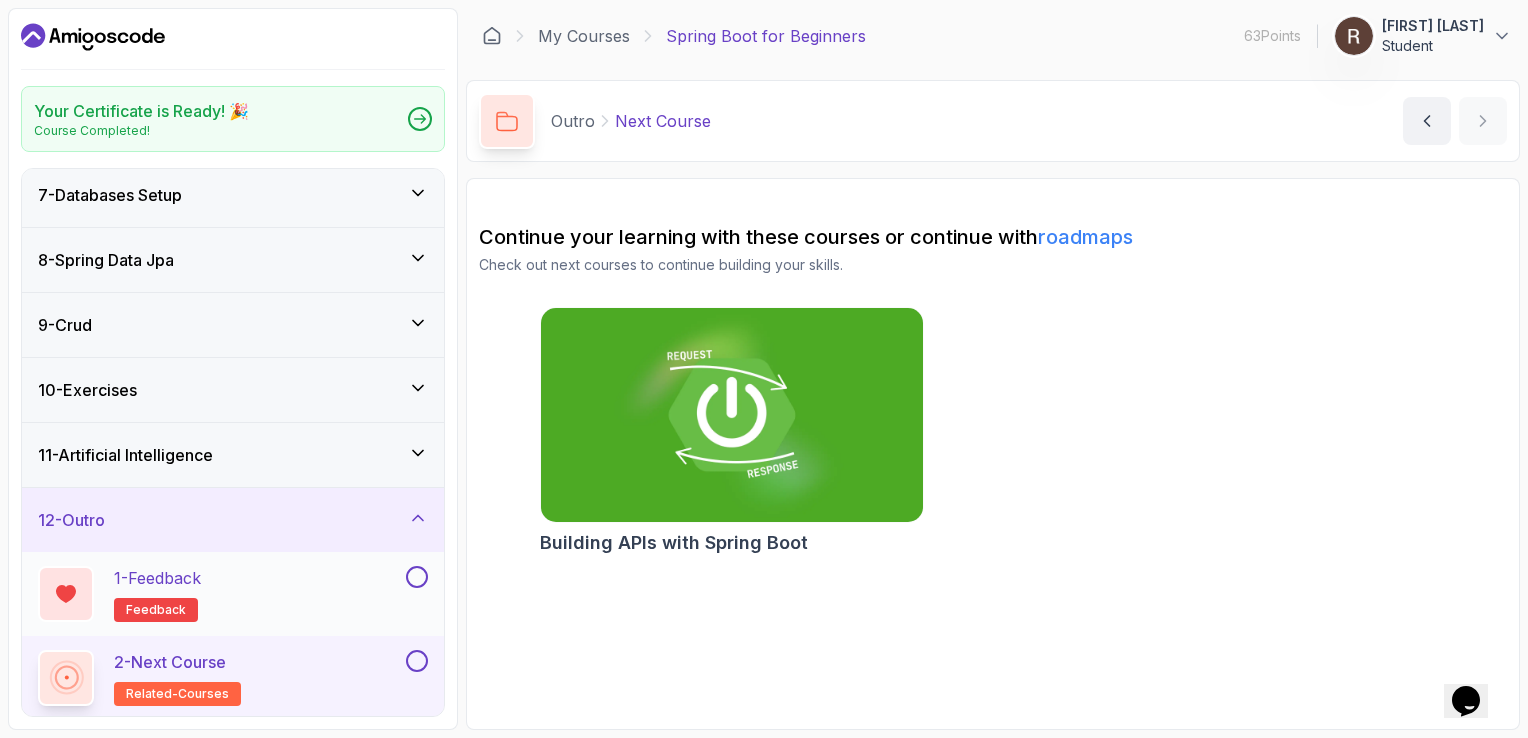 click on "11  -  Artificial Intelligence" at bounding box center (233, 455) 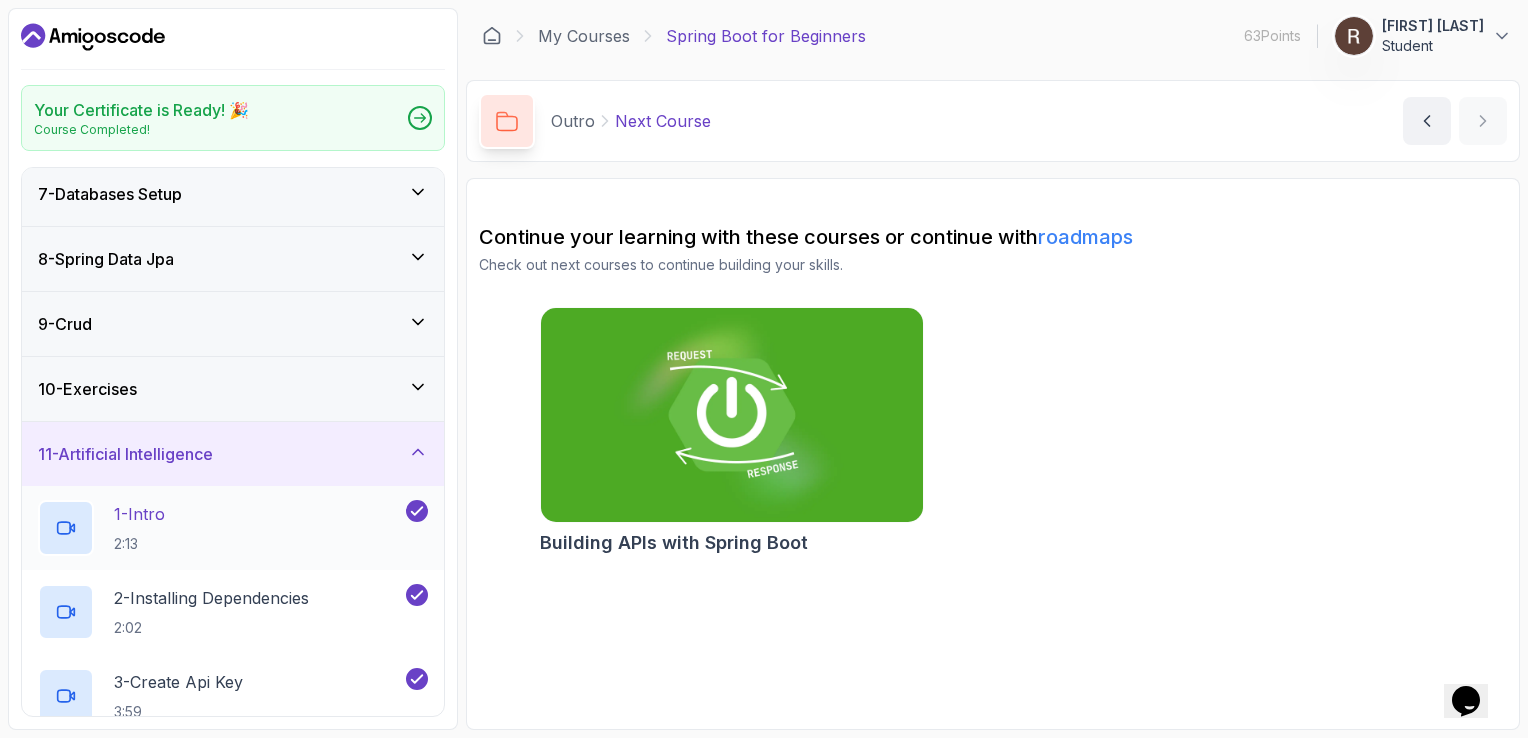 click at bounding box center (415, 511) 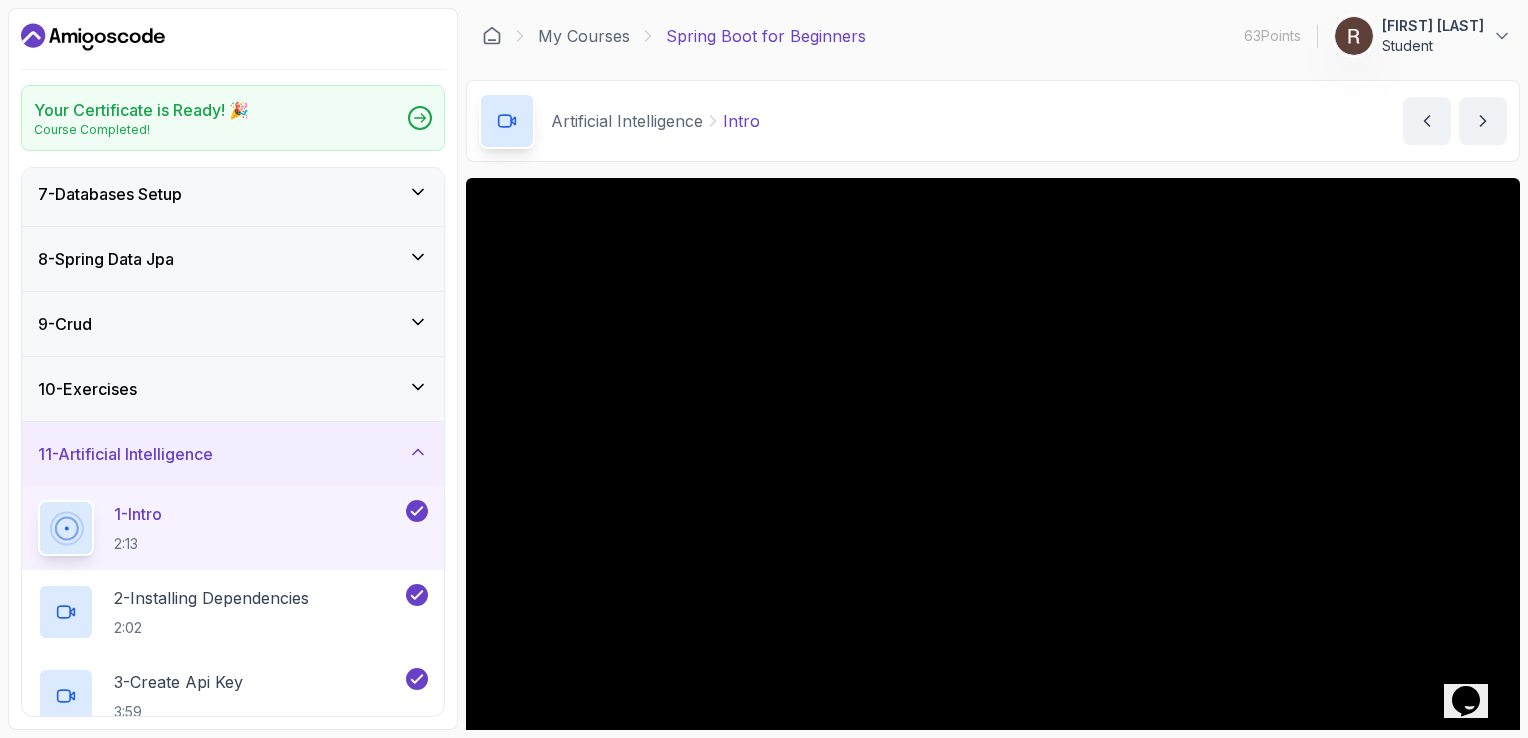 click 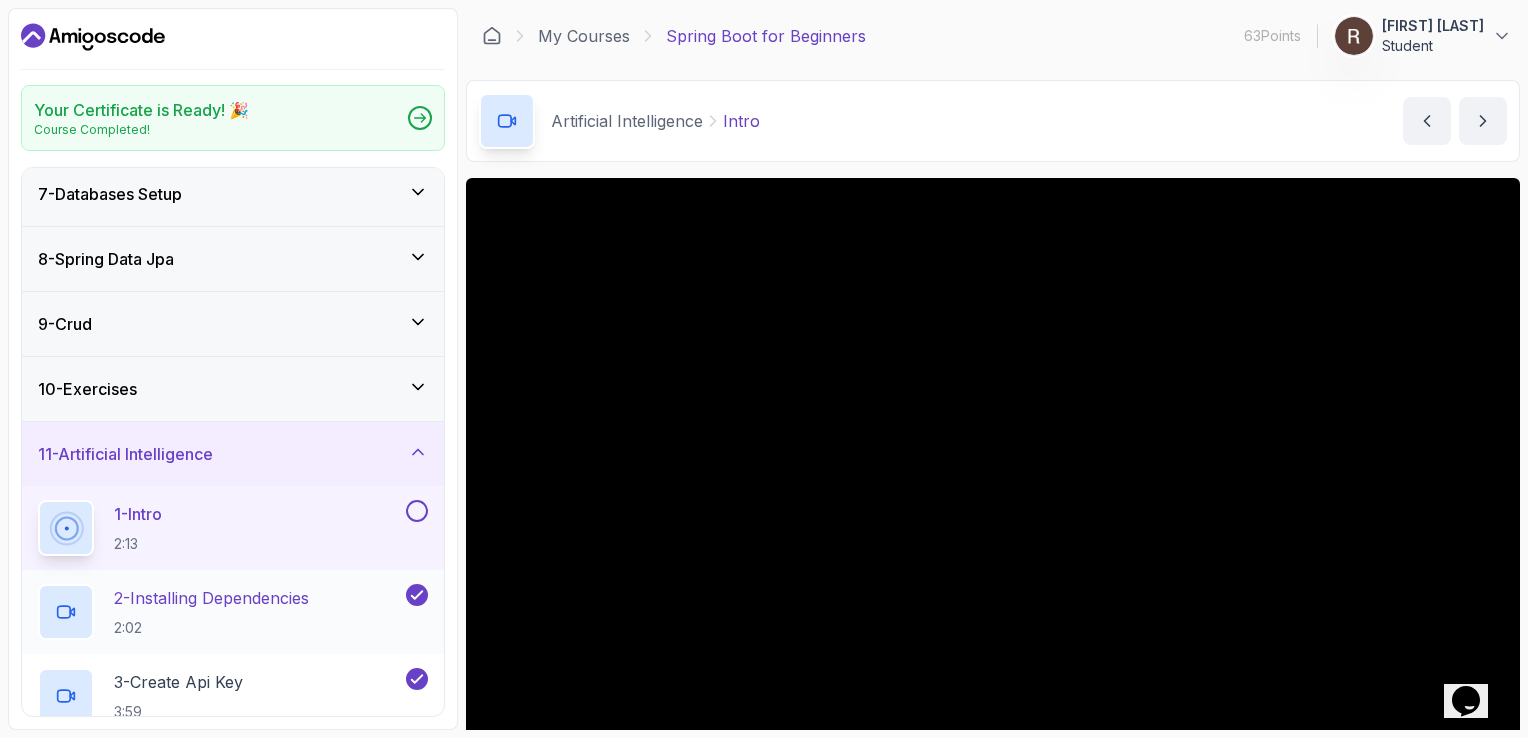 click 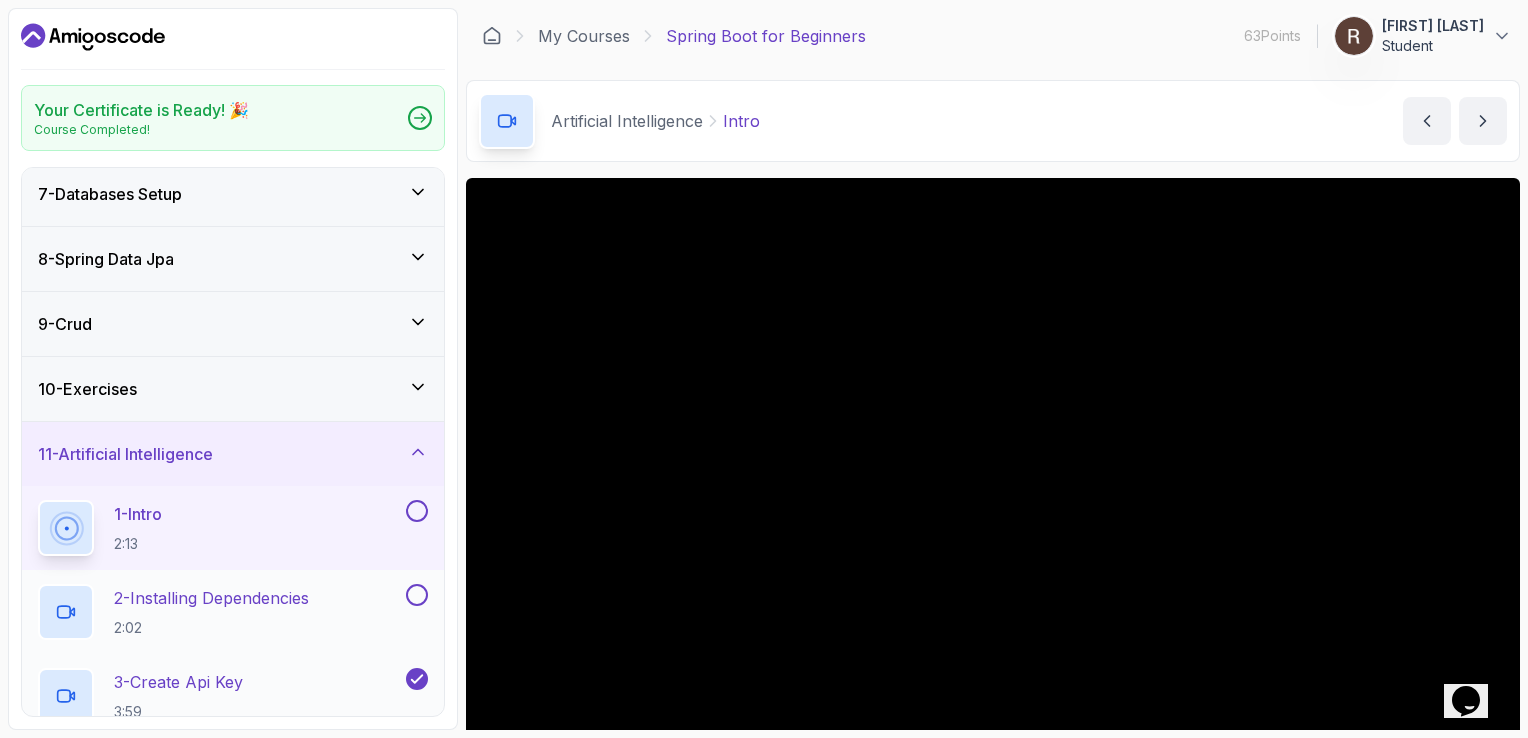 click on "3  -  Create Api Key 3:59" at bounding box center (233, 696) 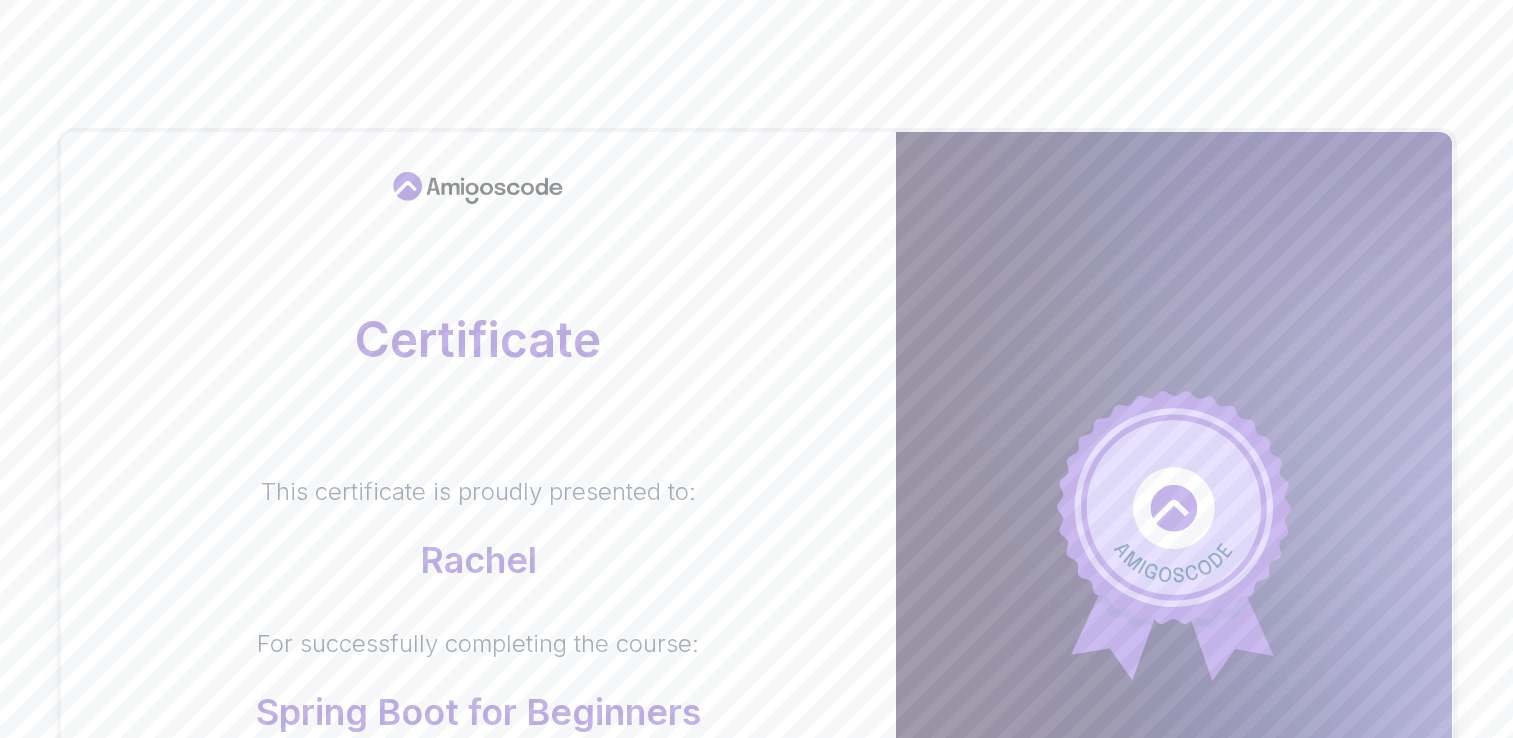 scroll, scrollTop: 0, scrollLeft: 0, axis: both 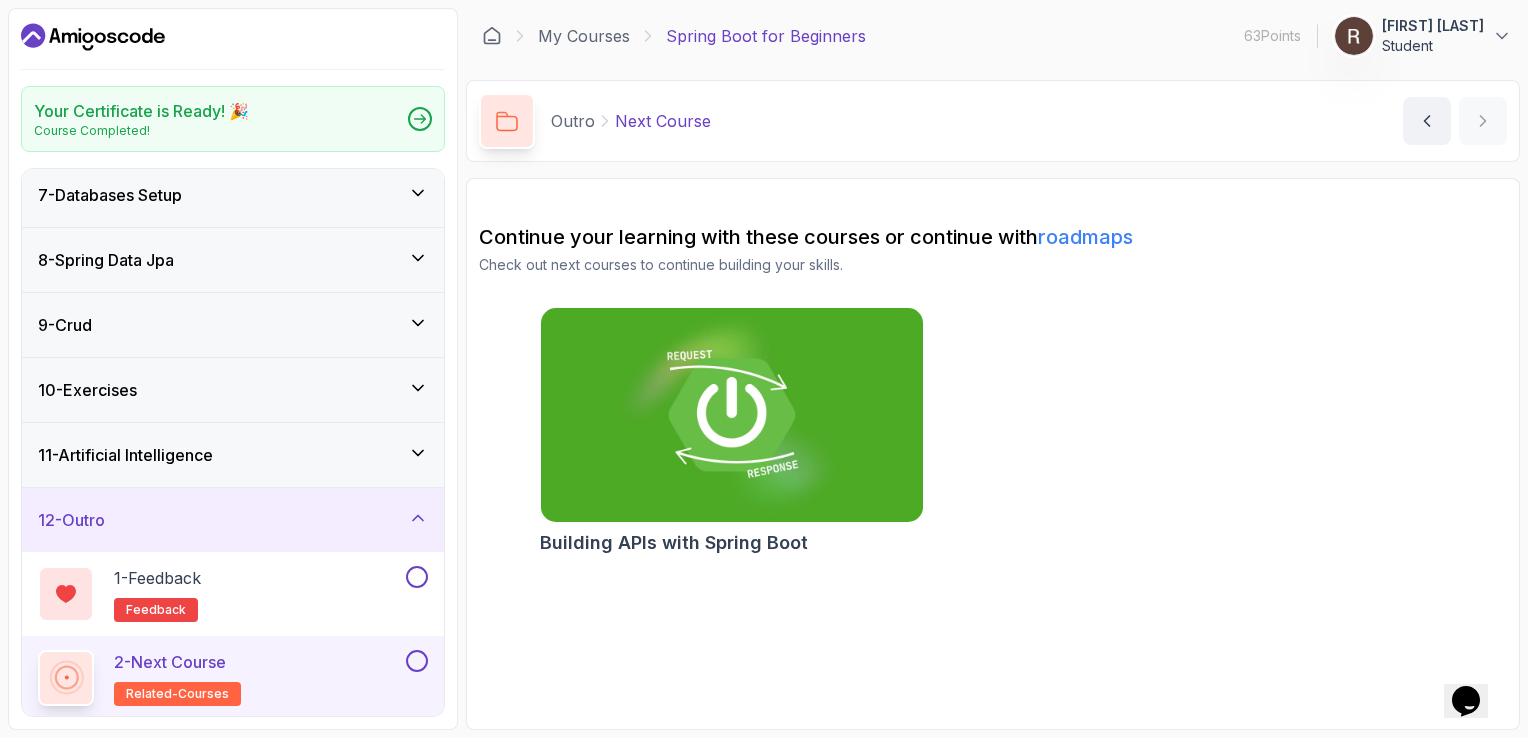 click on "11  -  Artificial Intelligence" at bounding box center (233, 455) 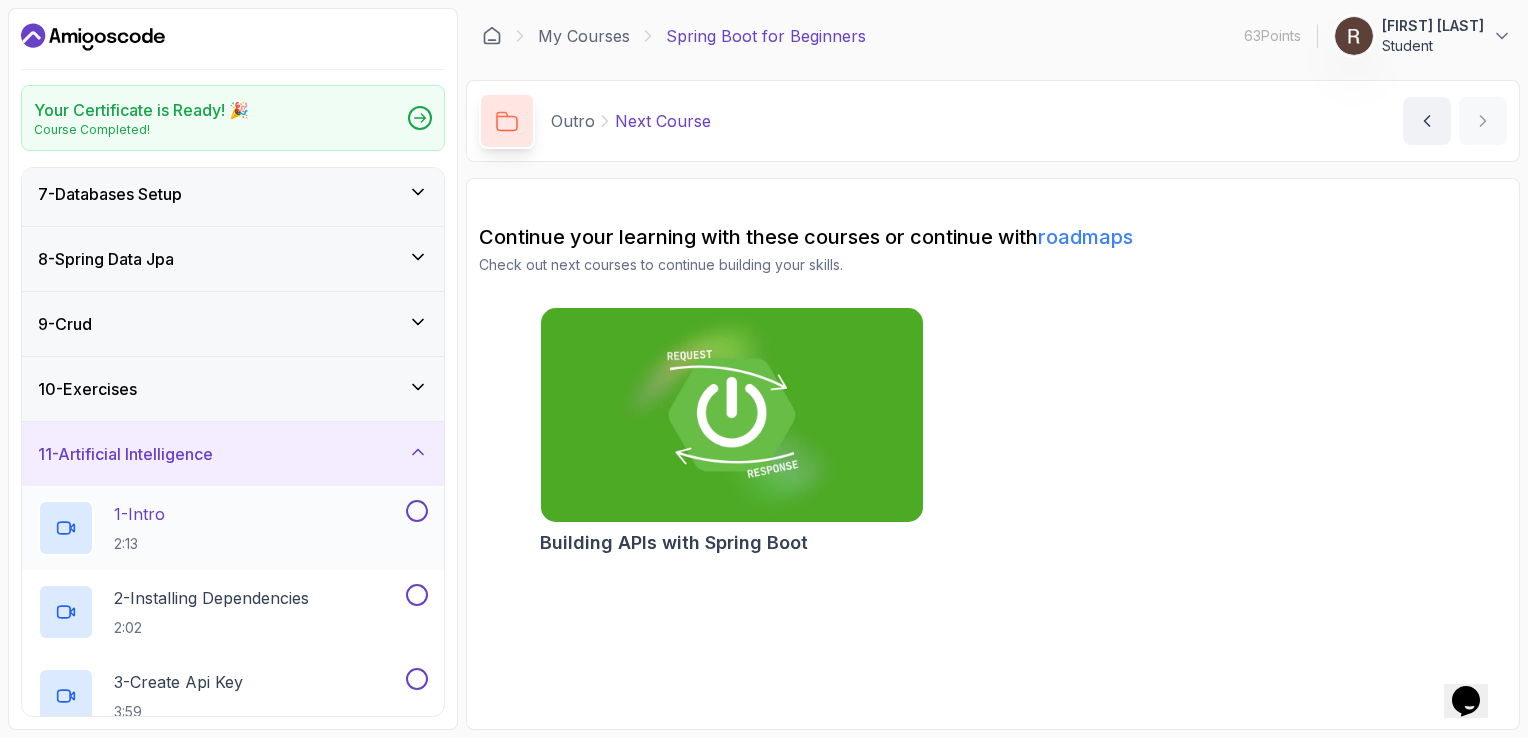 click at bounding box center (417, 511) 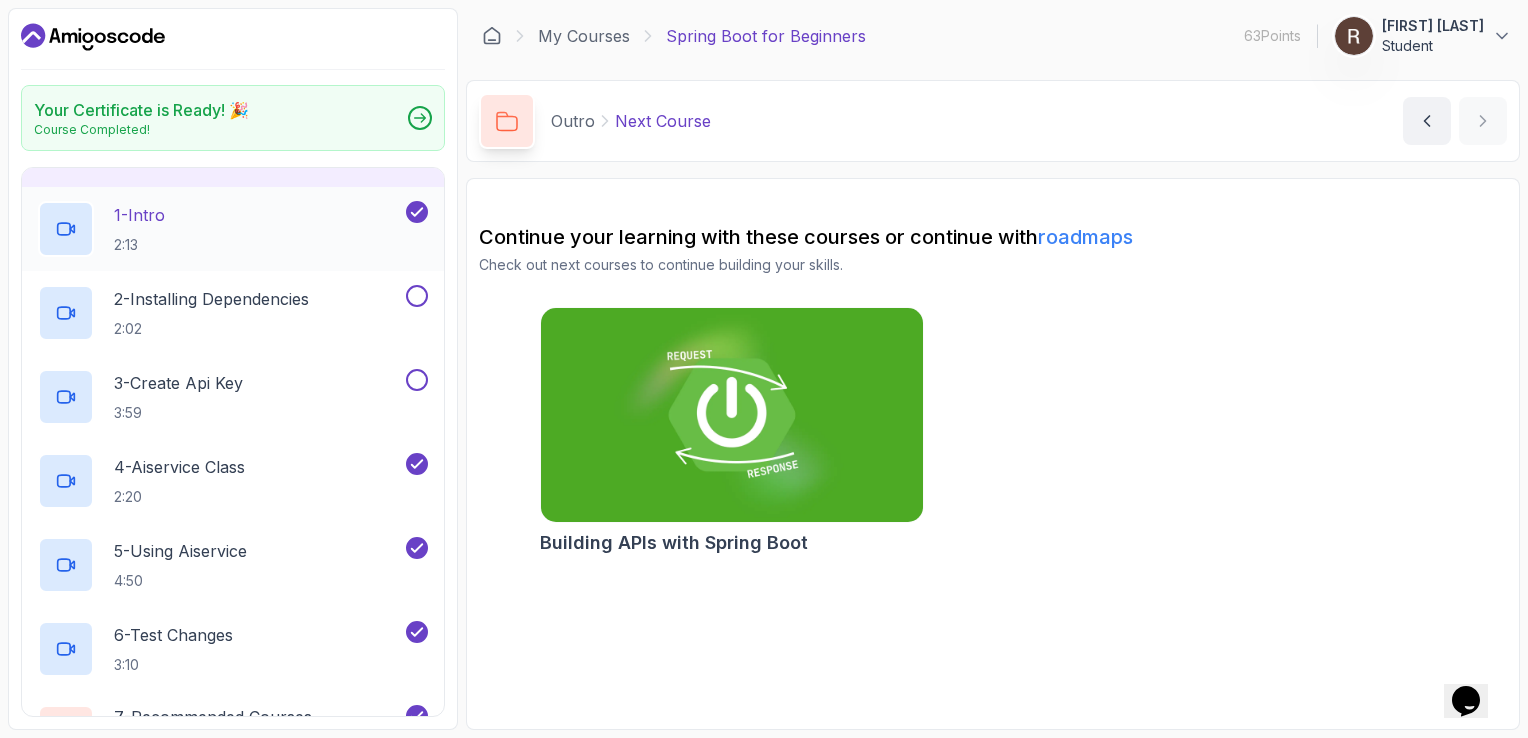 scroll, scrollTop: 692, scrollLeft: 0, axis: vertical 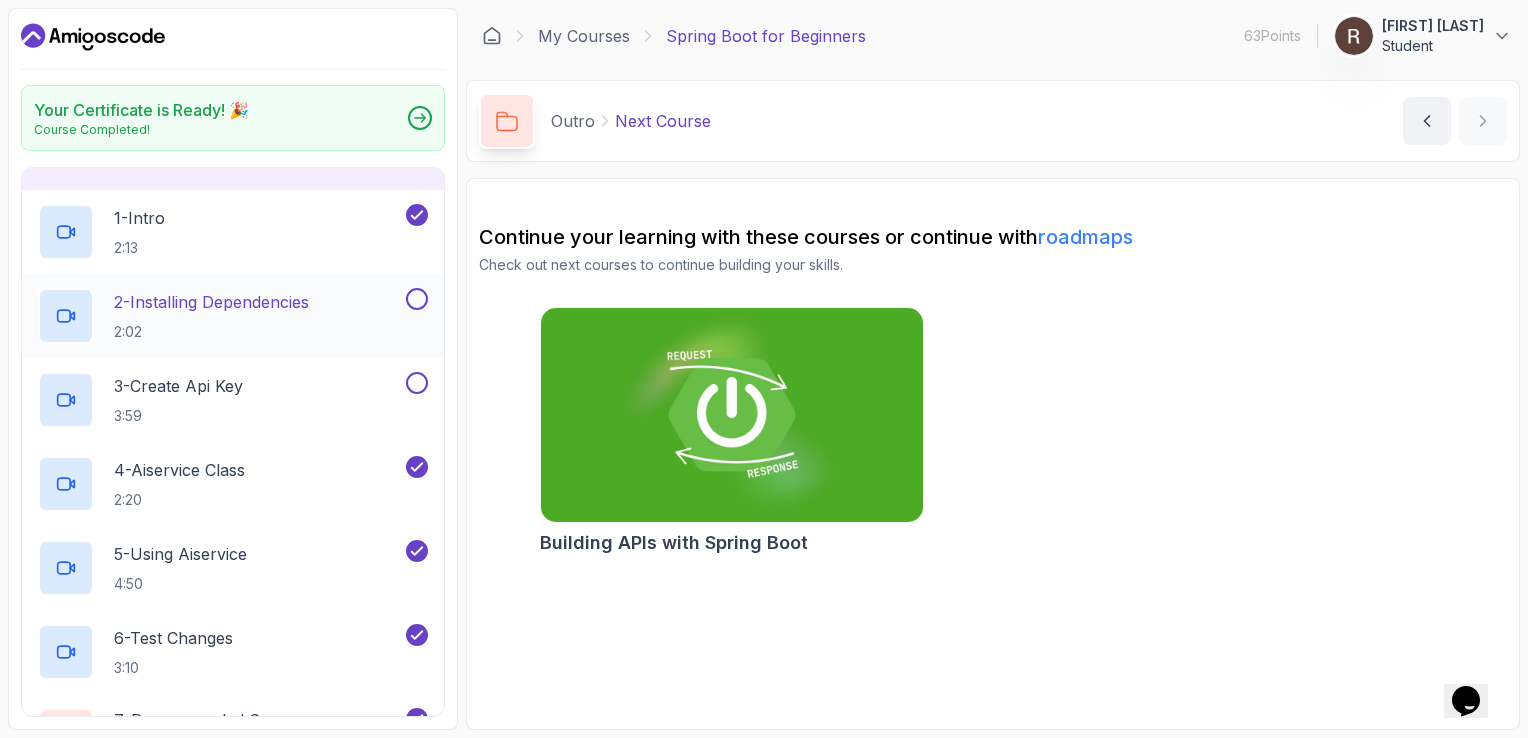 click at bounding box center [417, 299] 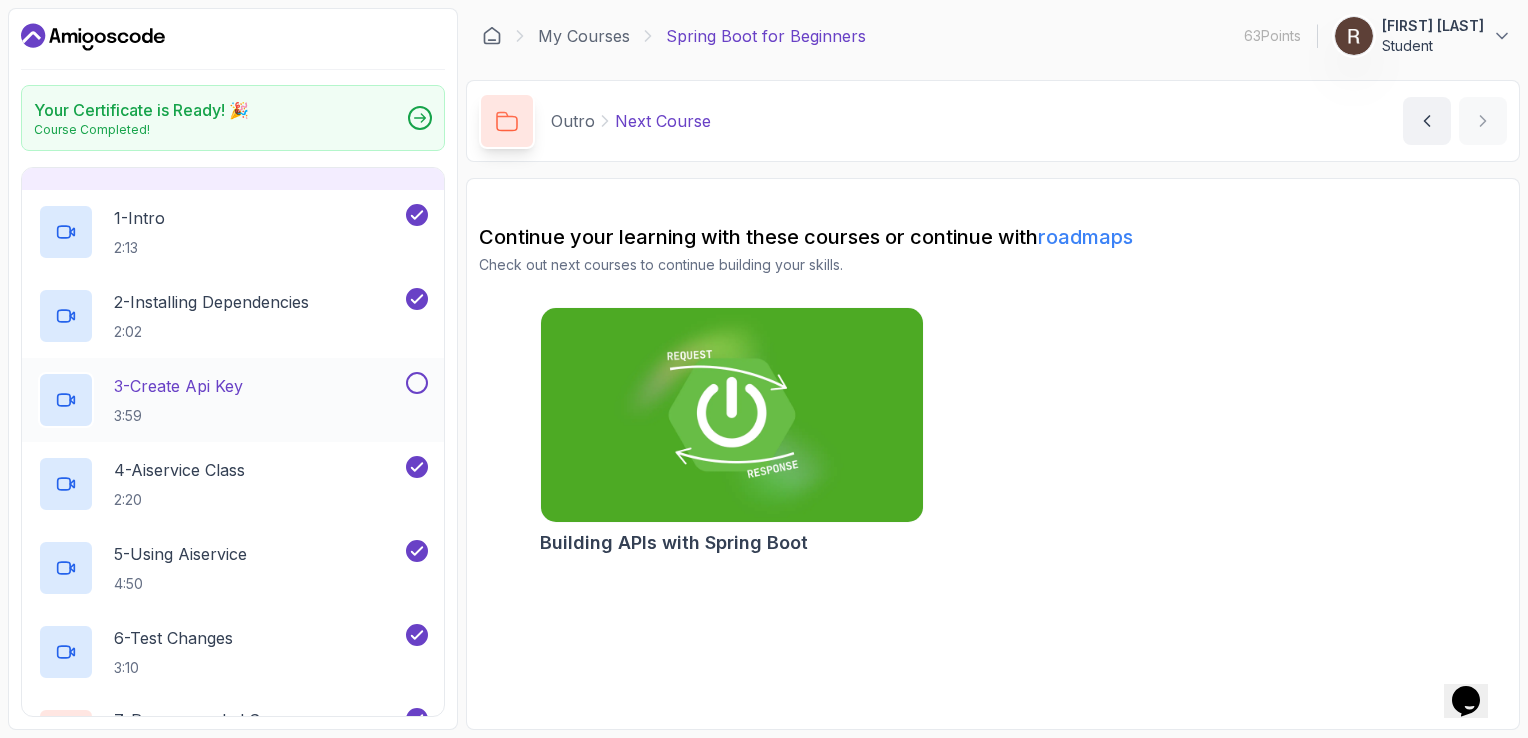 click at bounding box center [417, 383] 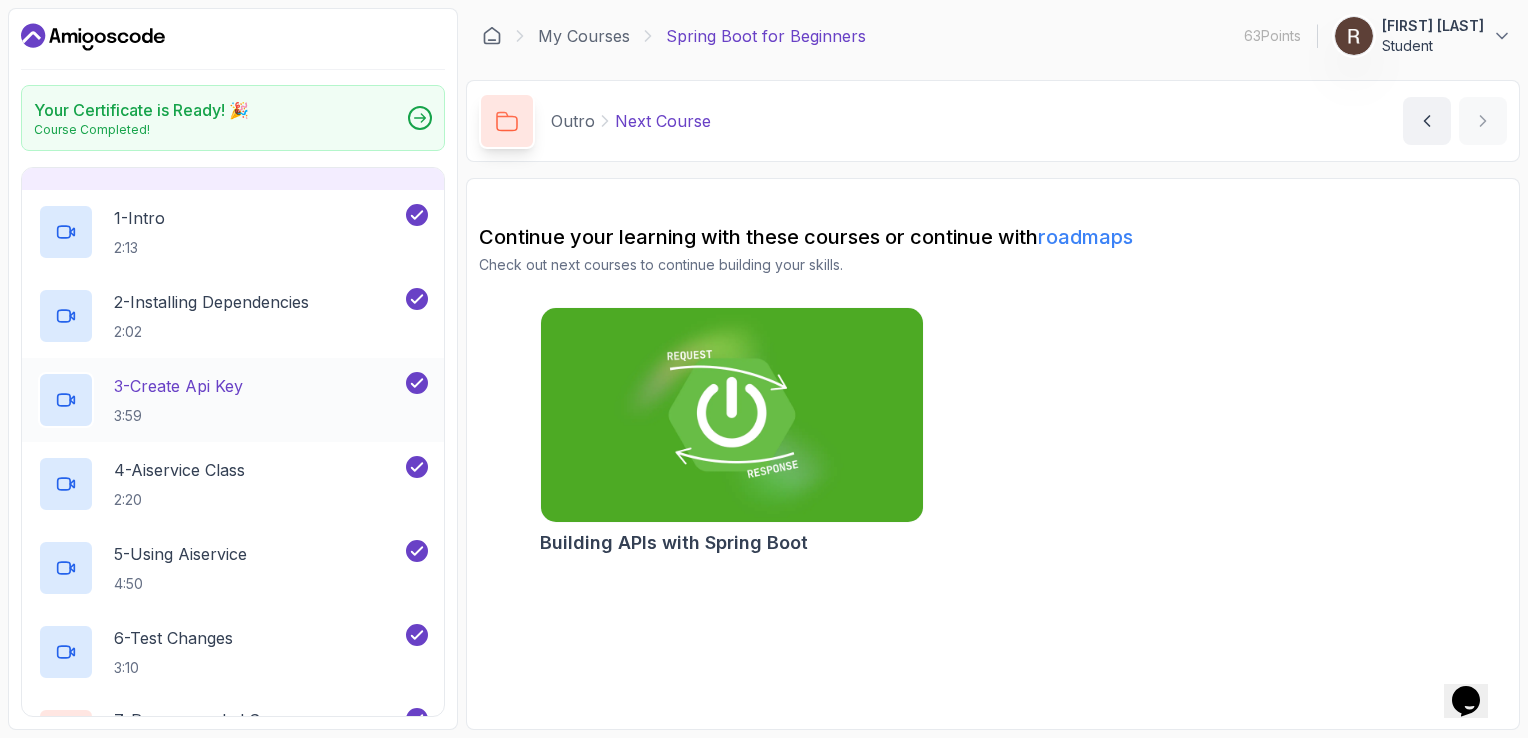 click on "3  -  Create Api Key 3:59" at bounding box center (220, 400) 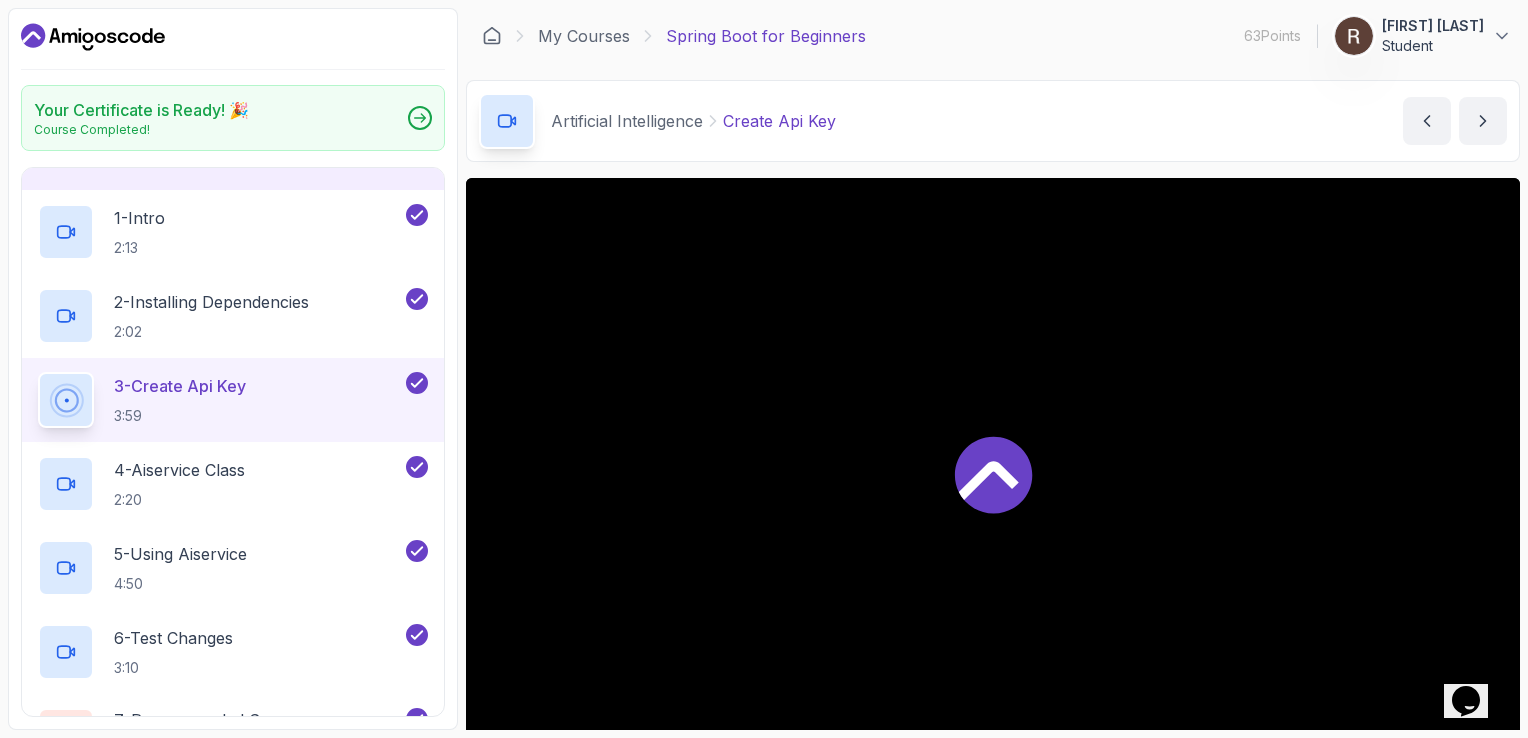 scroll, scrollTop: 815, scrollLeft: 0, axis: vertical 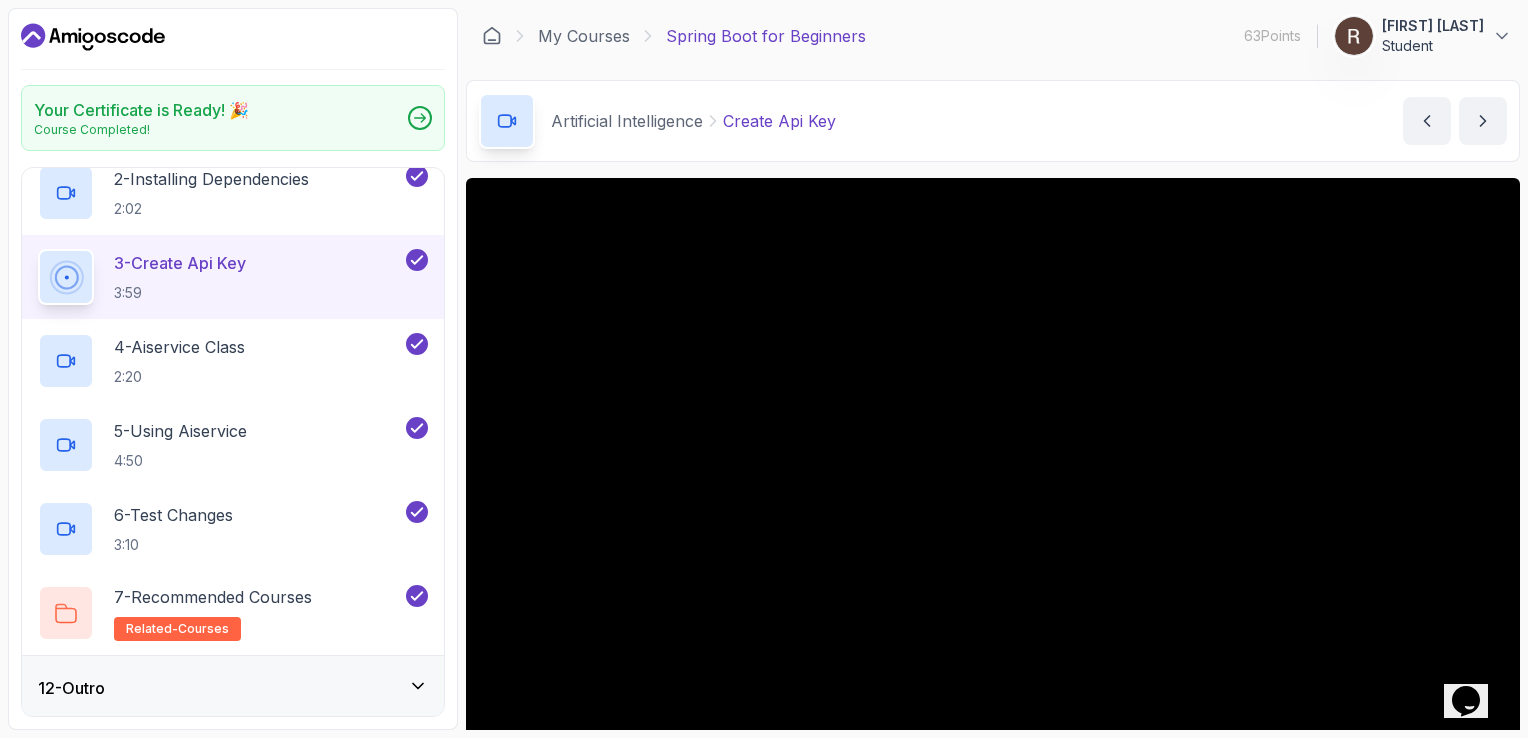 click on "12  -  Outro" at bounding box center [233, 688] 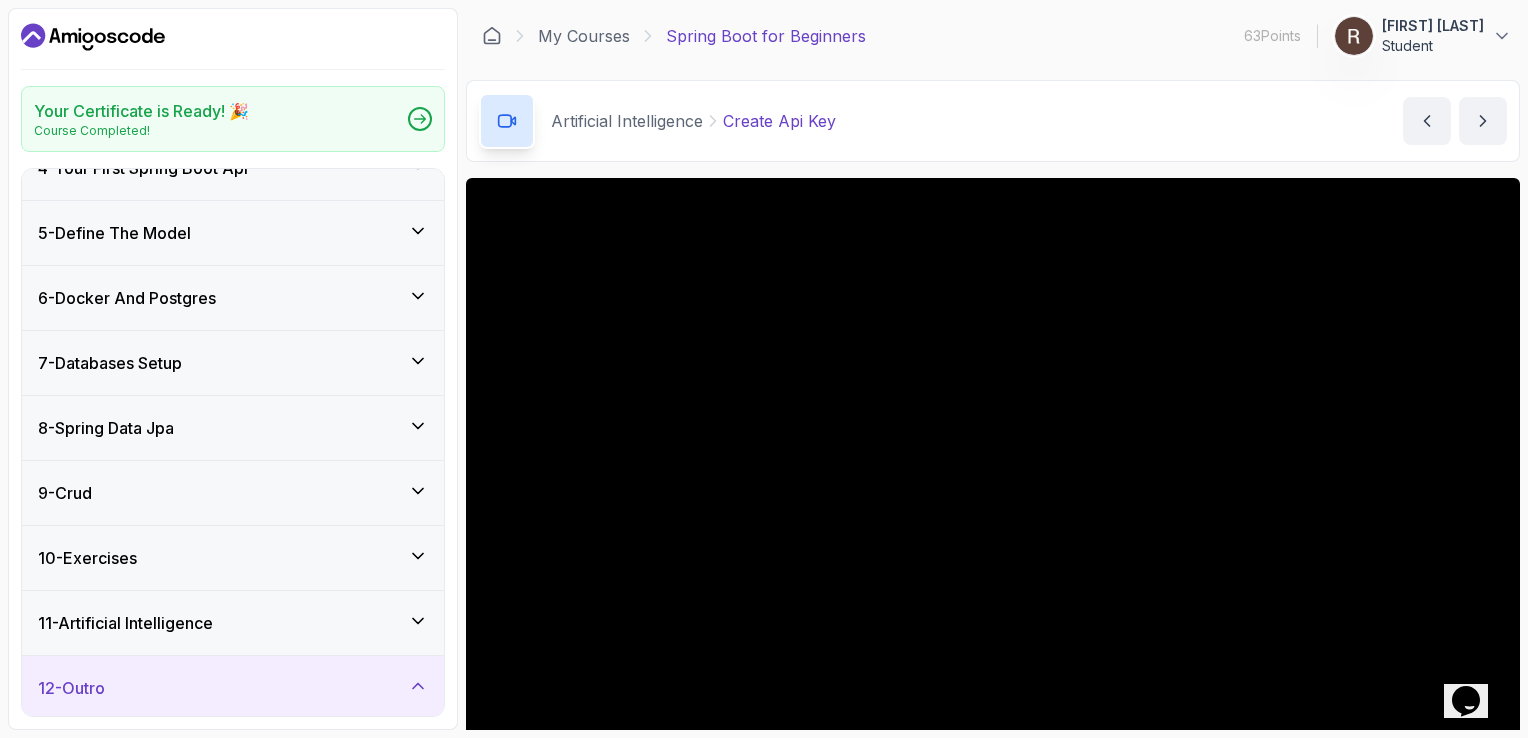 scroll, scrollTop: 396, scrollLeft: 0, axis: vertical 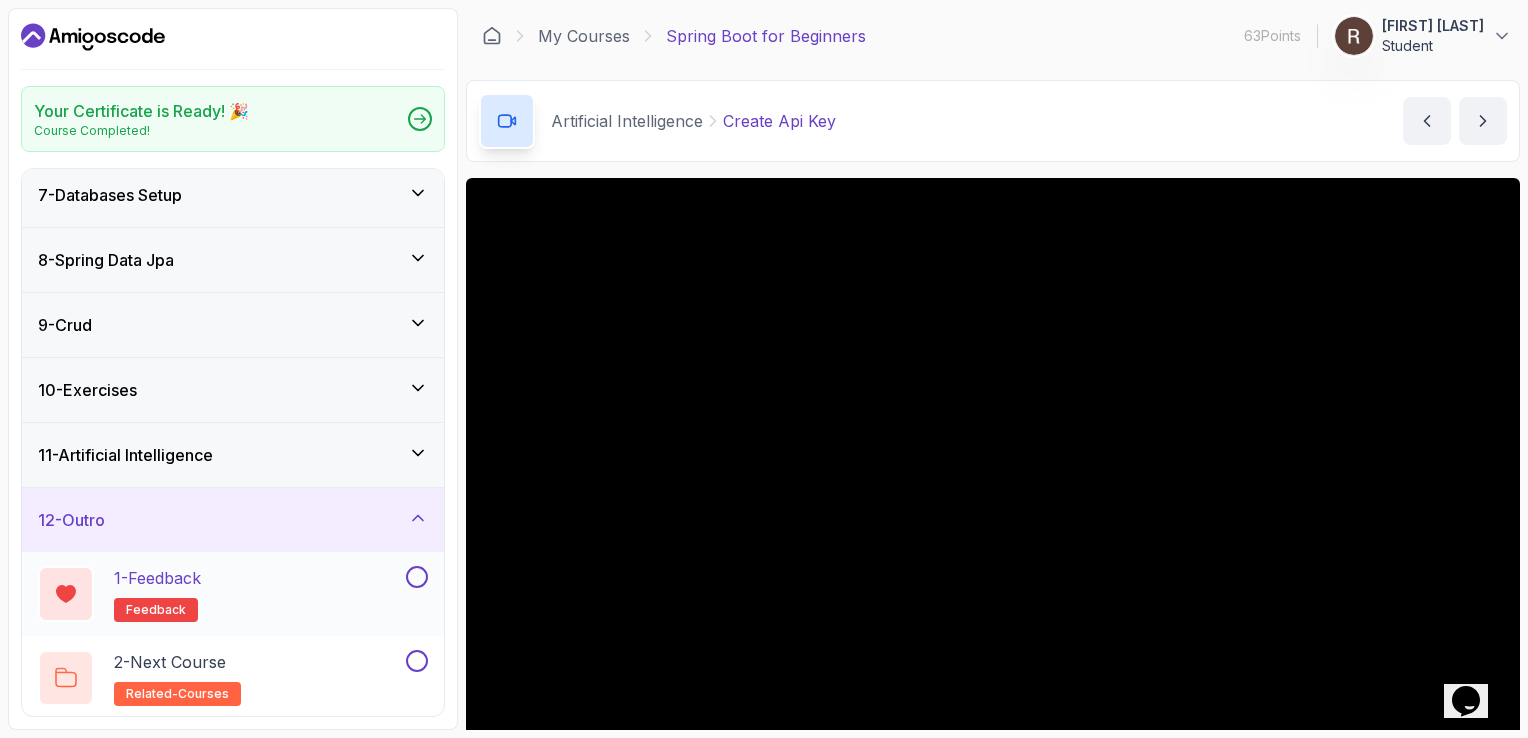 click on "1  -  Feedback feedback" at bounding box center [220, 594] 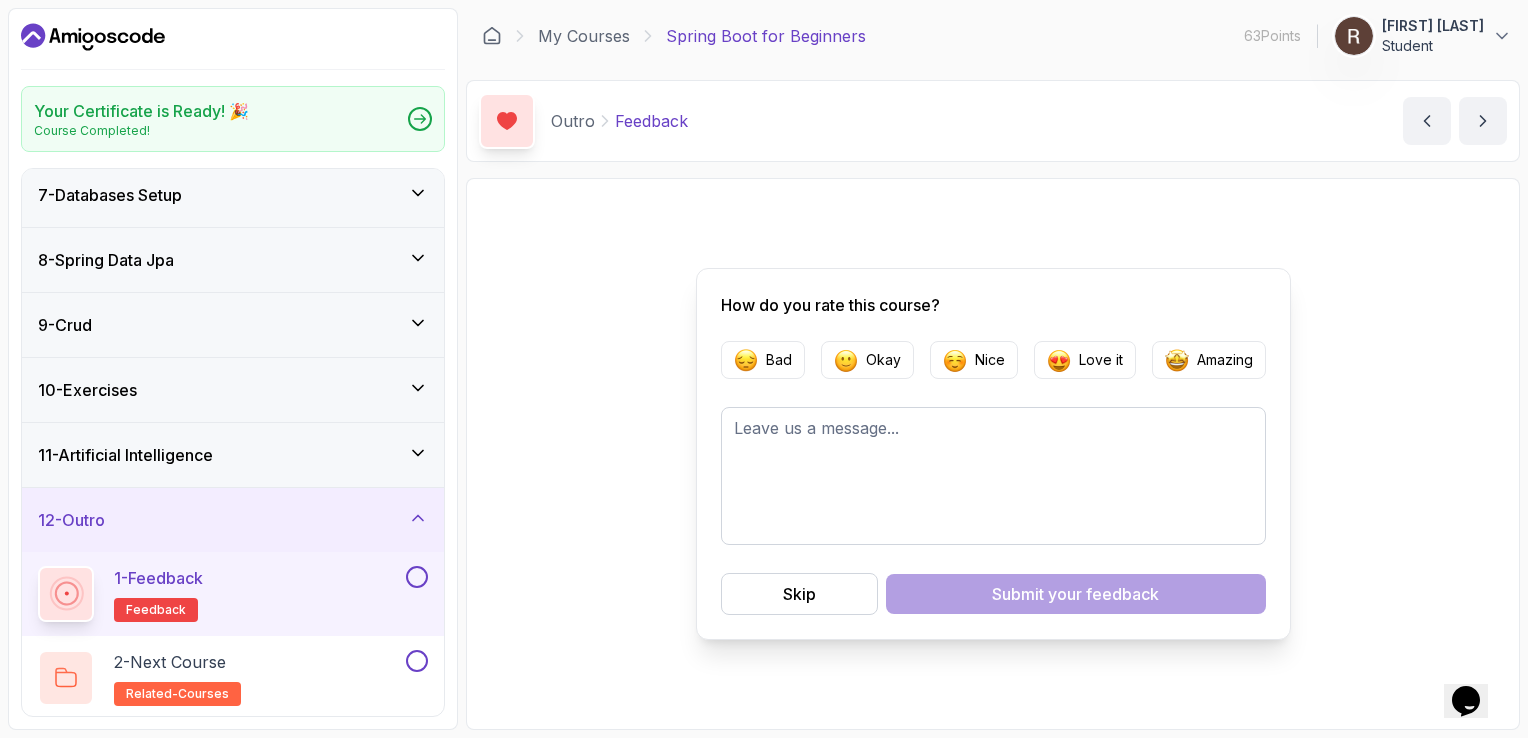 click on "1  -  Feedback feedback" at bounding box center [220, 594] 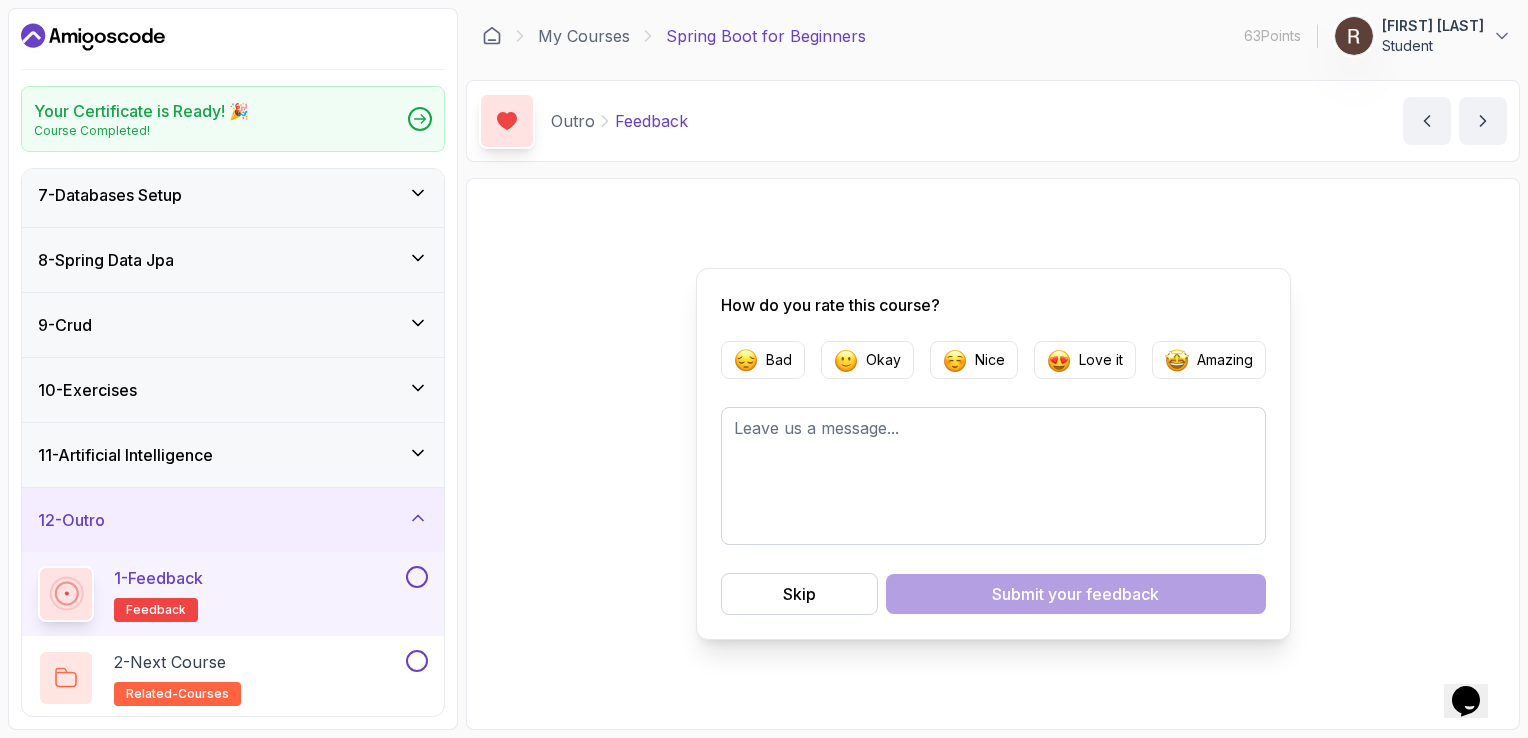 click at bounding box center [417, 577] 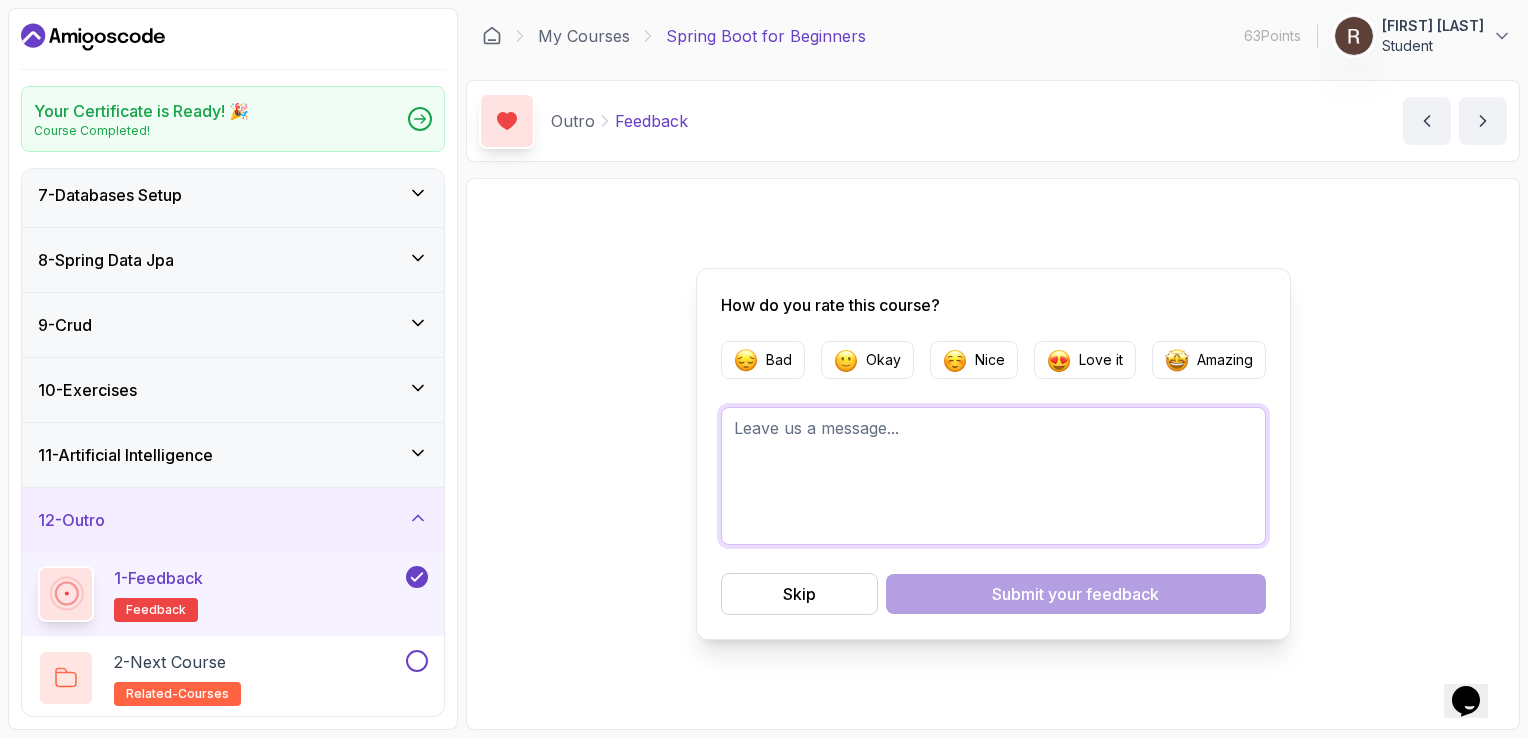click at bounding box center [993, 476] 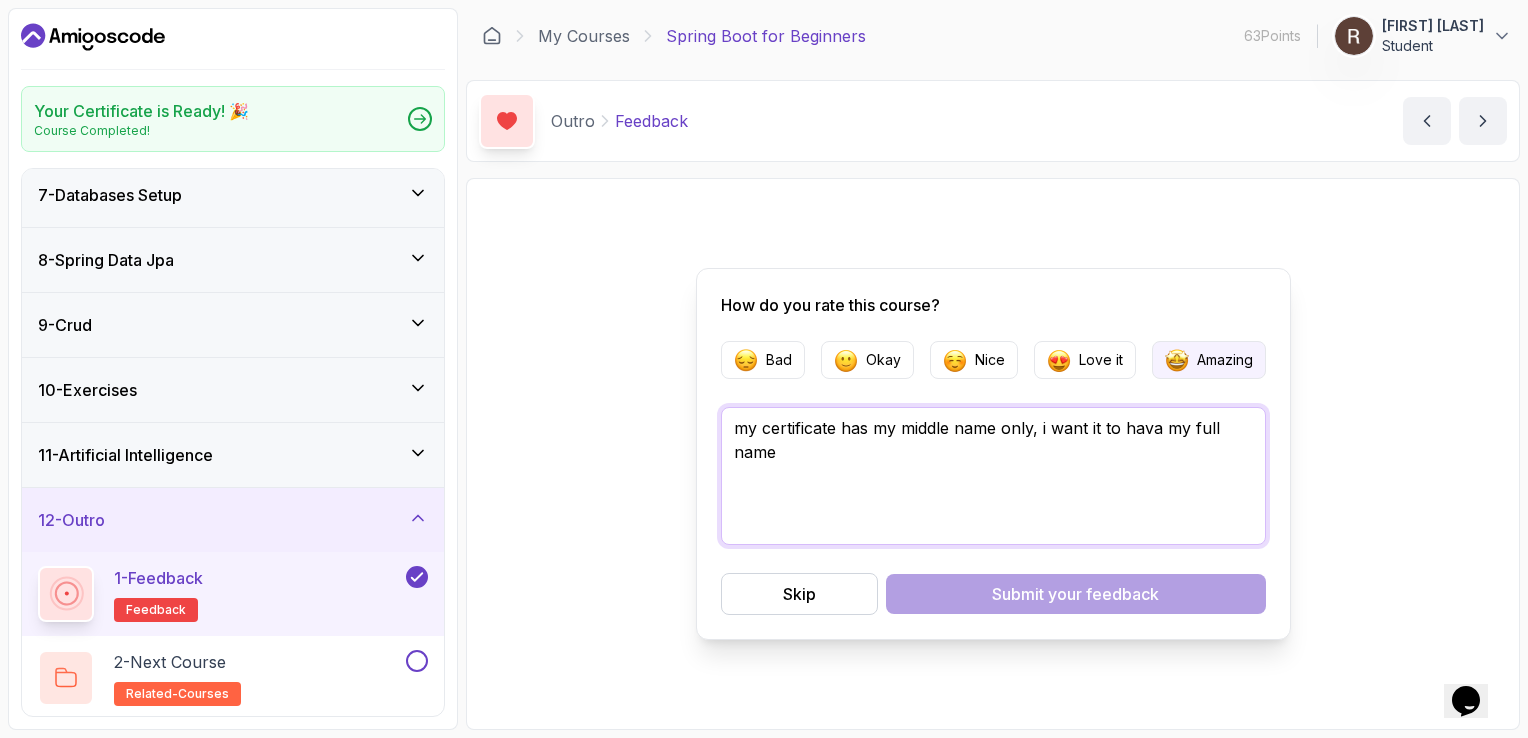 type on "my certificate has my middle name only, i want it to hava my full name" 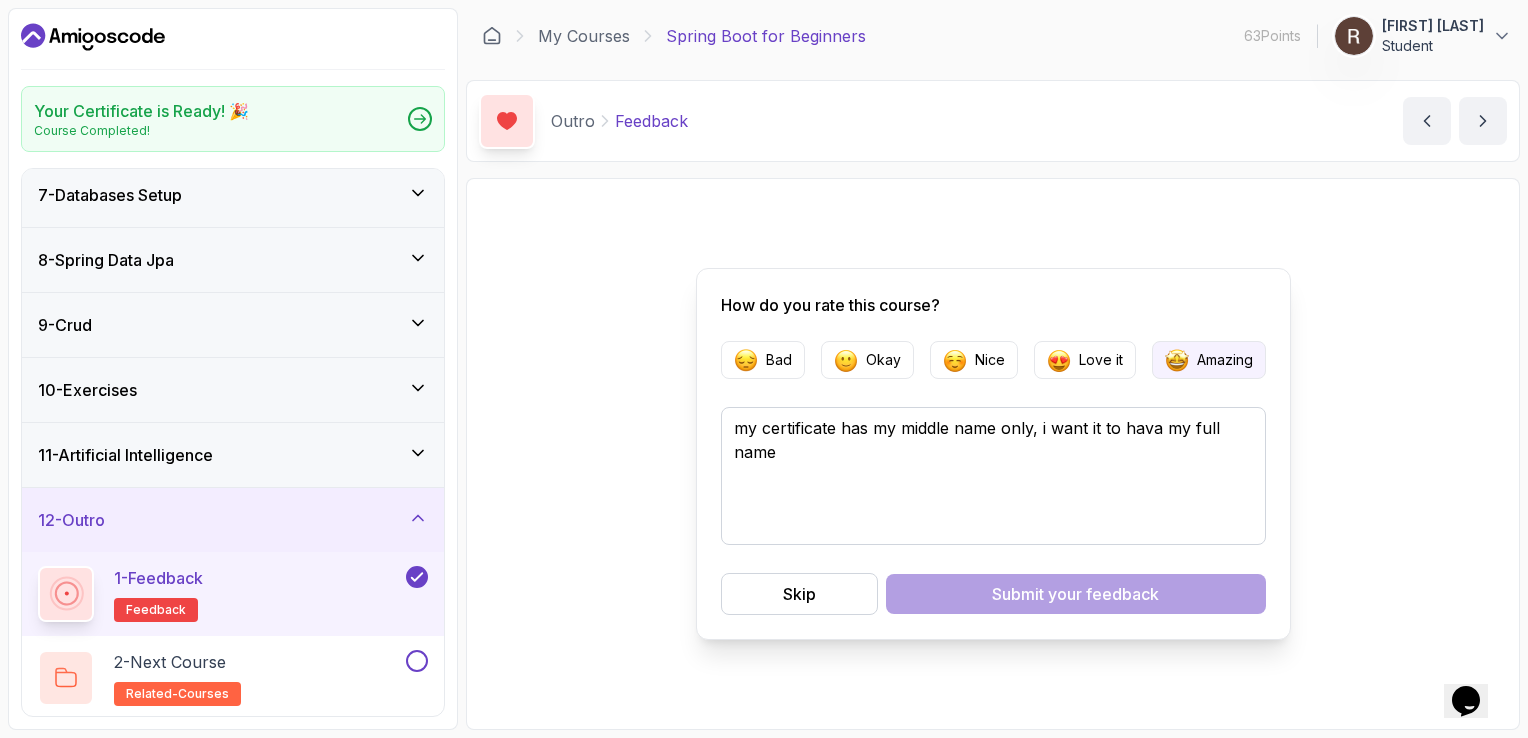 click at bounding box center (1177, 360) 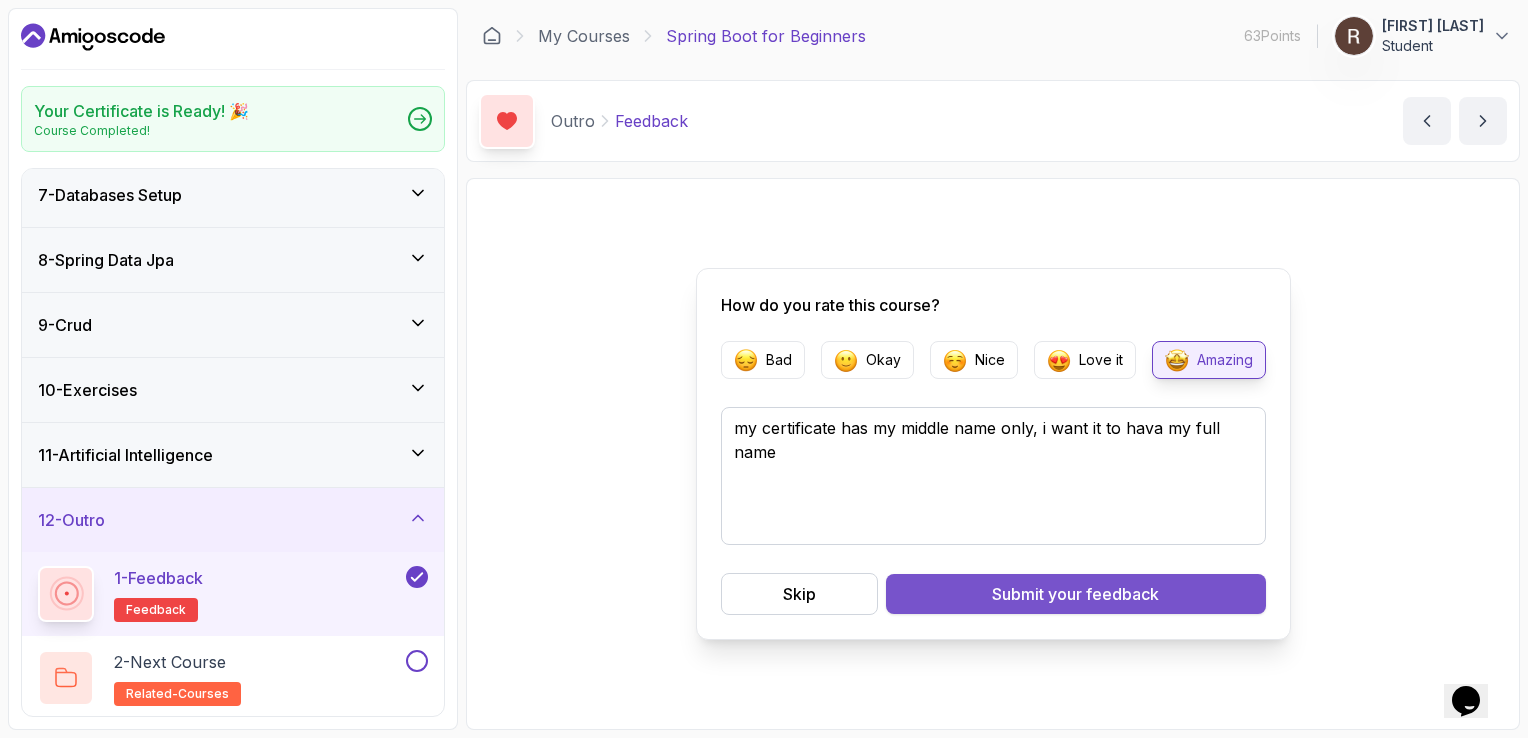 click on "Submit   your feedback" at bounding box center [1075, 594] 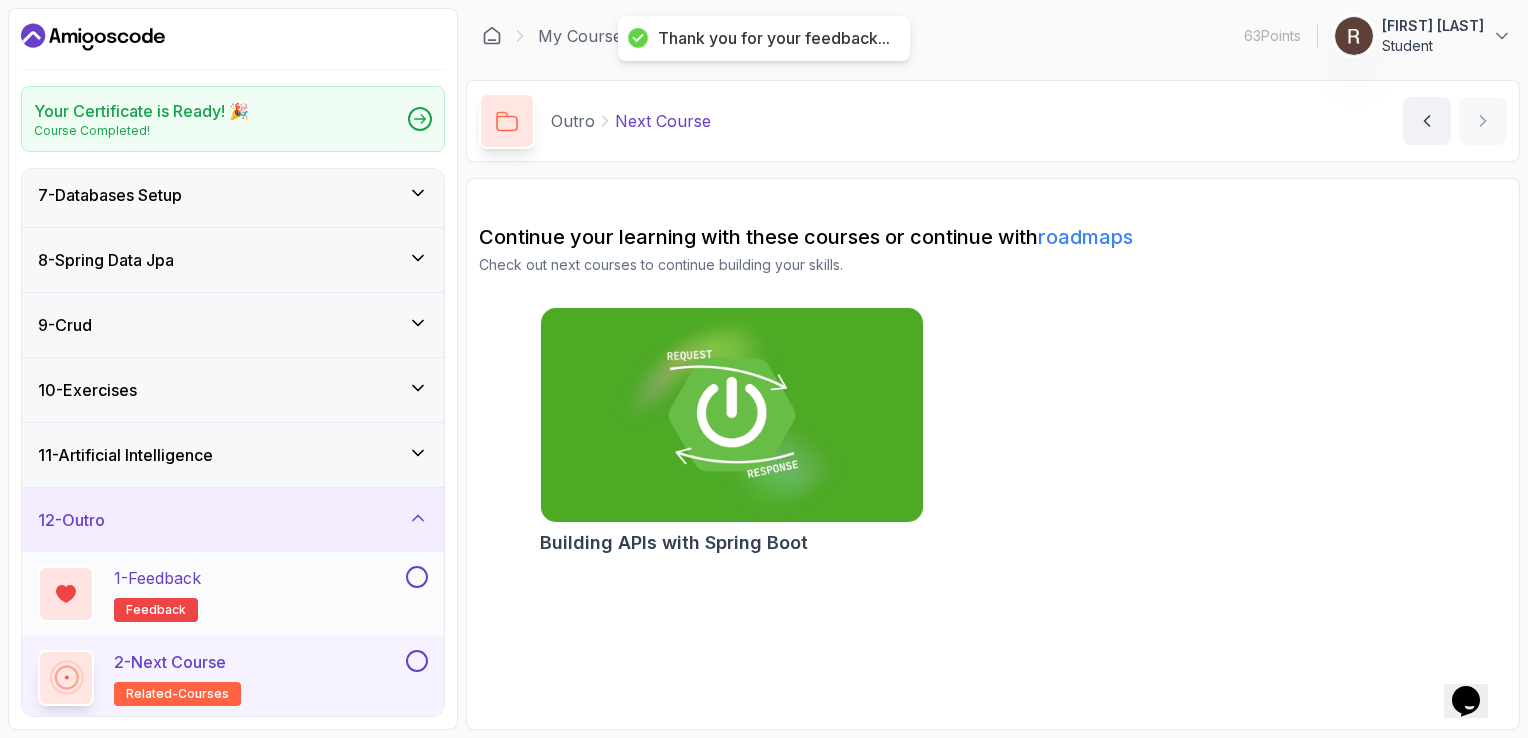 click on "1  -  Feedback feedback" at bounding box center [233, 594] 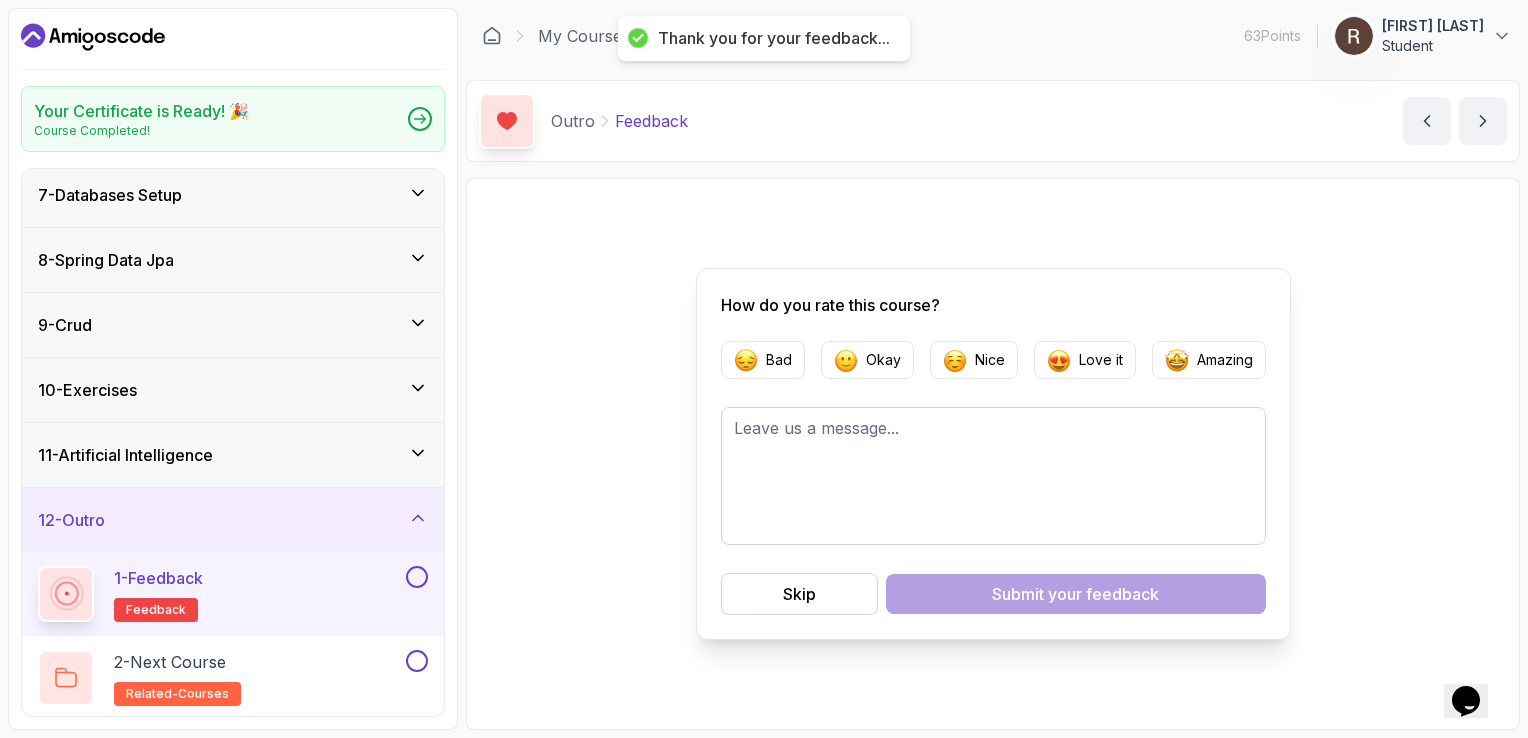 click at bounding box center (417, 577) 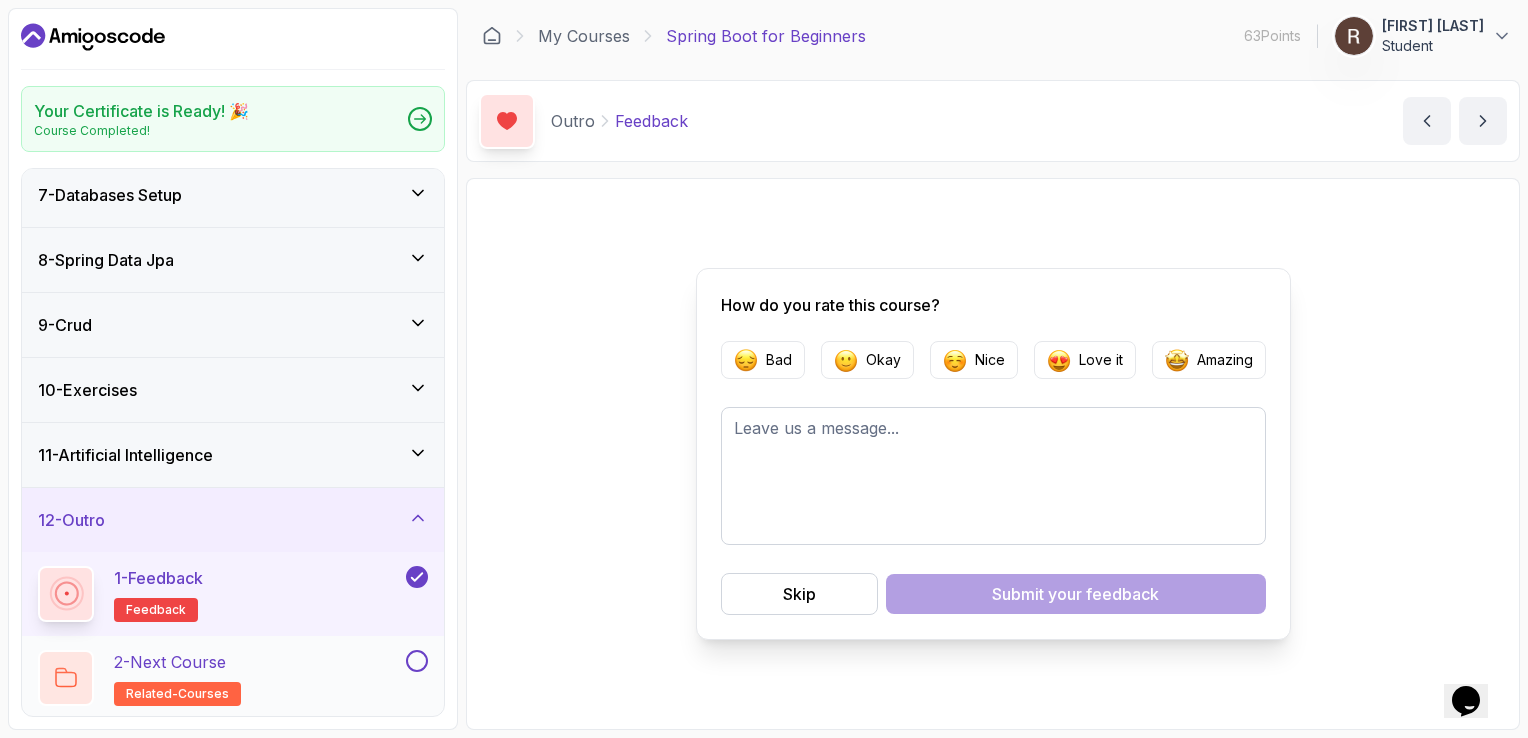 click at bounding box center [417, 661] 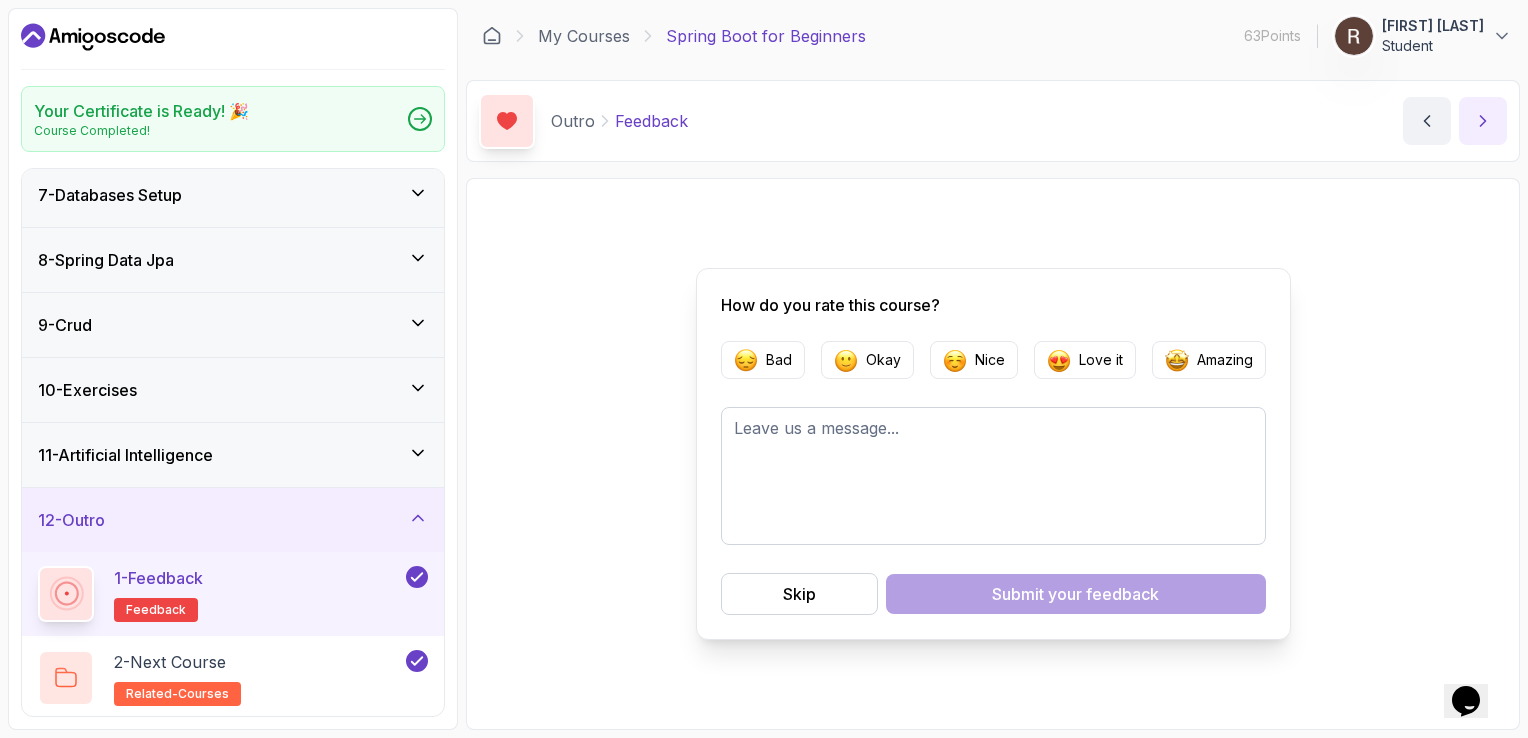 click at bounding box center [1483, 121] 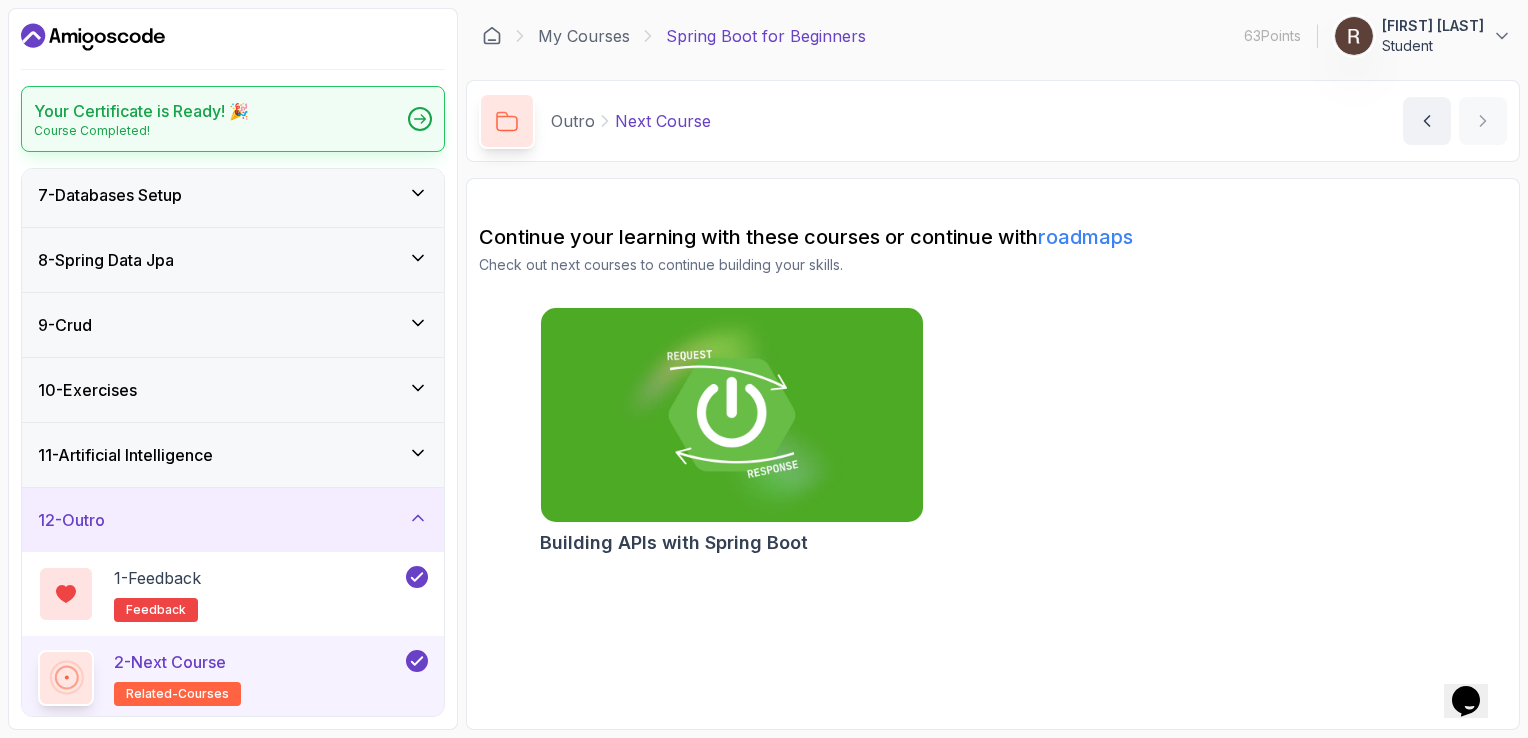 click on "Course Completed!" at bounding box center [141, 131] 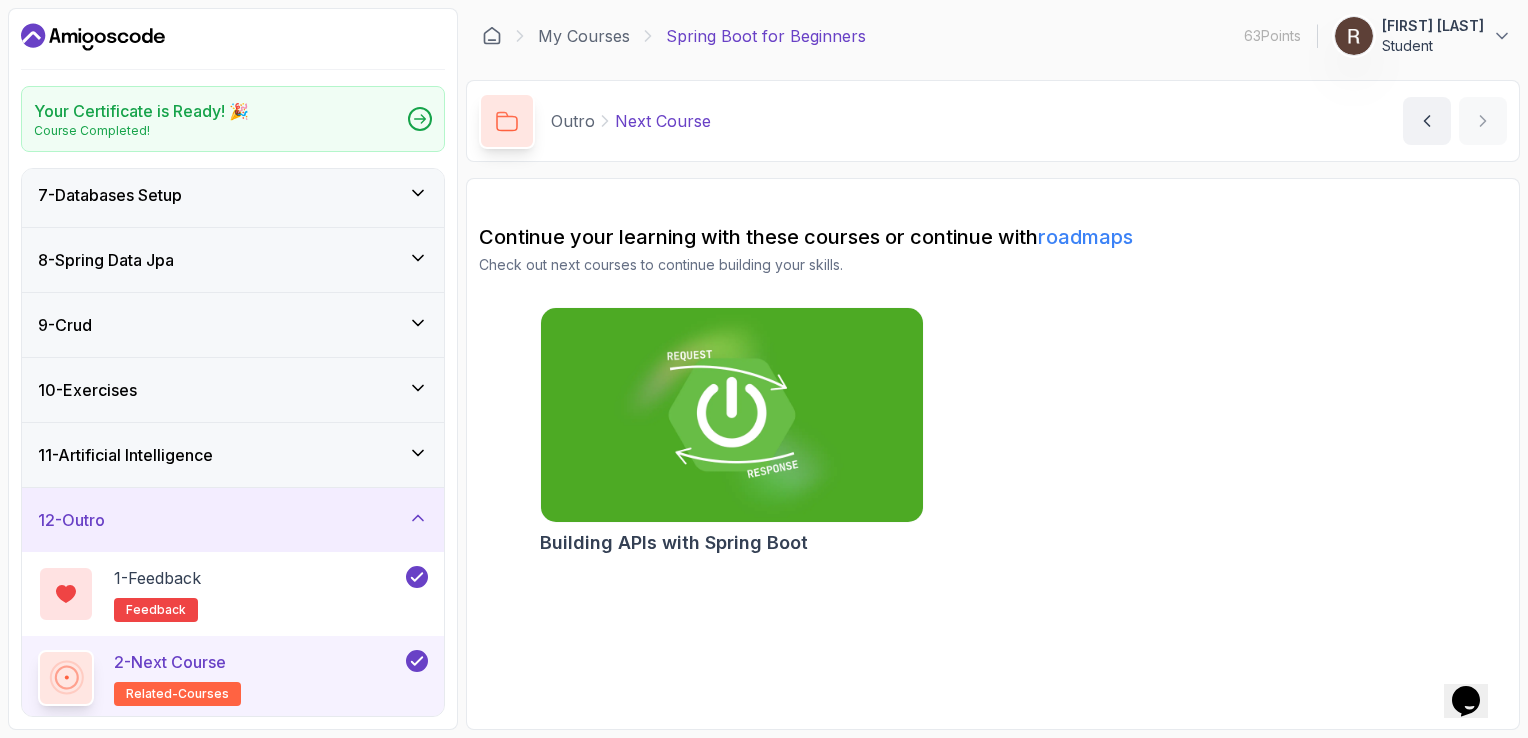 click on "Opens Chat This icon Opens the chat window." at bounding box center [1466, 701] 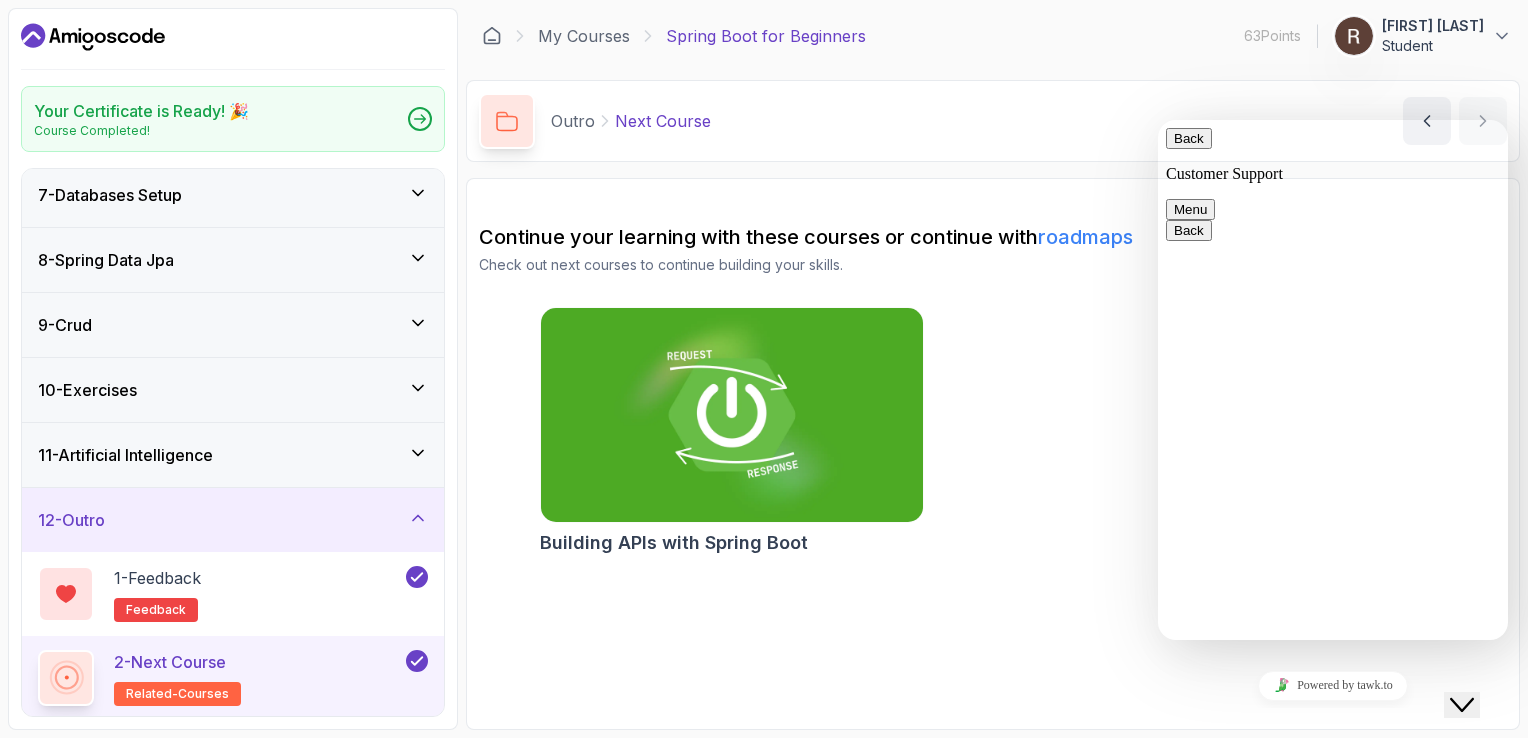 scroll, scrollTop: 535, scrollLeft: 0, axis: vertical 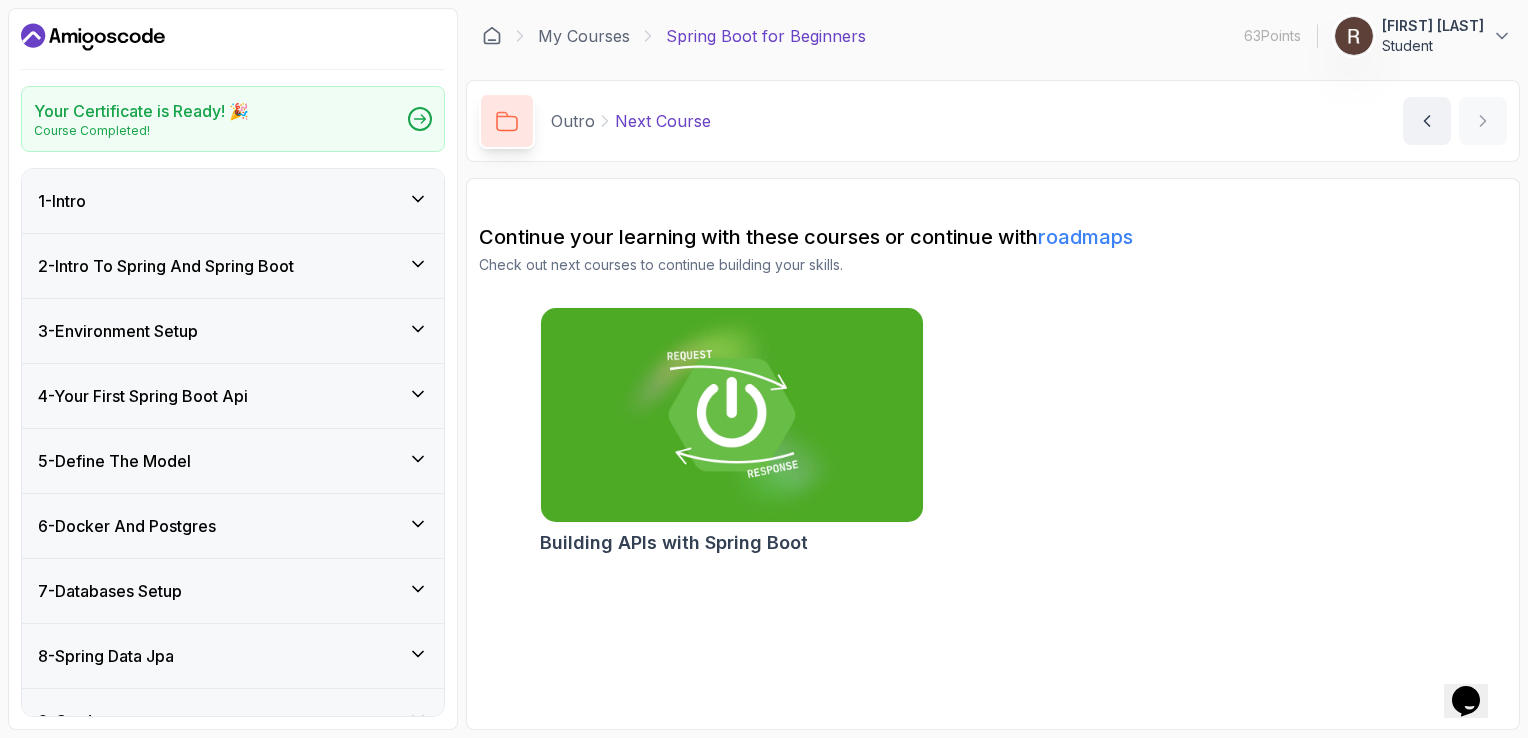 click on "Romia Rachel A" at bounding box center (1433, 26) 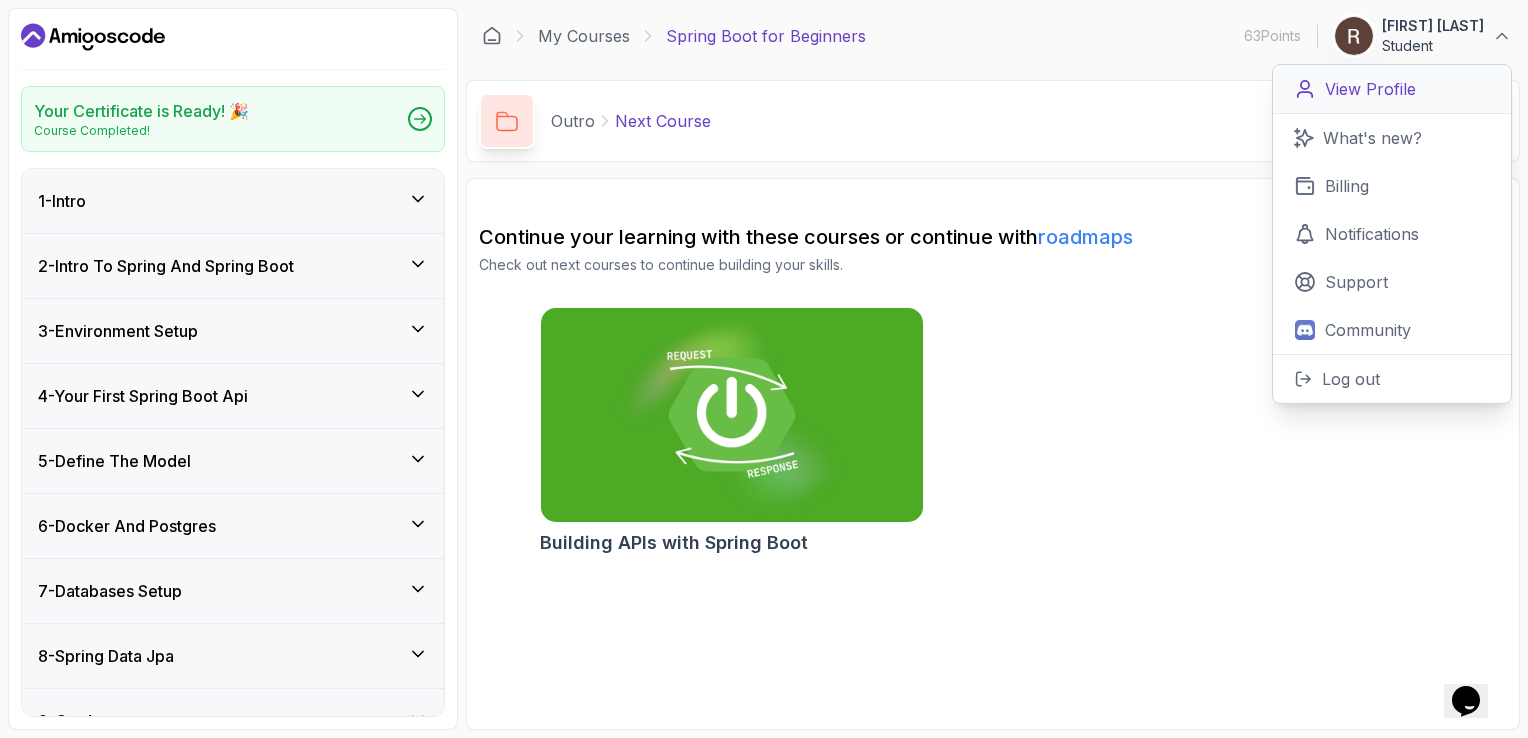 click on "View Profile" at bounding box center [1370, 89] 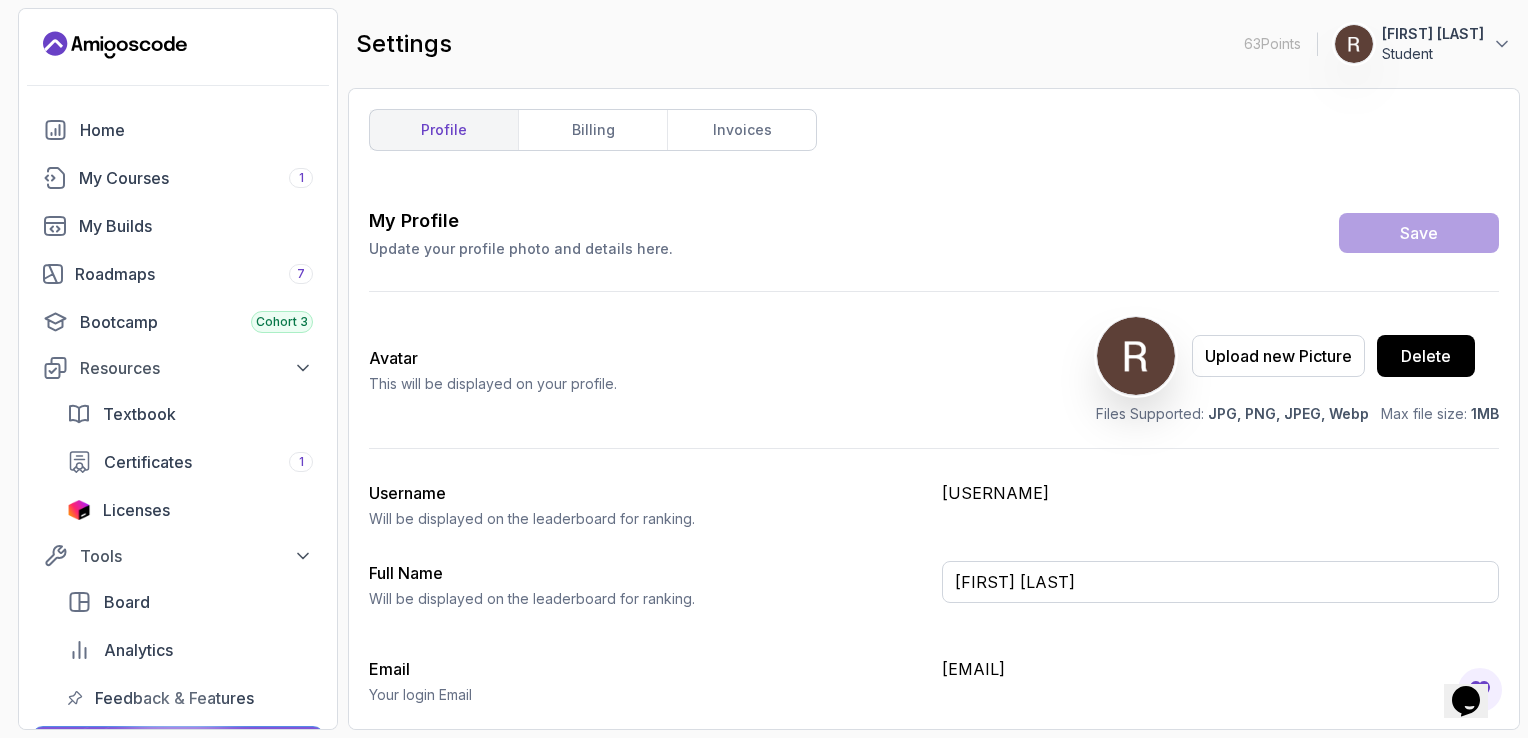 click on "Rachel22" at bounding box center (1220, 493) 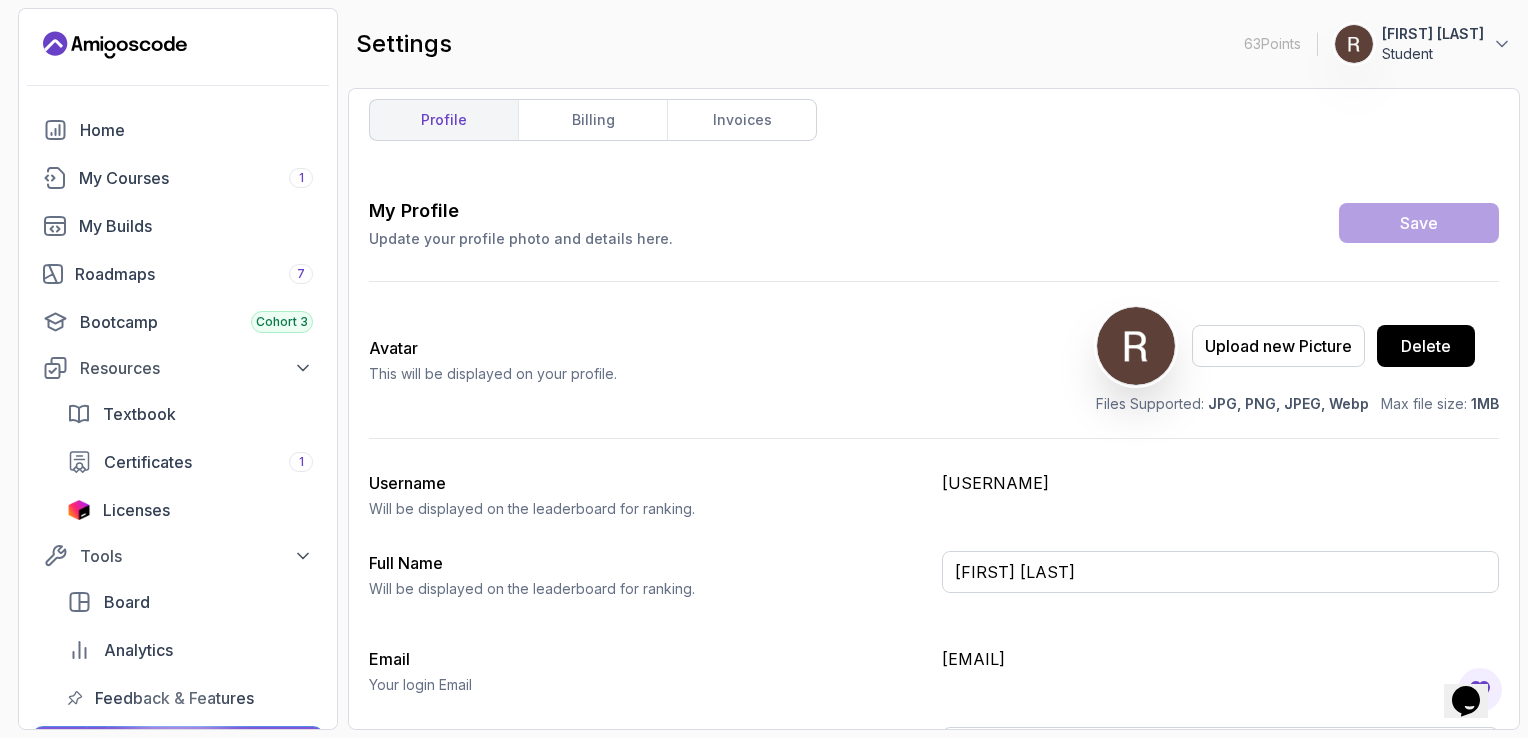scroll, scrollTop: 0, scrollLeft: 0, axis: both 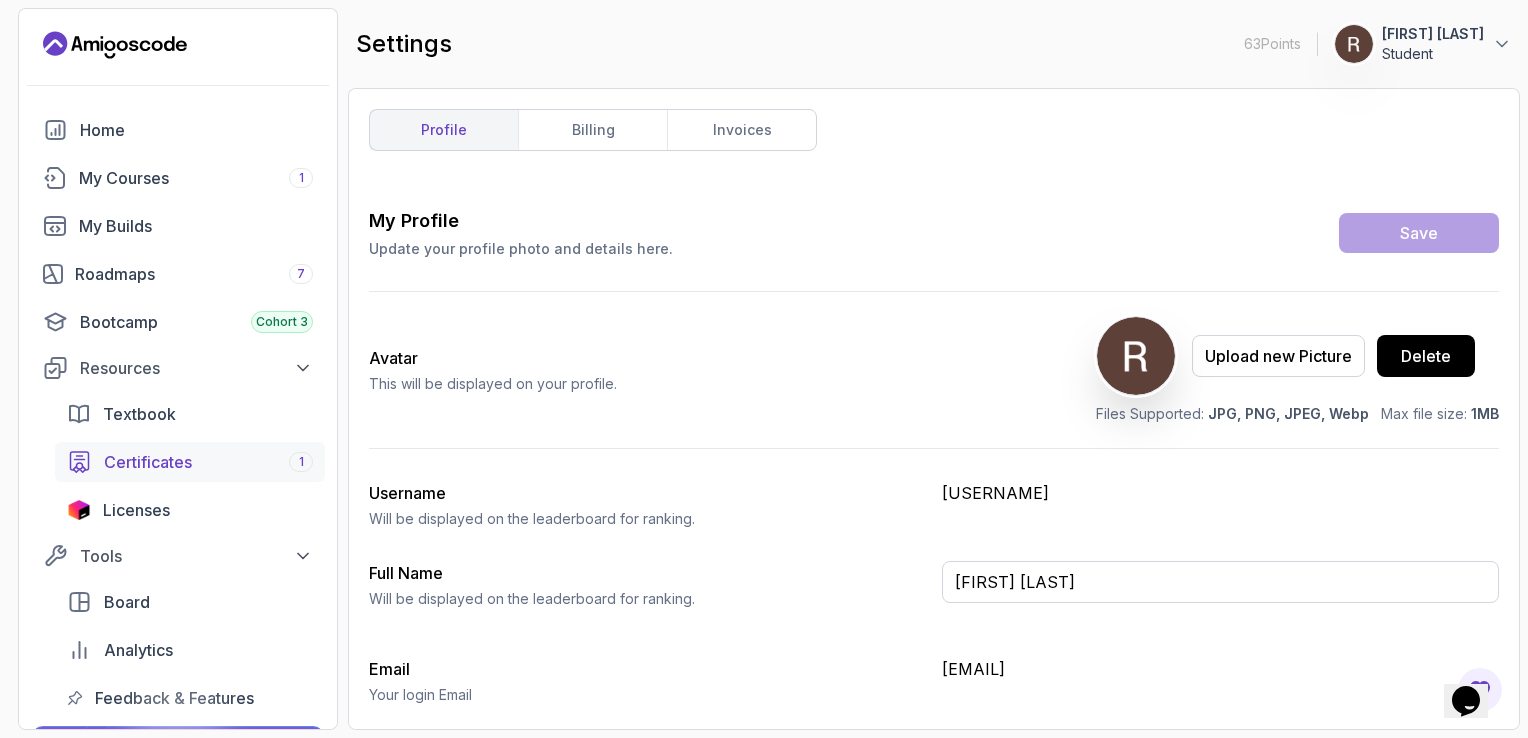 click on "Certificates 1" at bounding box center [208, 462] 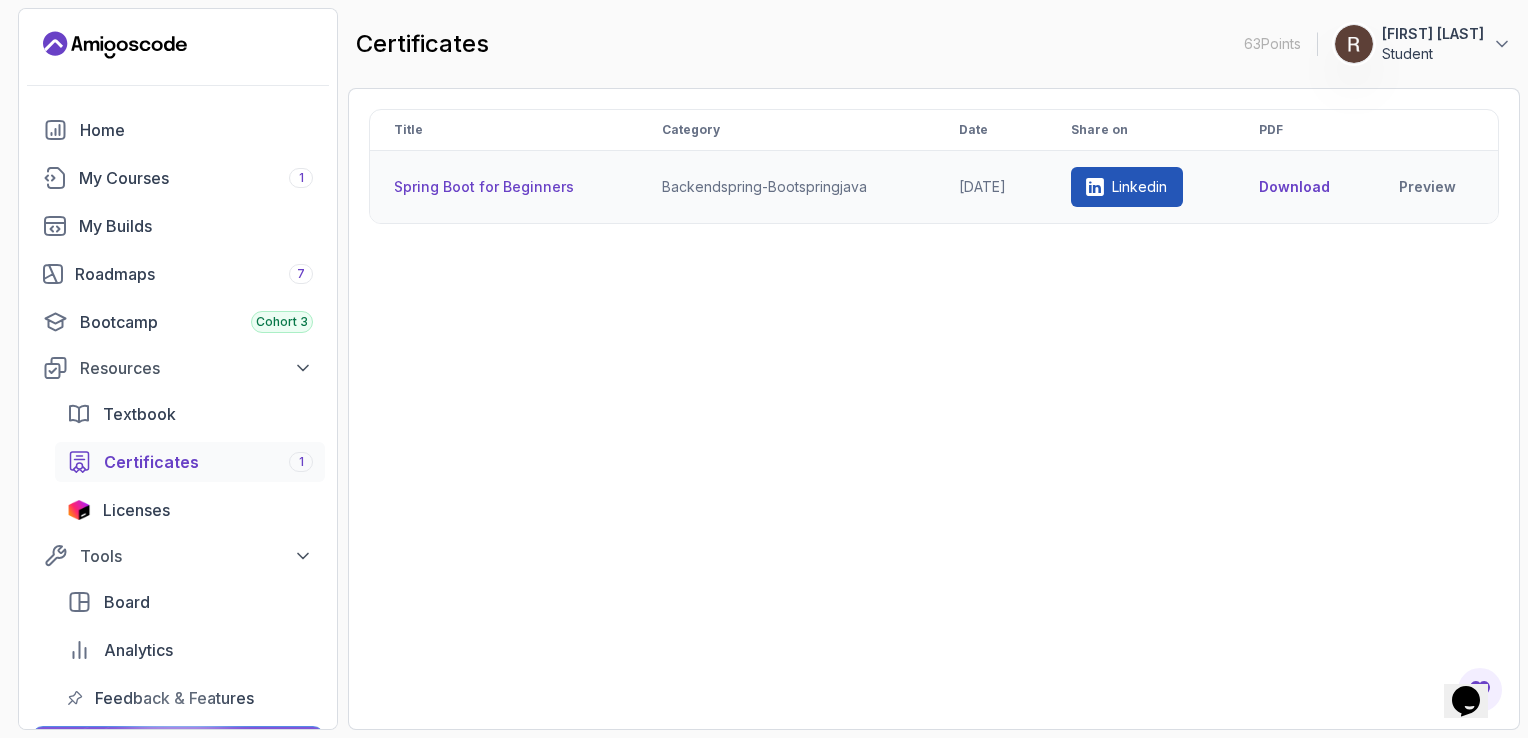 drag, startPoint x: 504, startPoint y: 184, endPoint x: 460, endPoint y: 178, distance: 44.407207 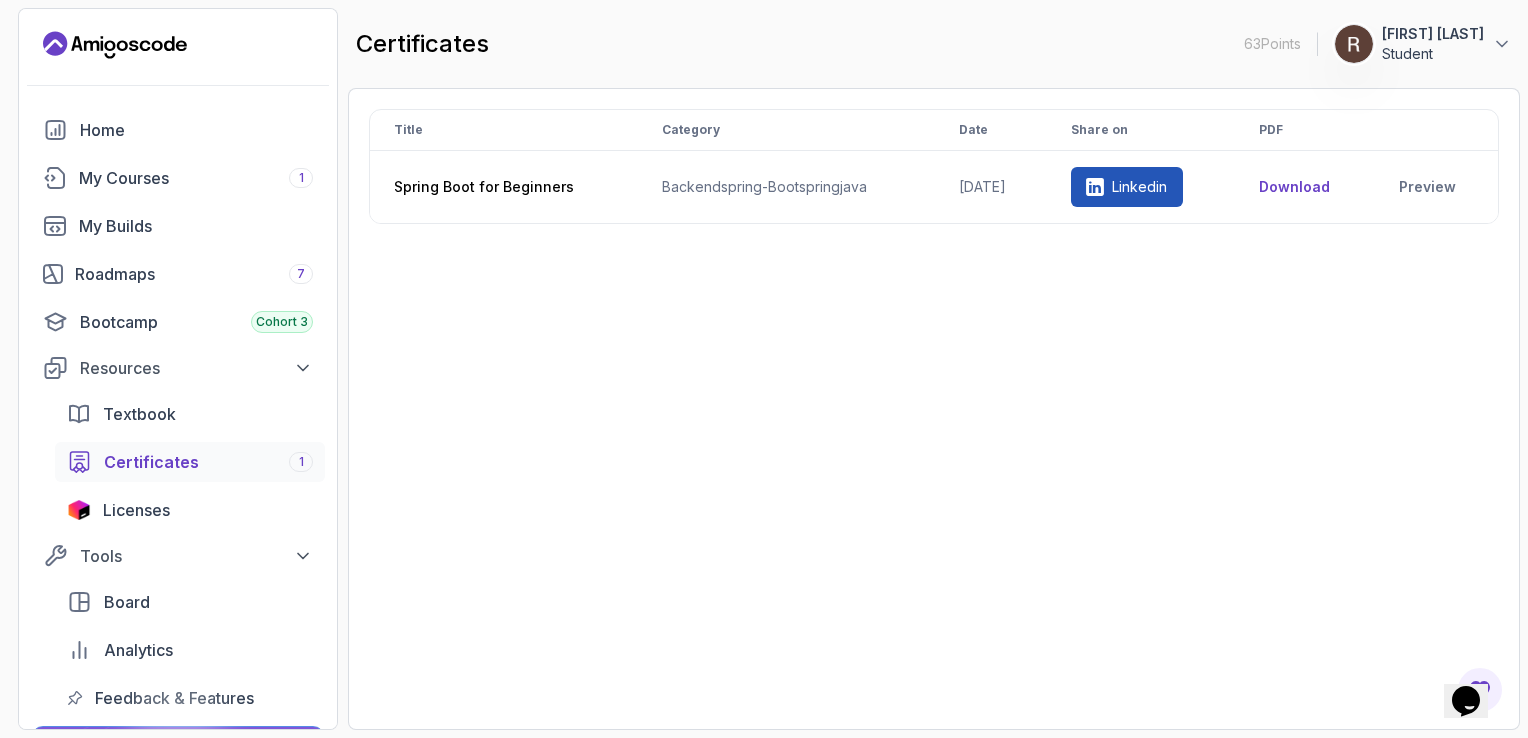drag, startPoint x: 460, startPoint y: 178, endPoint x: 405, endPoint y: 246, distance: 87.458565 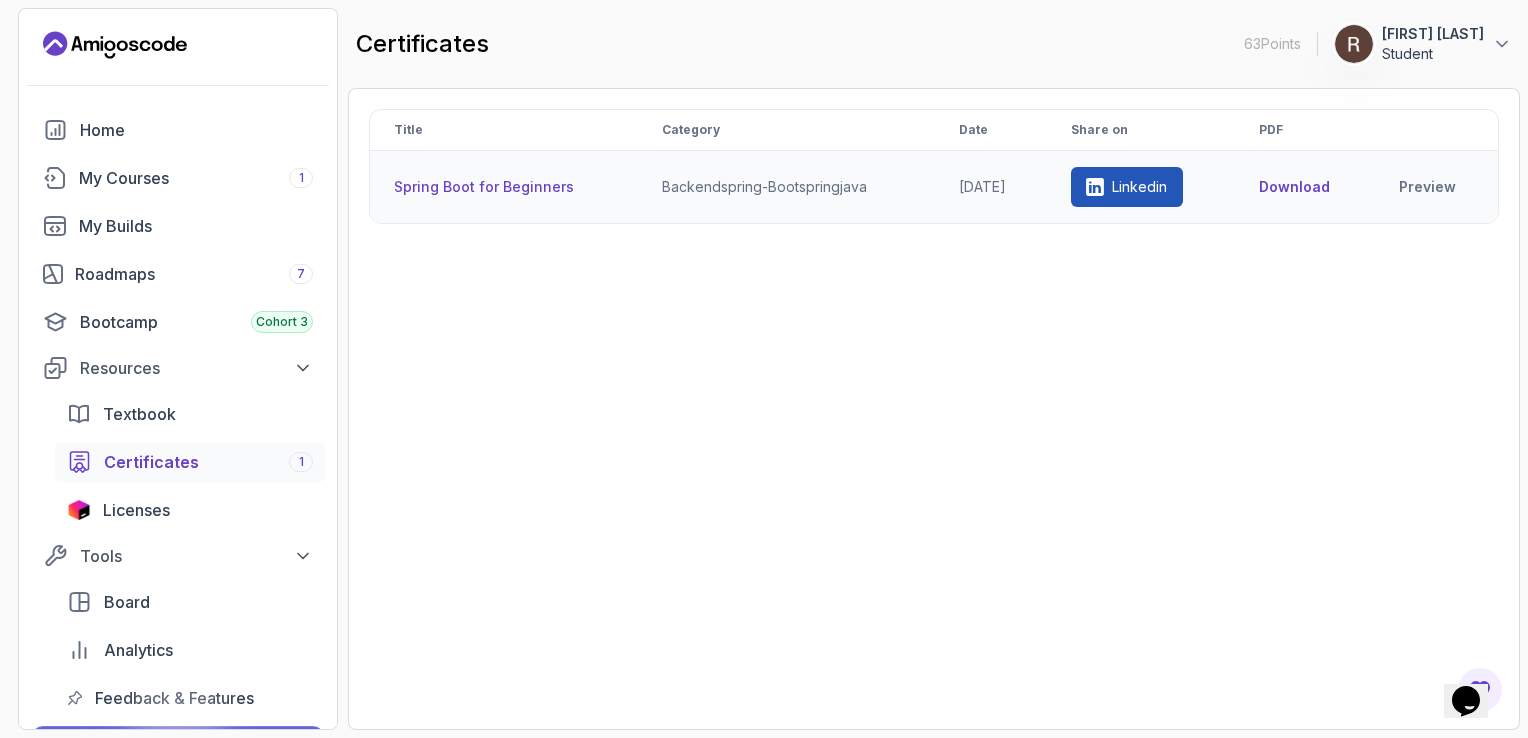 click on "backend spring-boot spring java" at bounding box center [786, 187] 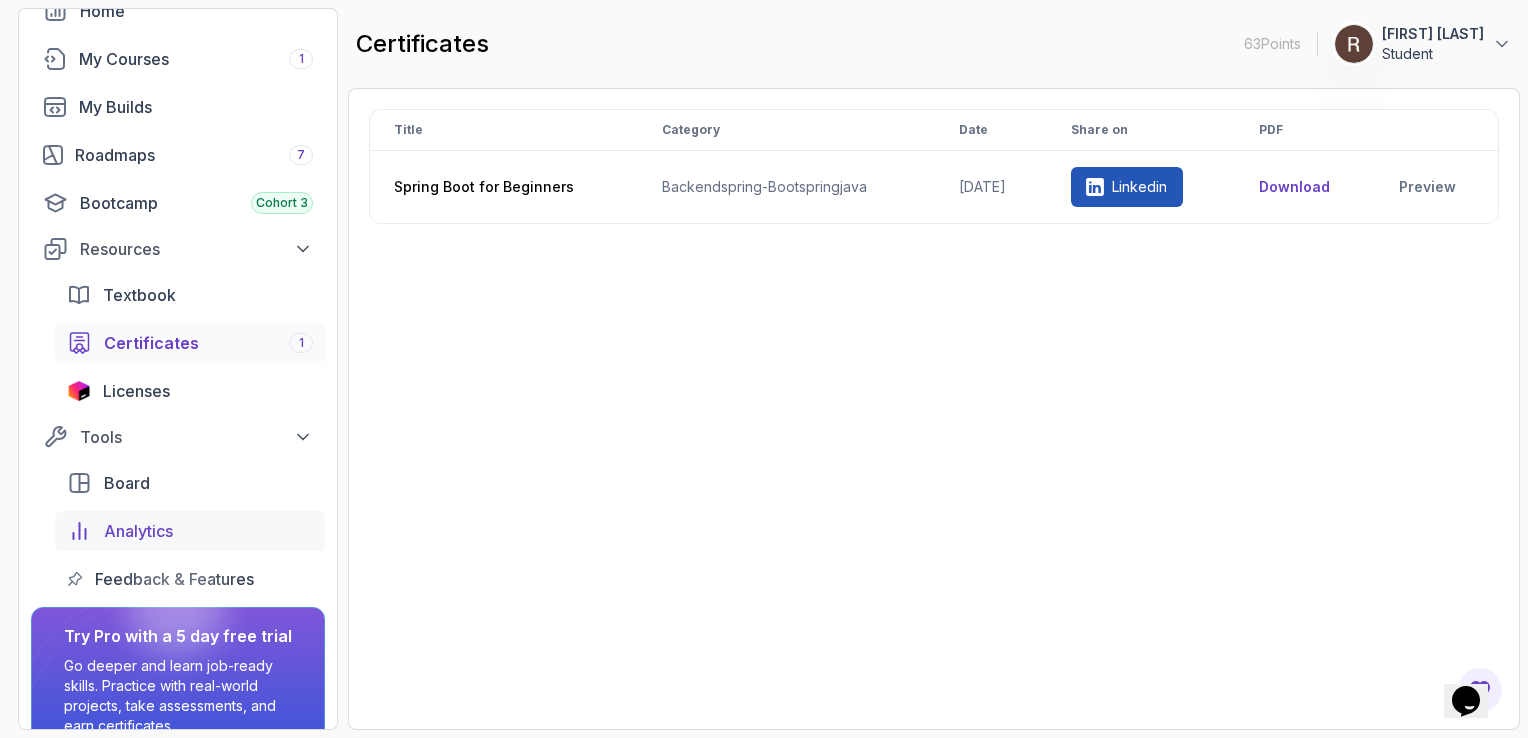 scroll, scrollTop: 117, scrollLeft: 0, axis: vertical 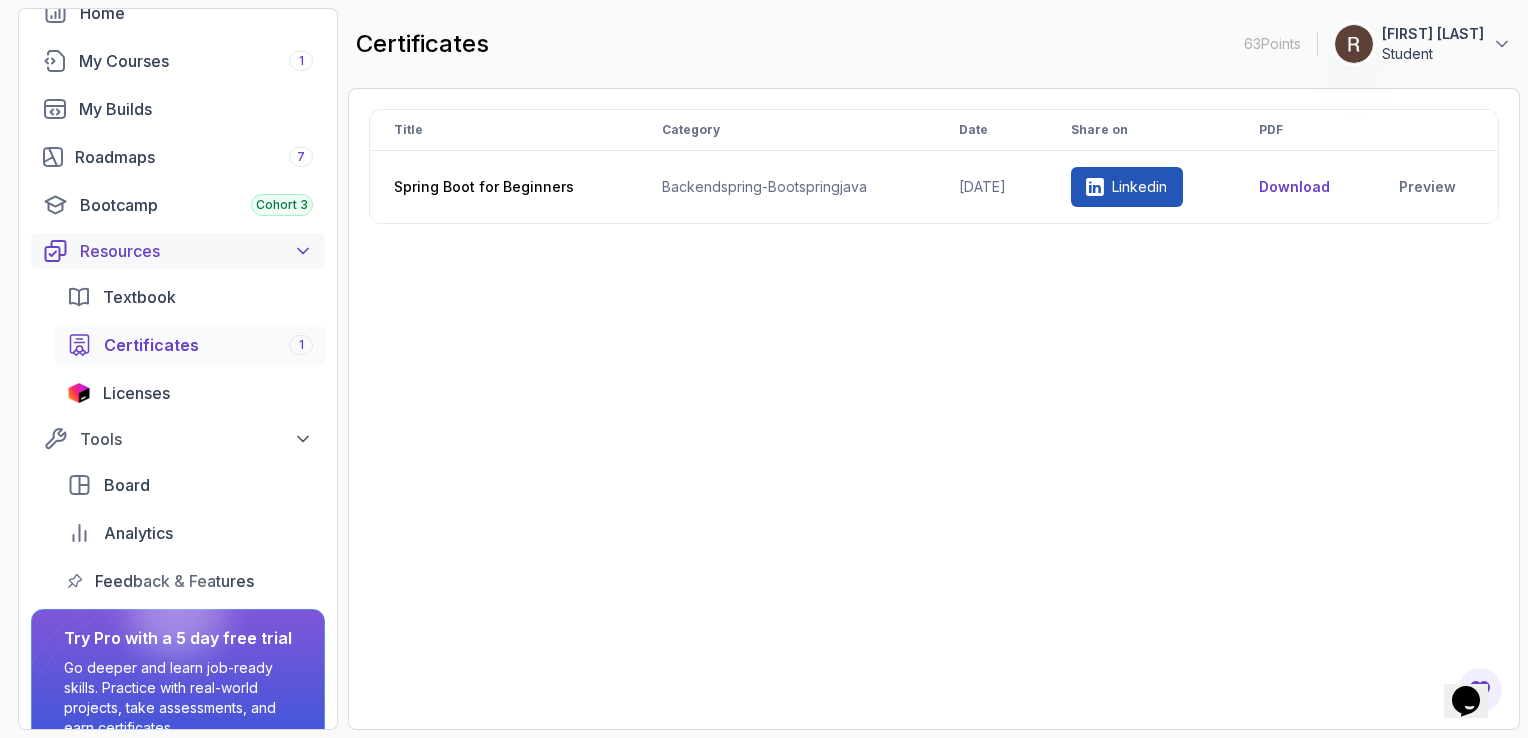 click on "Resources" at bounding box center (196, 251) 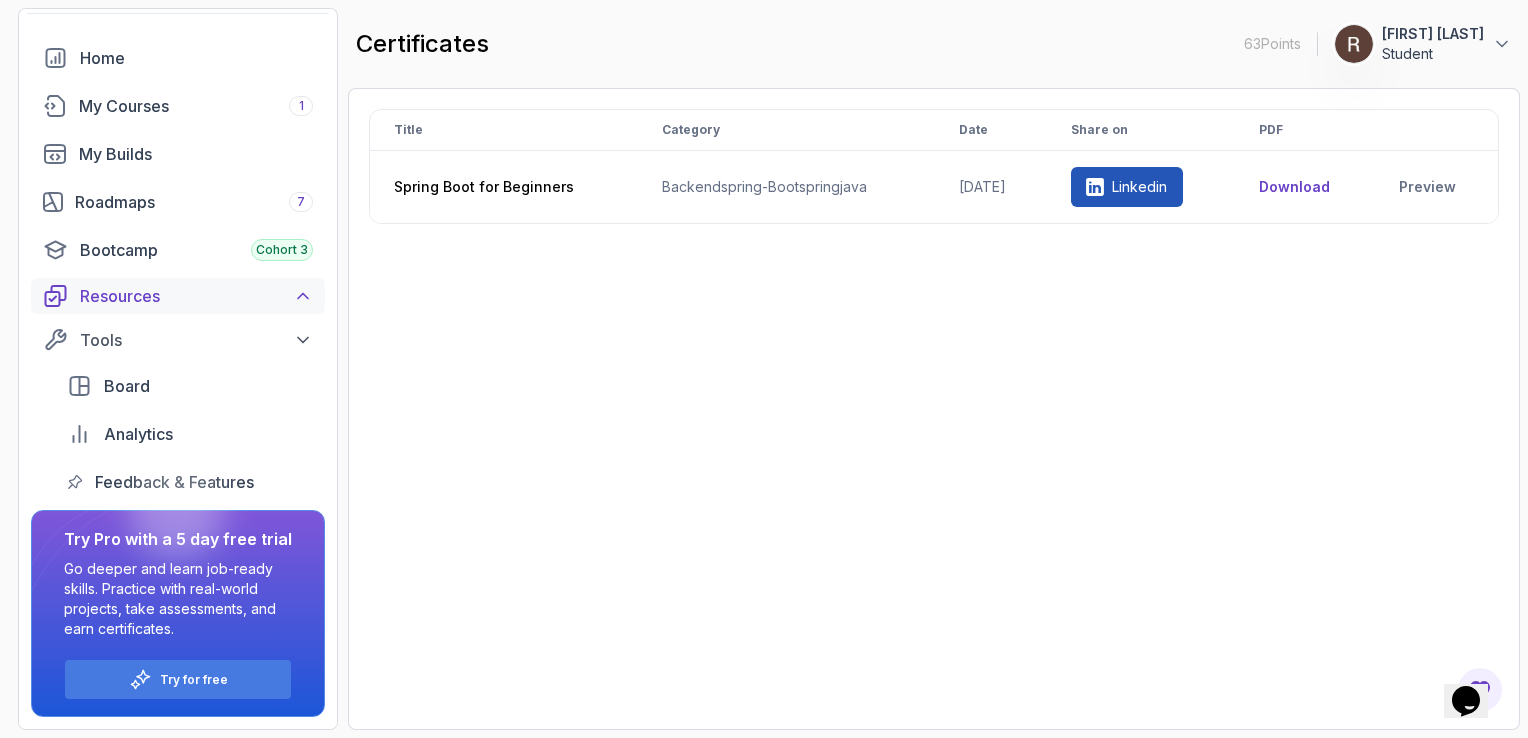 scroll, scrollTop: 71, scrollLeft: 0, axis: vertical 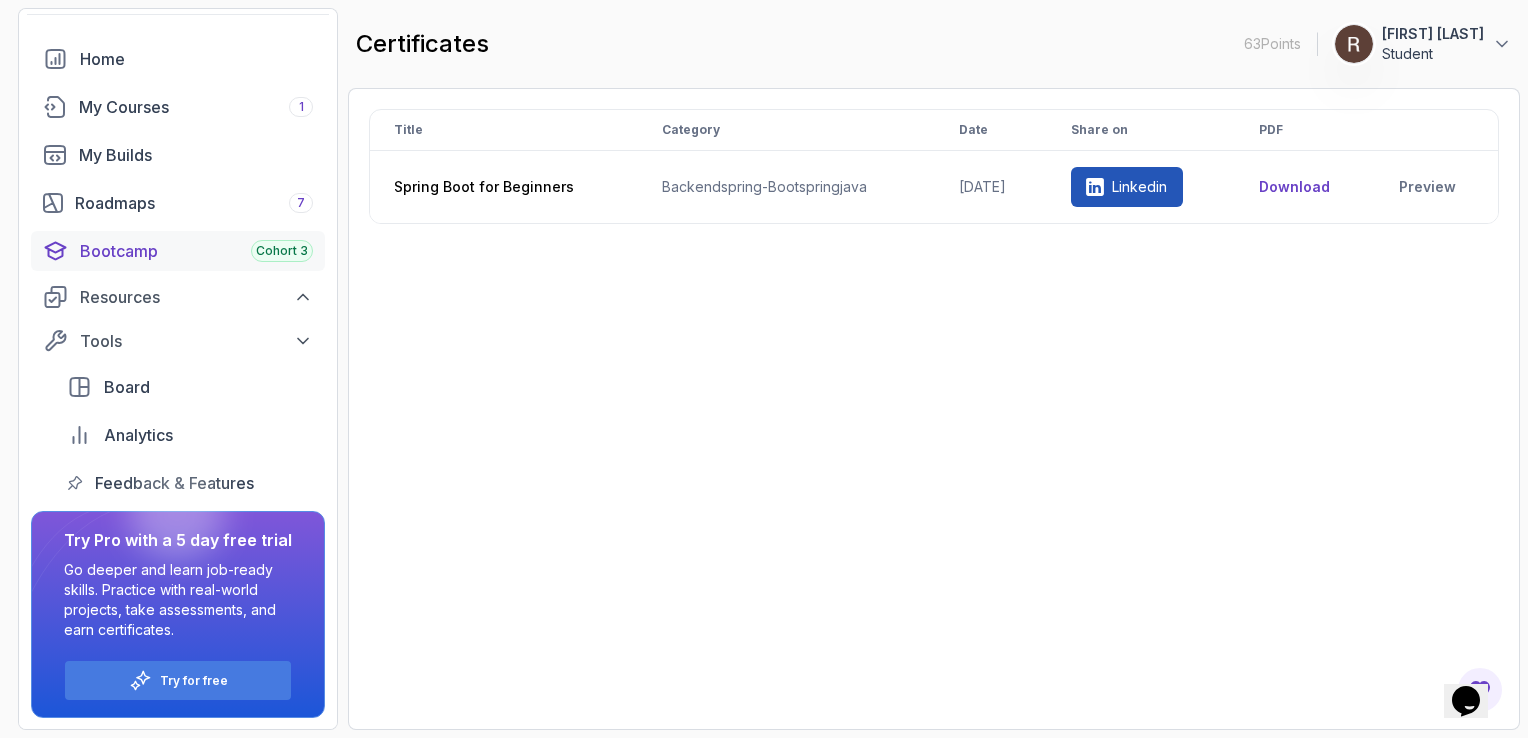click on "Bootcamp Cohort 3" at bounding box center (196, 251) 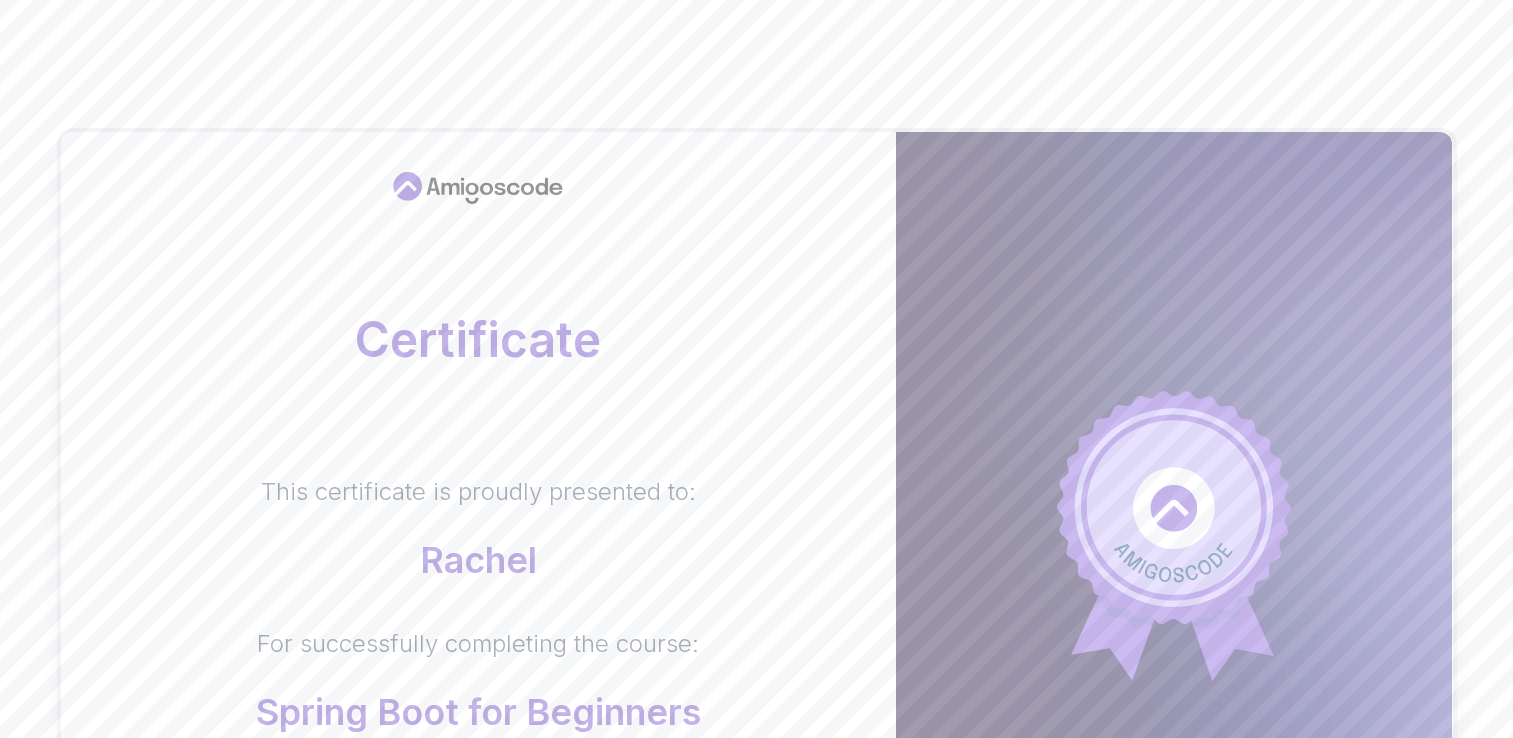 scroll, scrollTop: 0, scrollLeft: 0, axis: both 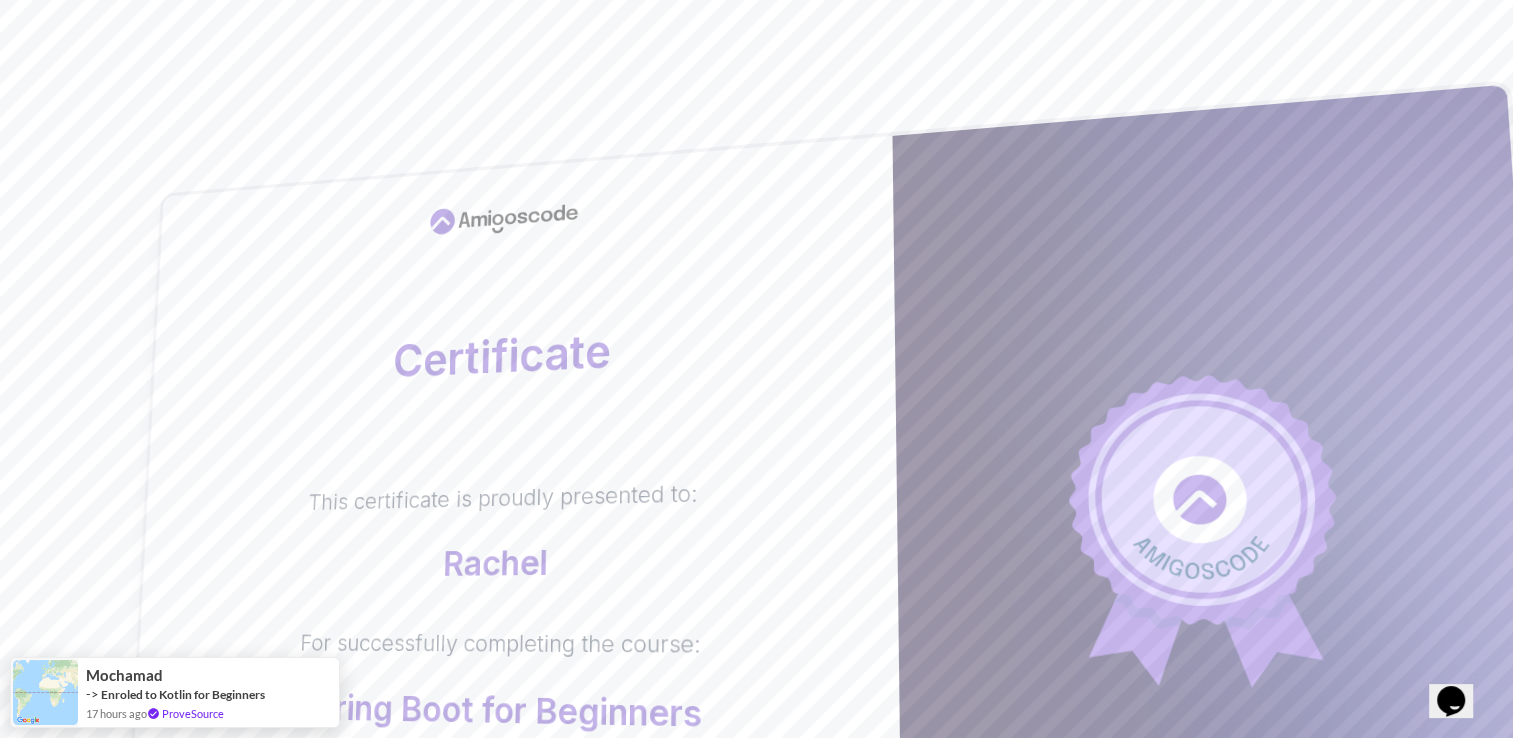 drag, startPoint x: 348, startPoint y: 256, endPoint x: 341, endPoint y: 111, distance: 145.16887 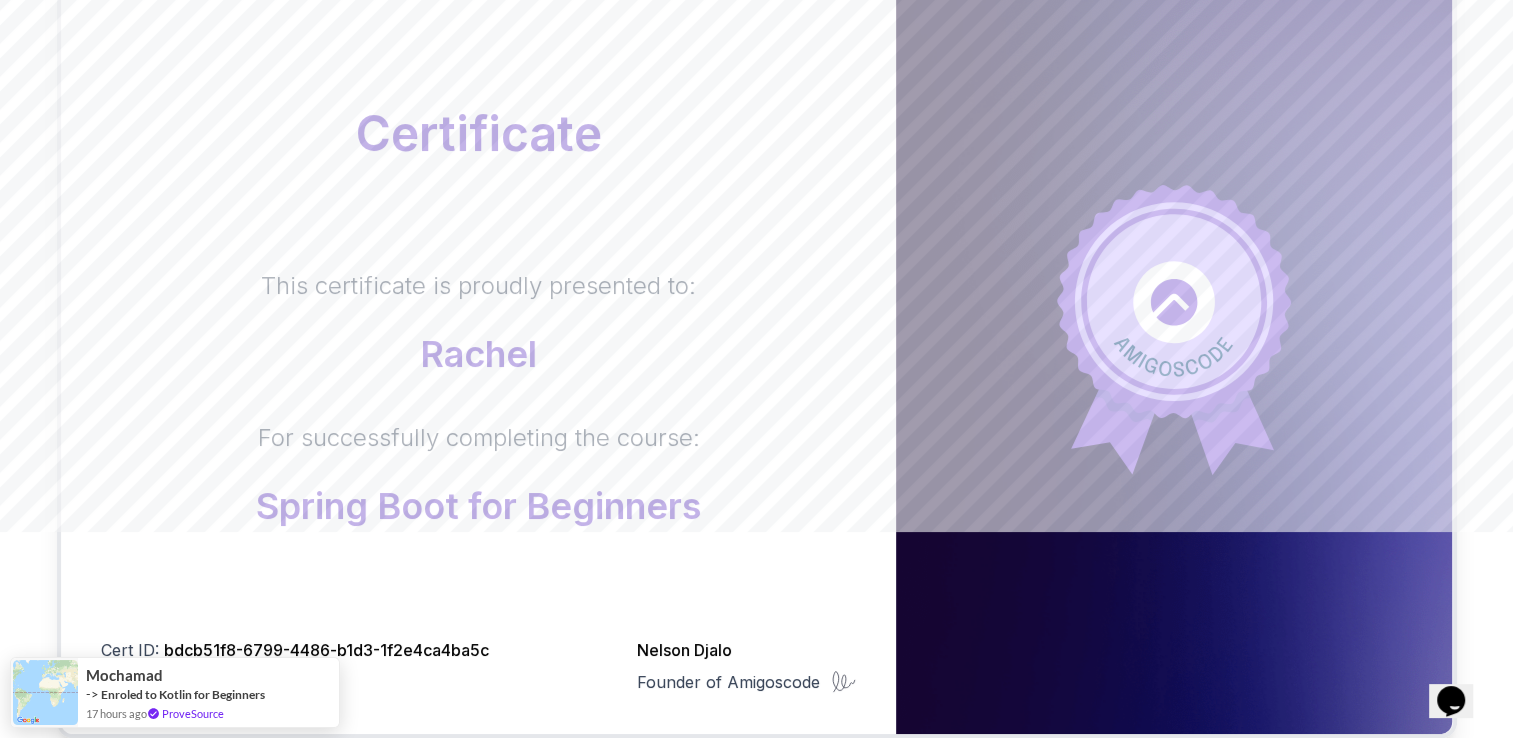 scroll, scrollTop: 195, scrollLeft: 0, axis: vertical 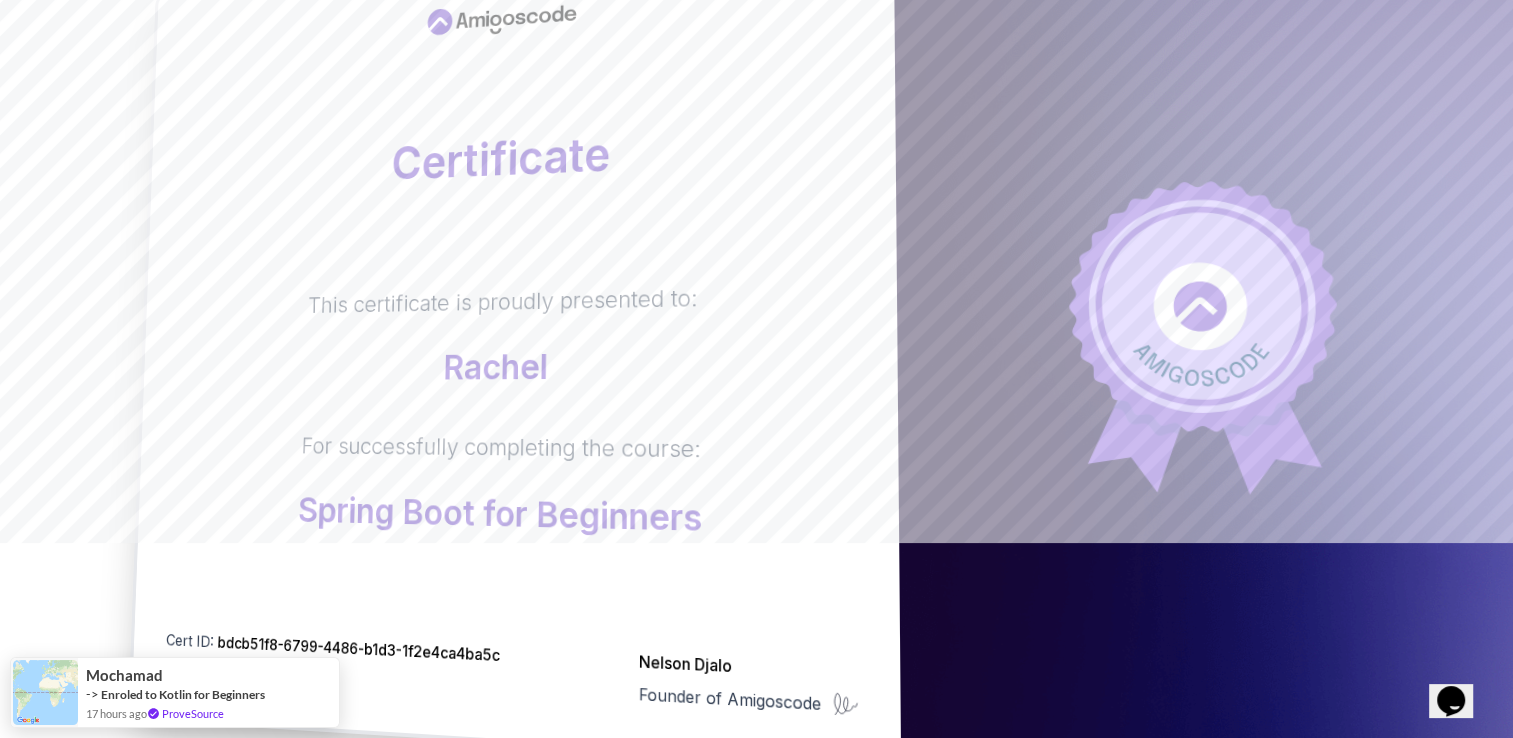 drag, startPoint x: 341, startPoint y: 111, endPoint x: 248, endPoint y: 262, distance: 177.34148 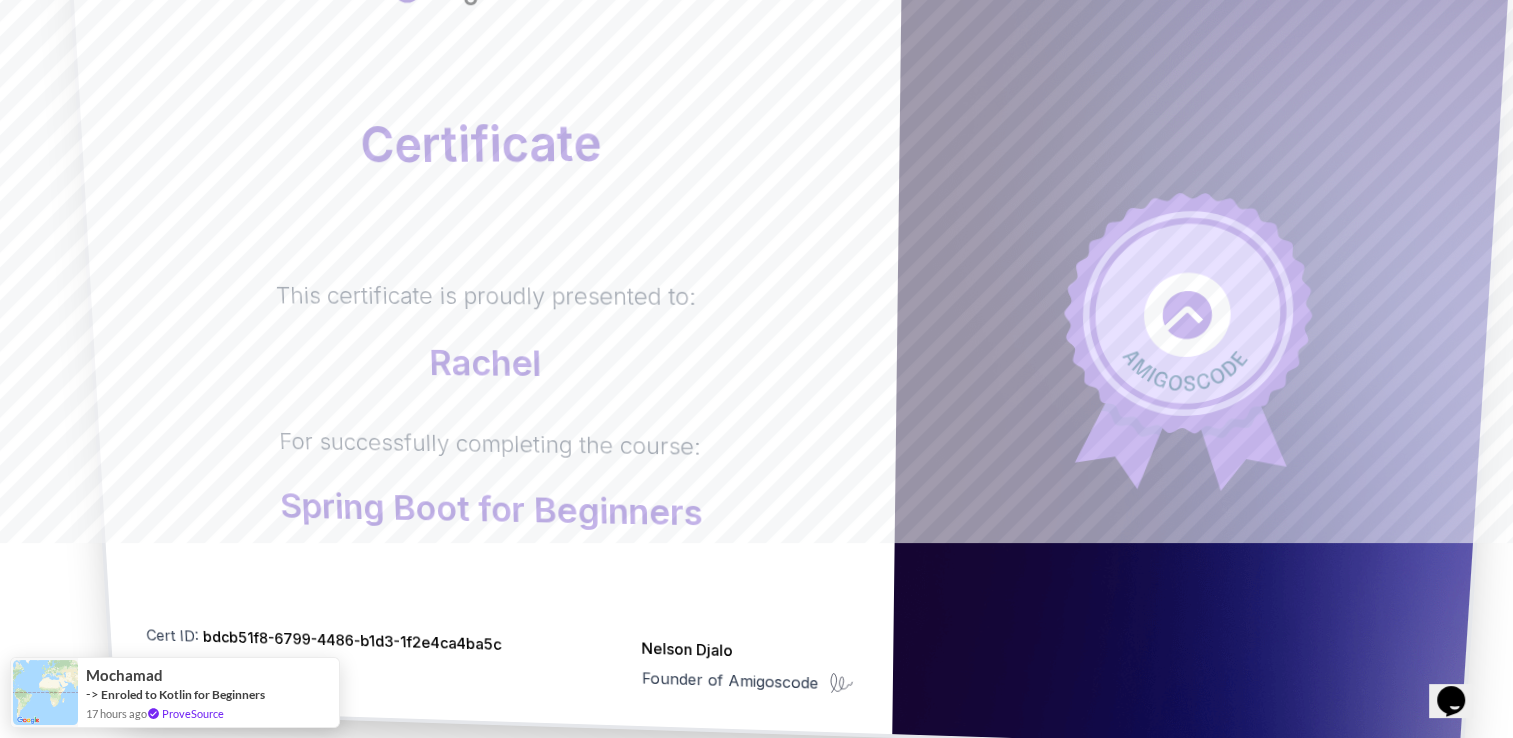 scroll, scrollTop: 527, scrollLeft: 0, axis: vertical 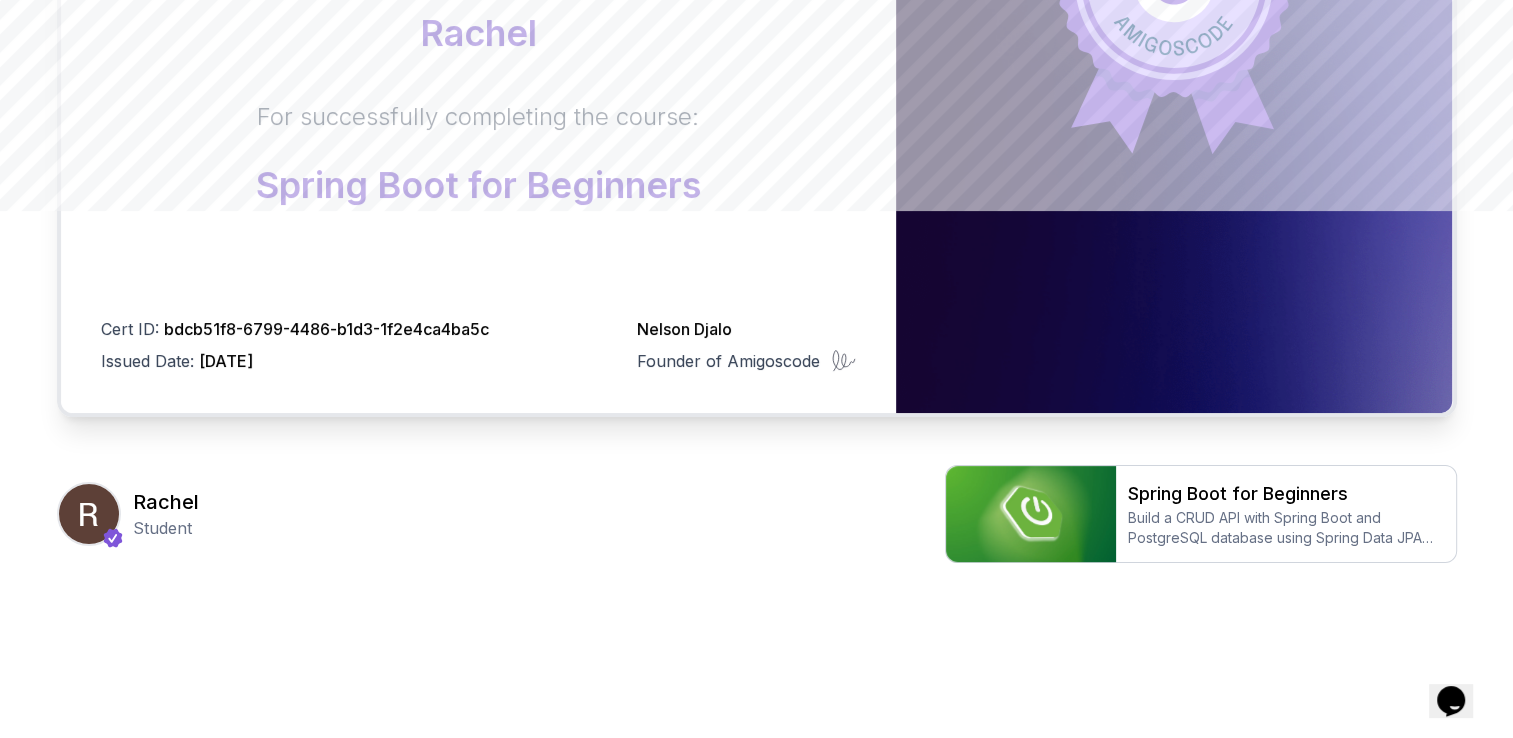 click on "Student" at bounding box center (166, 528) 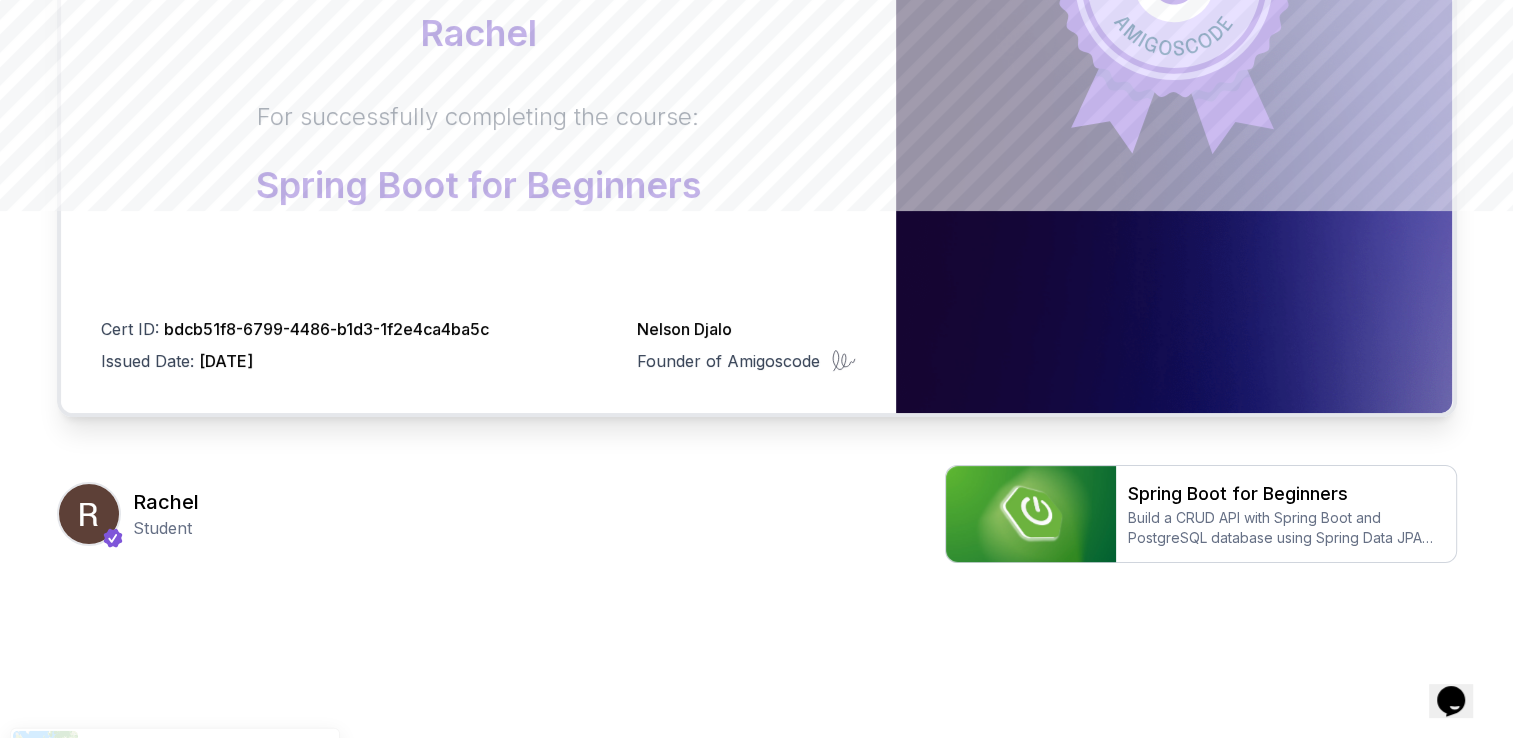 click at bounding box center (89, 514) 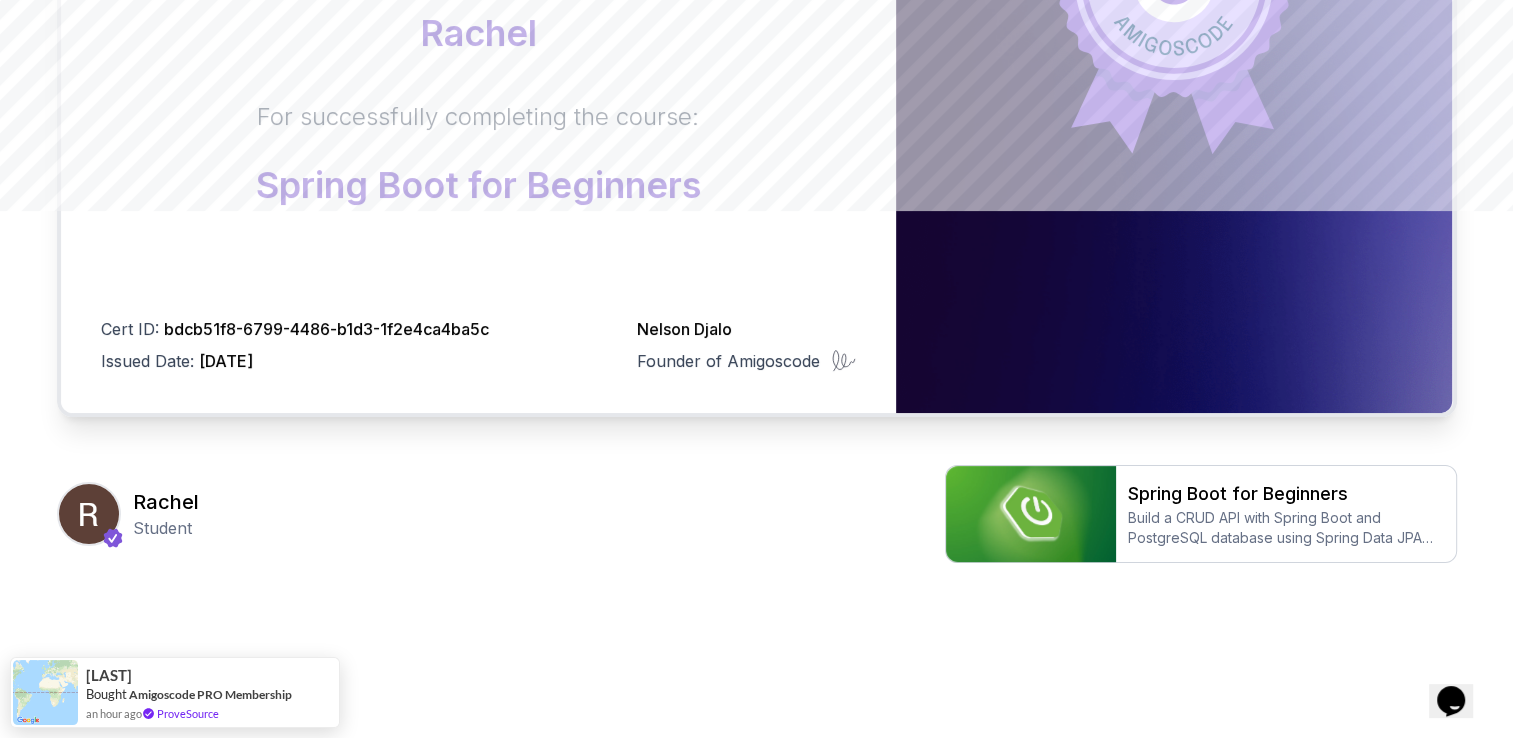 click on "Certificate This certificate is proudly presented to: Rachel For successfully completing the course: Spring Boot for Beginners Cert ID:   bdcb51f8-6799-4486-b1d3-1f2e4ca4ba5c Issued Date:   2025-08-03 Nelson Djalo Founder of Amigoscode Rachel Student Spring Boot for Beginners Build a CRUD API with Spring Boot and PostgreSQL database using Spring Data JPA and Spring AI
Serkan Bought   Amigoscode PRO Membership an hour ago     ProveSource" at bounding box center [756, 106] 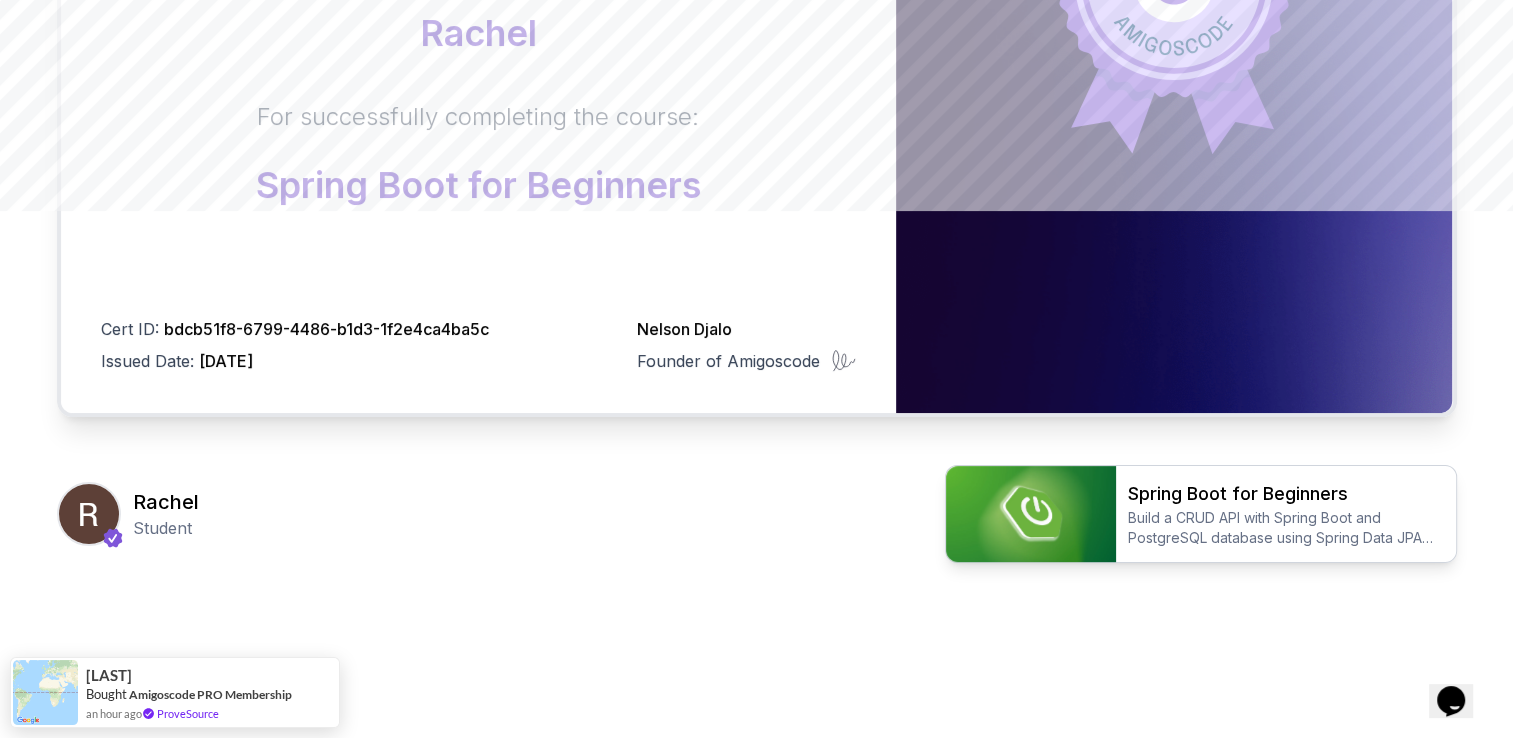 click on "Build a CRUD API with Spring Boot and PostgreSQL database using Spring Data JPA and Spring AI" at bounding box center [1286, 528] 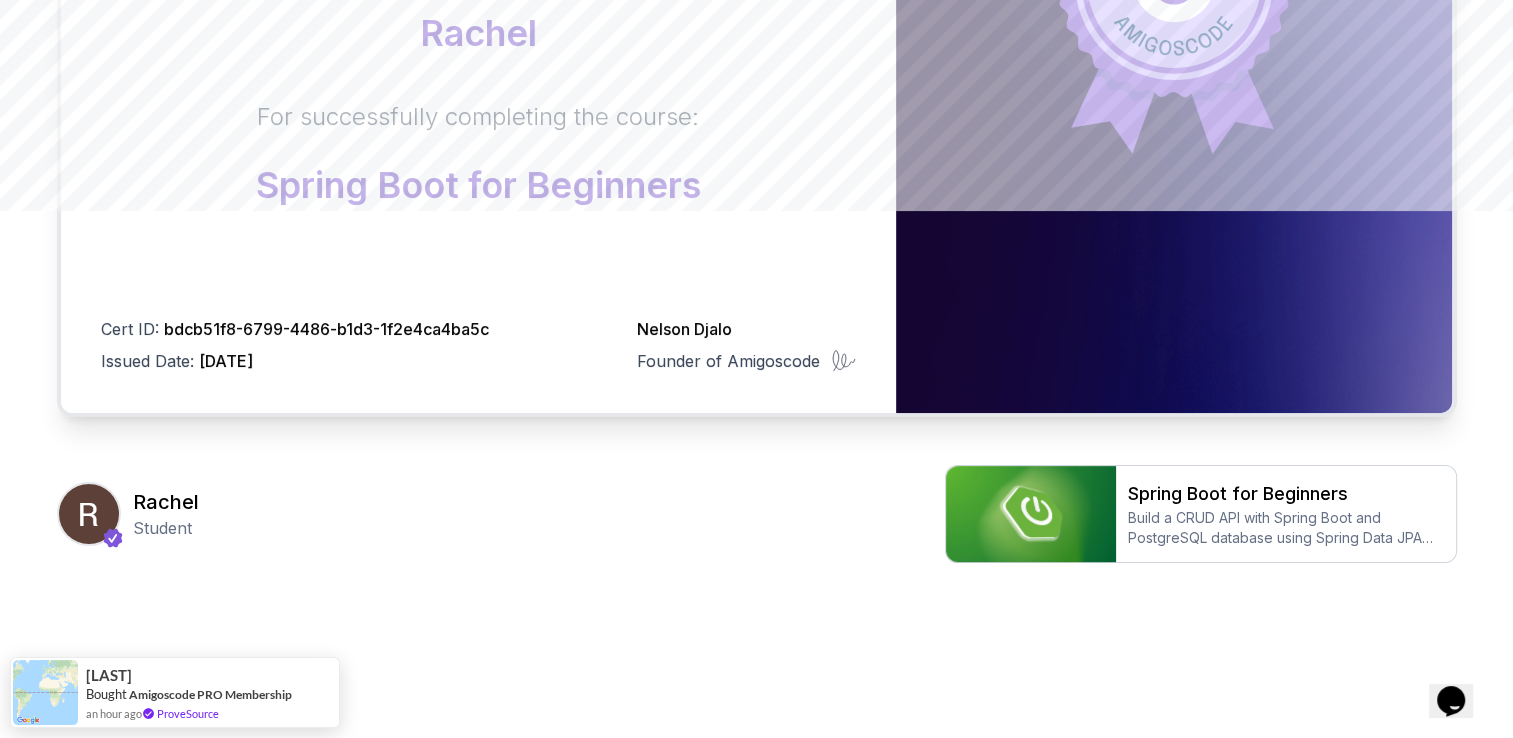 drag, startPoint x: 309, startPoint y: 587, endPoint x: 285, endPoint y: 623, distance: 43.266617 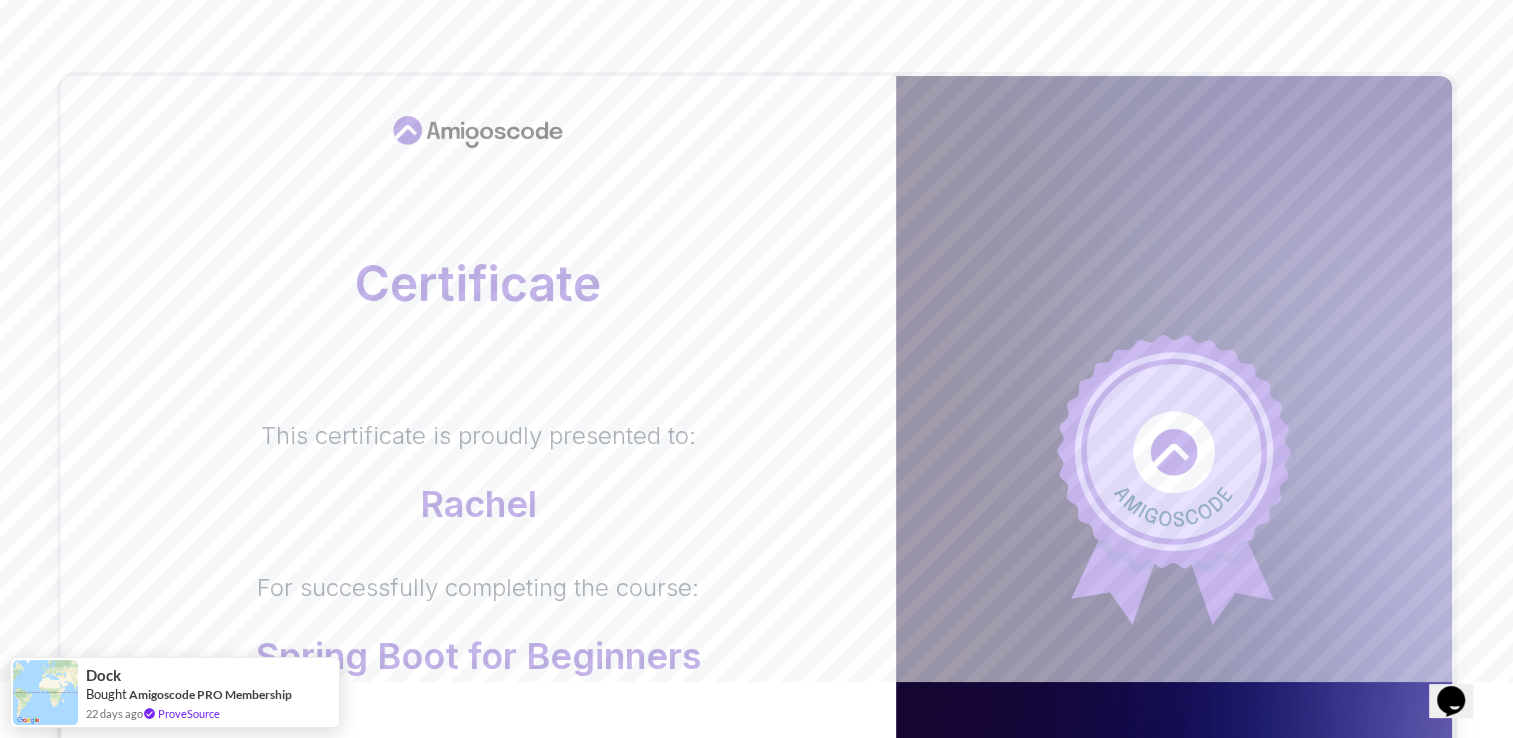 scroll, scrollTop: 0, scrollLeft: 0, axis: both 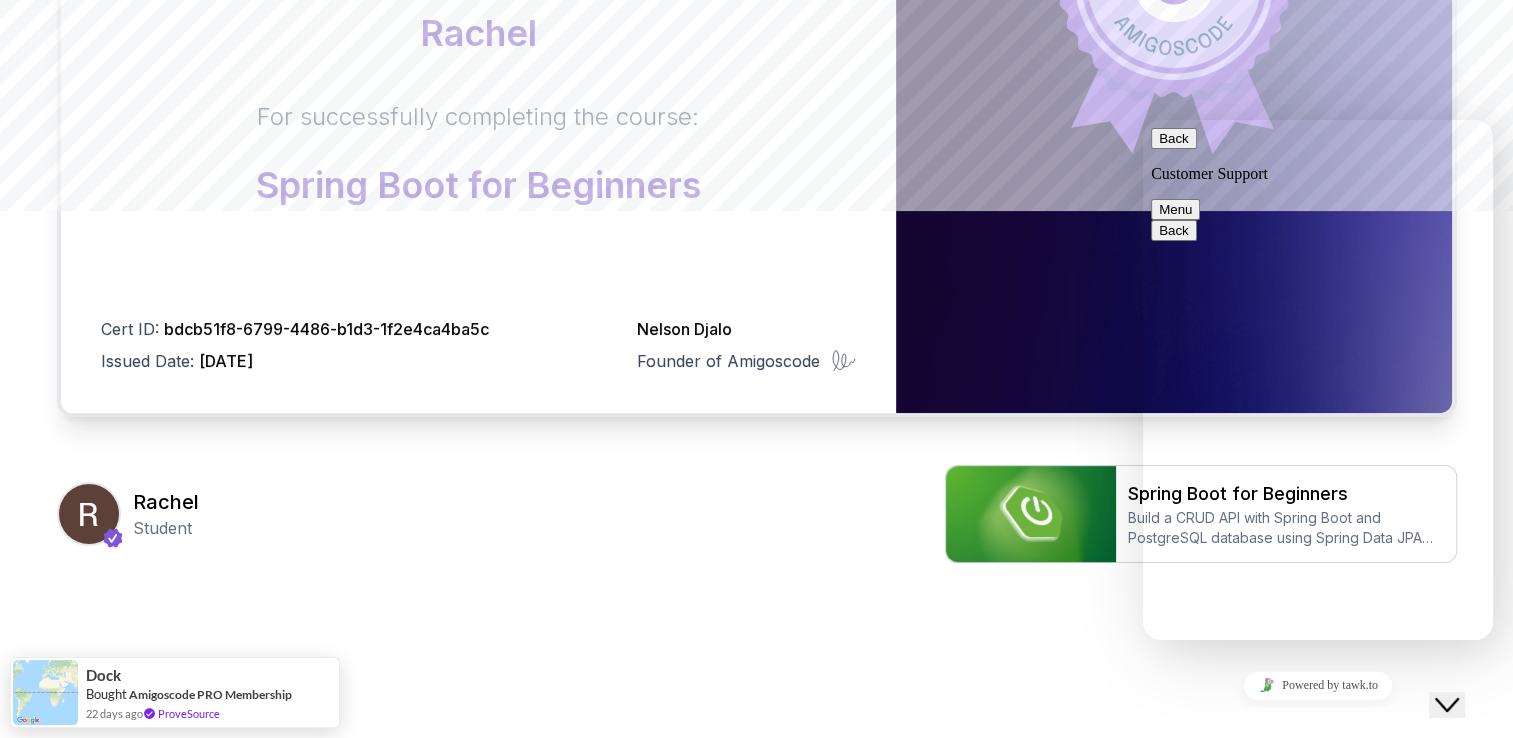 click on "*  Message" at bounding box center [1231, 1916] 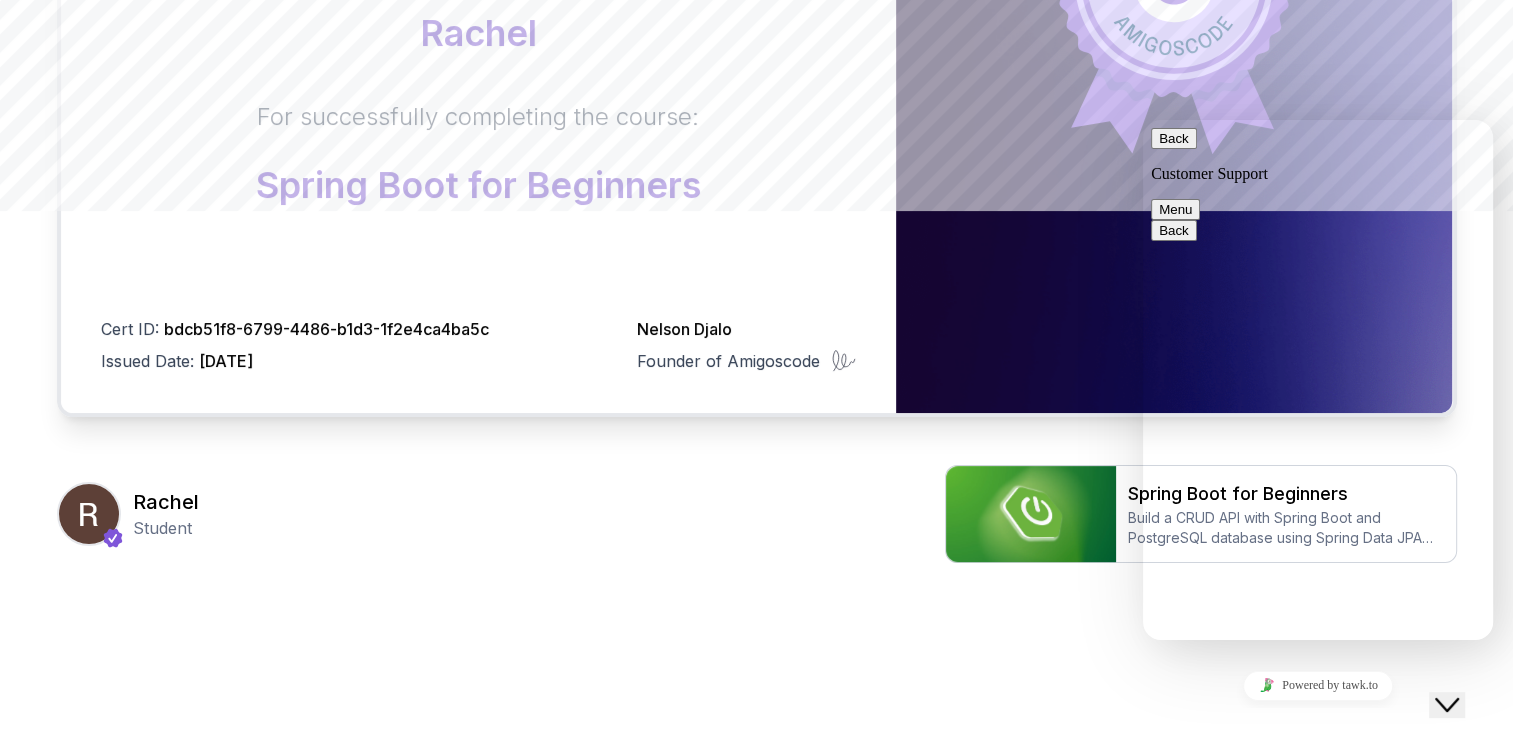 scroll, scrollTop: 537, scrollLeft: 0, axis: vertical 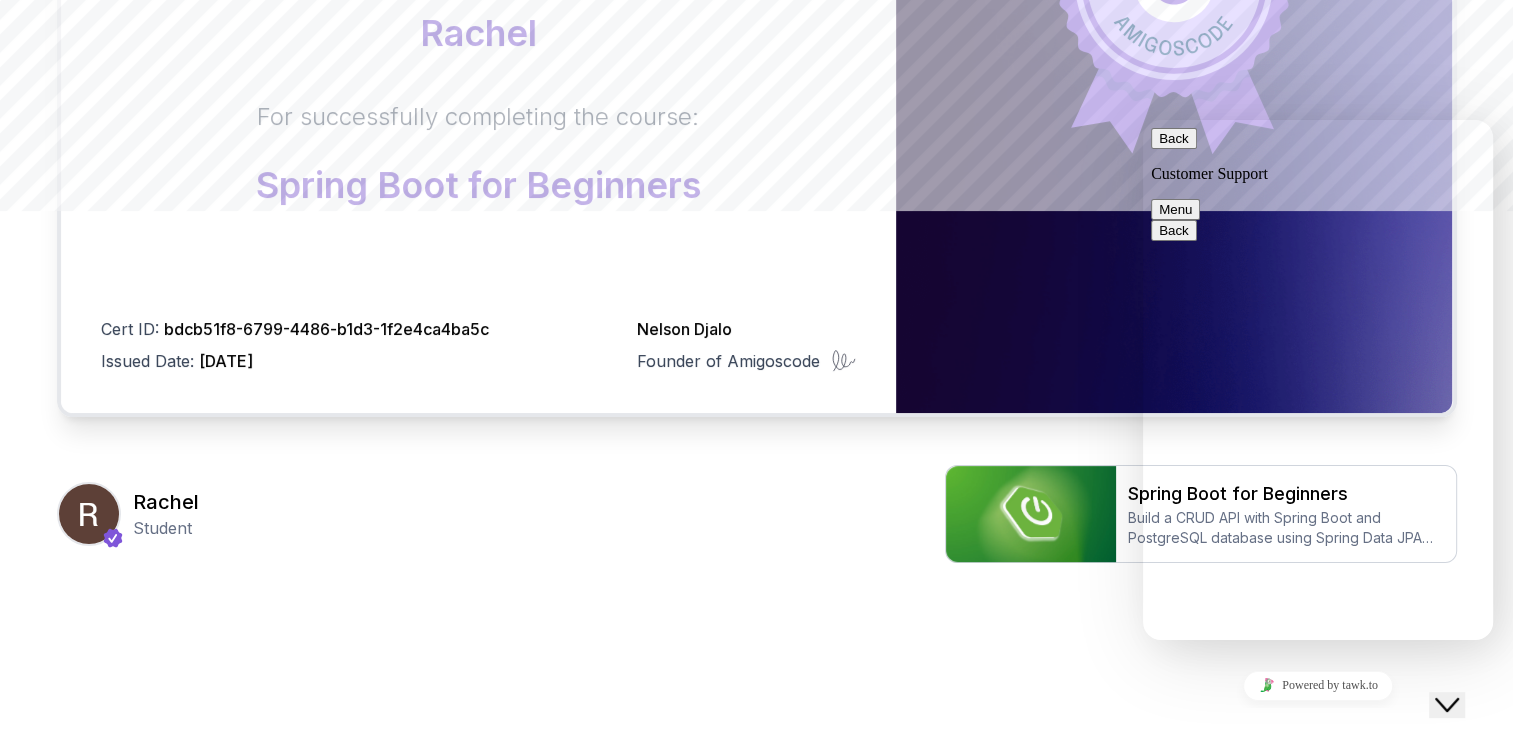 click on "Back" at bounding box center [1174, 138] 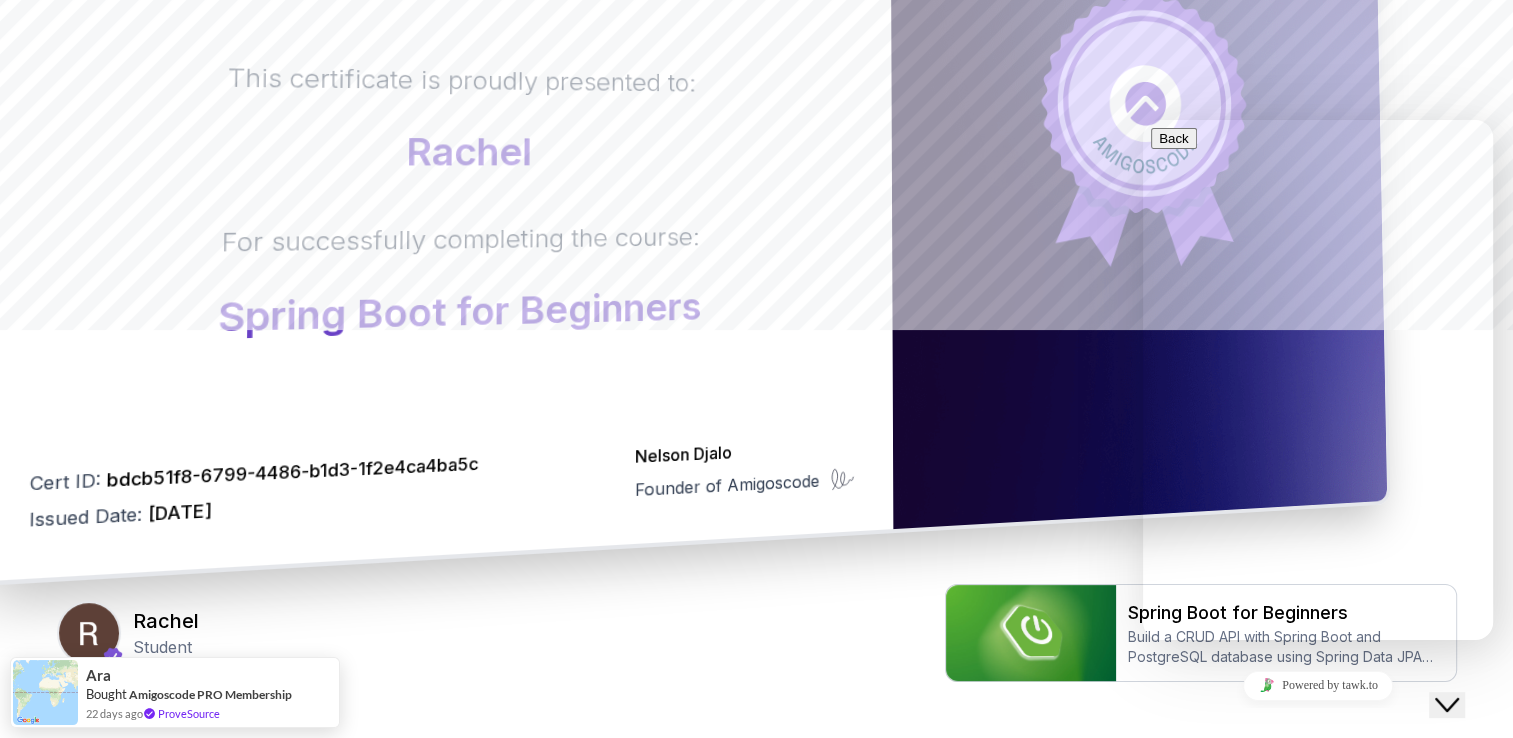 scroll, scrollTop: 407, scrollLeft: 0, axis: vertical 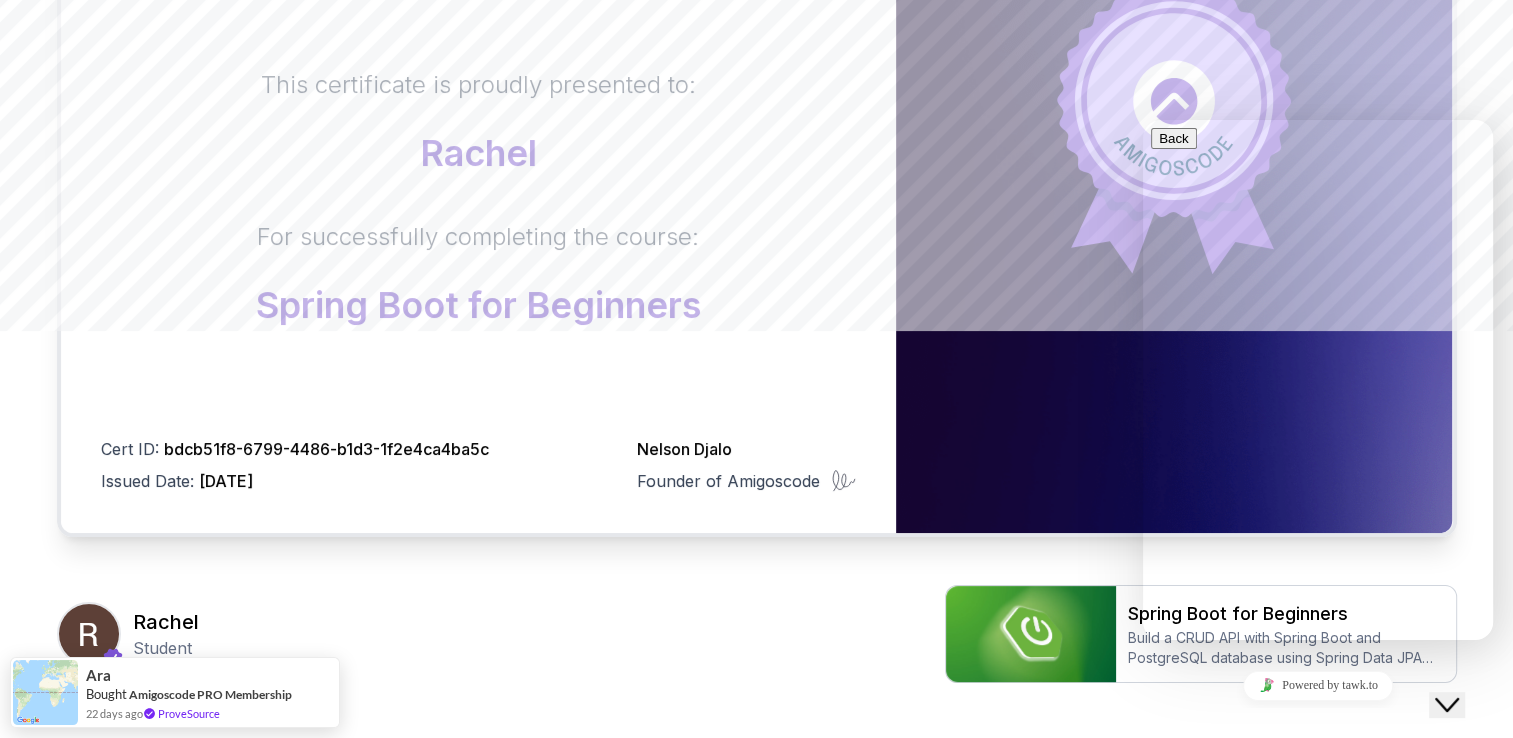 click on "Rachel Student Spring Boot for Beginners Build a CRUD API with Spring Boot and PostgreSQL database using Spring Data JPA and Spring AI" at bounding box center (757, 634) 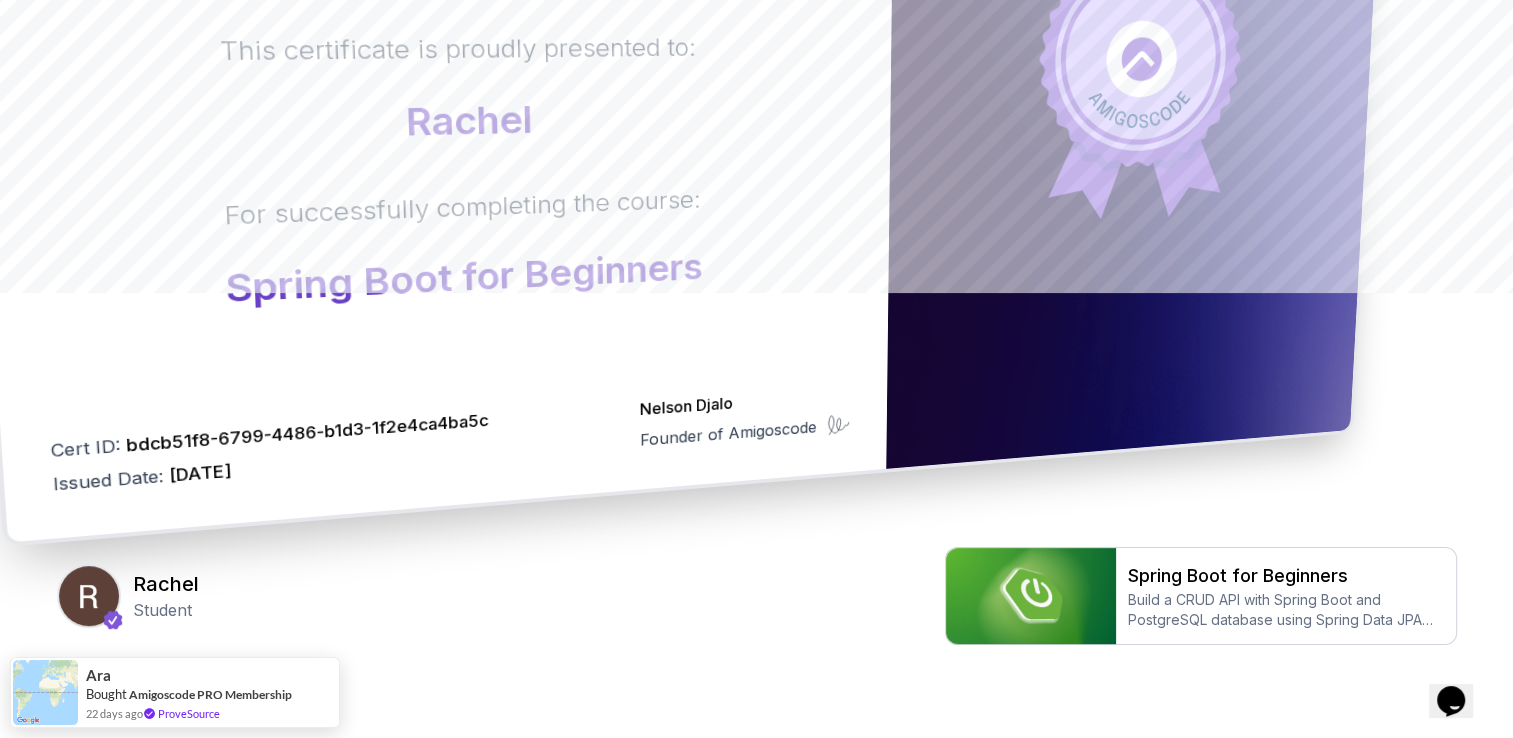 scroll, scrollTop: 527, scrollLeft: 0, axis: vertical 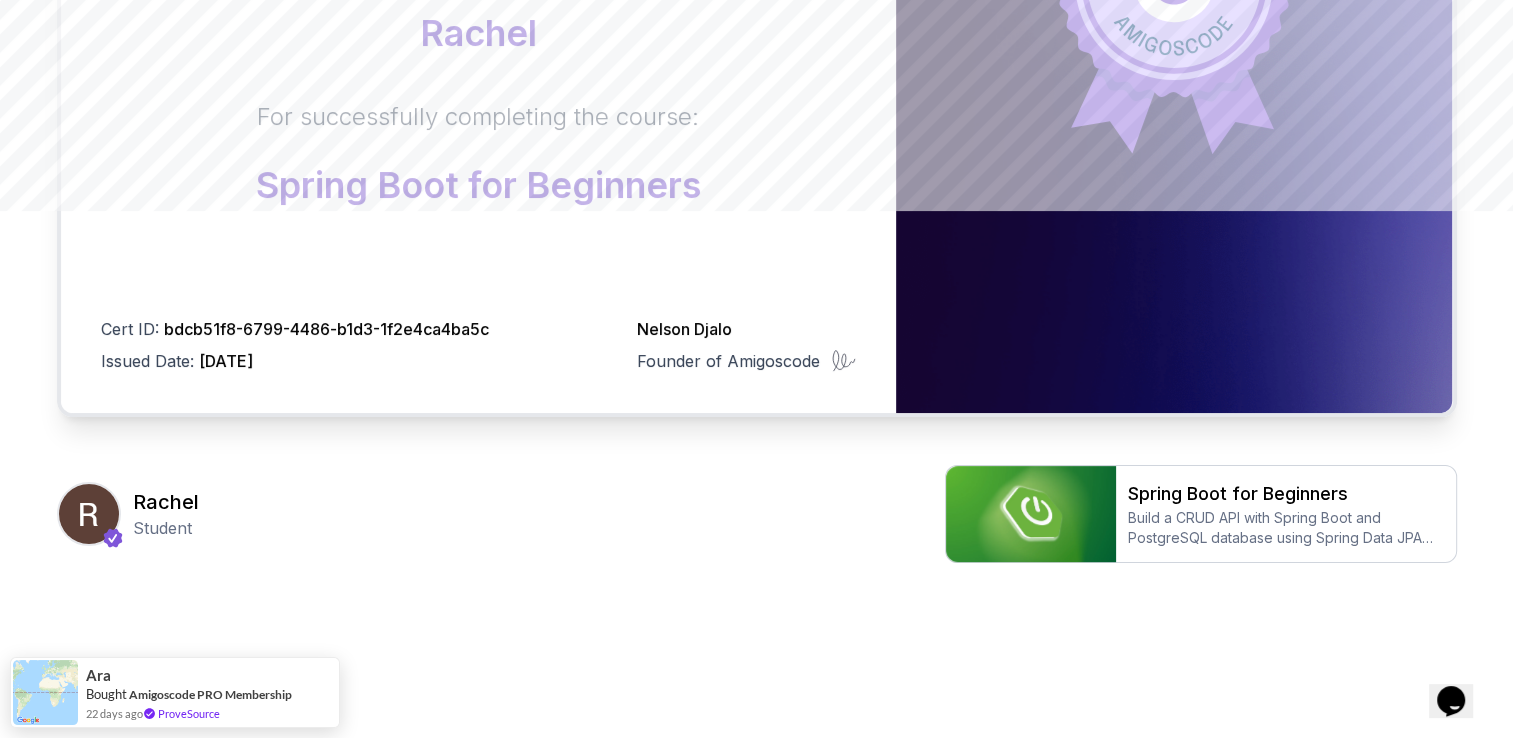 click on "Rachel" at bounding box center [166, 502] 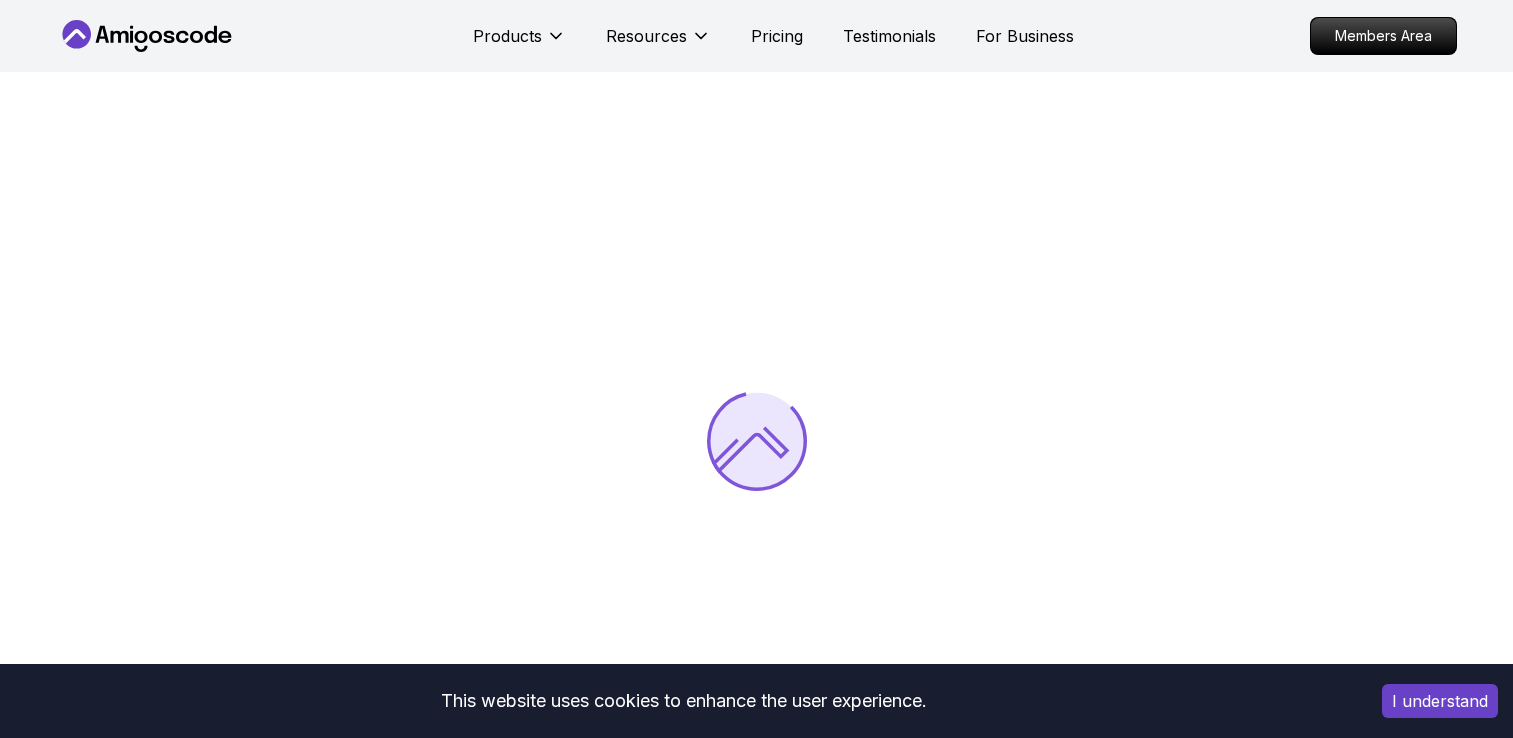 scroll, scrollTop: 0, scrollLeft: 0, axis: both 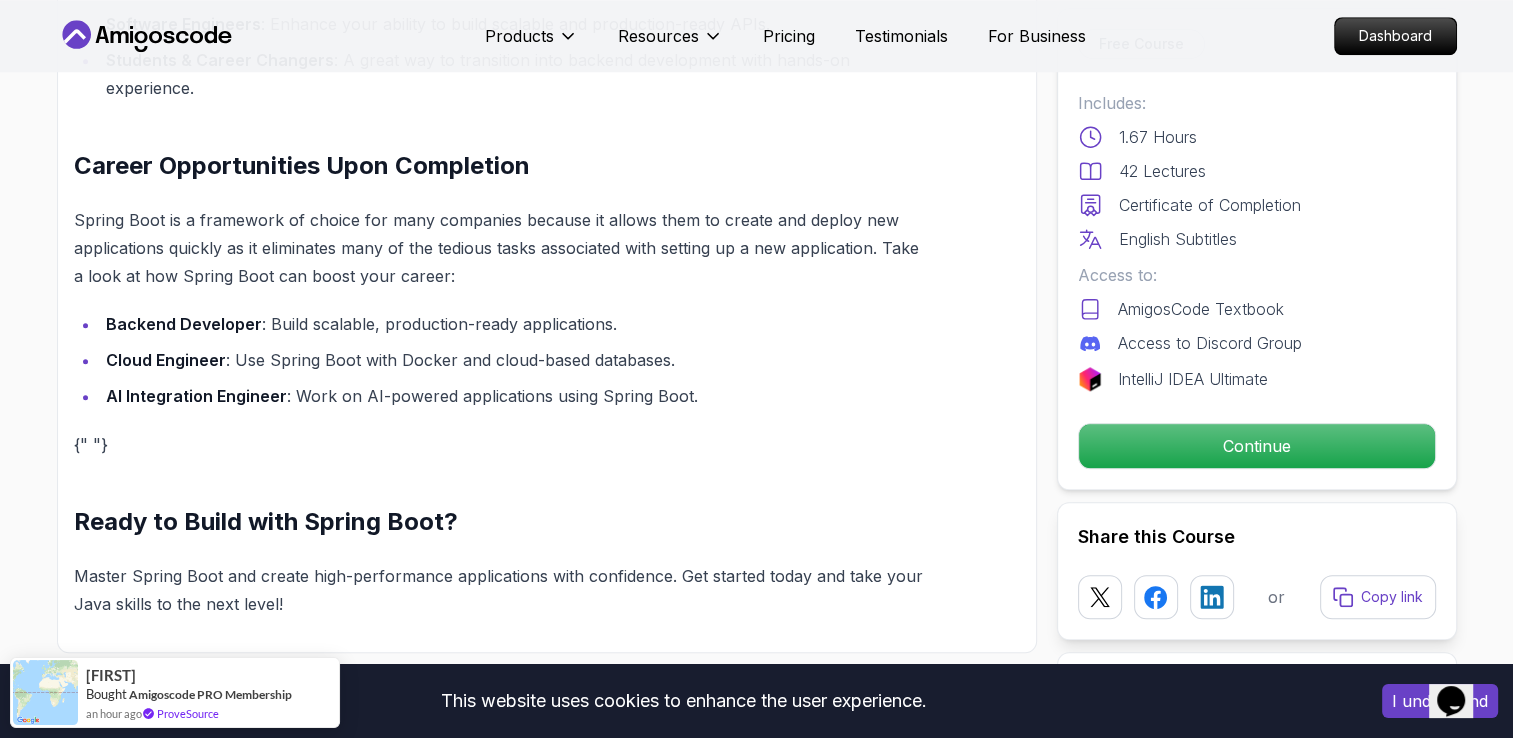 click on "This website uses cookies to enhance the user experience. I understand Products Resources Pricing Testimonials For Business Dashboard Products Resources Pricing Testimonials For Business Dashboard Spring Boot for Beginners Build a CRUD API with Spring Boot and PostgreSQL database using Spring Data JPA and Spring AI [FIRST] [LAST]  /   Instructor Free Course Includes: 1.67 Hours 42 Lectures Certificate of Completion English Subtitles Access to: AmigosCode Textbook Access to Discord Group IntelliJ IDEA Ultimate Continue Share this Course or Copy link Got a Team of 5 or More? With one subscription, give your entire team access to all courses and features. Check our Business Plan [FIRST] [LAST]  /   Instructor What you will learn java spring spring-boot postgres terminal ai git github chatgpt The Basics of Spring - Learn the fundamental concepts and features of the Spring framework. Spring Boot - Understand how to use Spring Boot to simplify the development of Spring applications." at bounding box center (756, 2766) 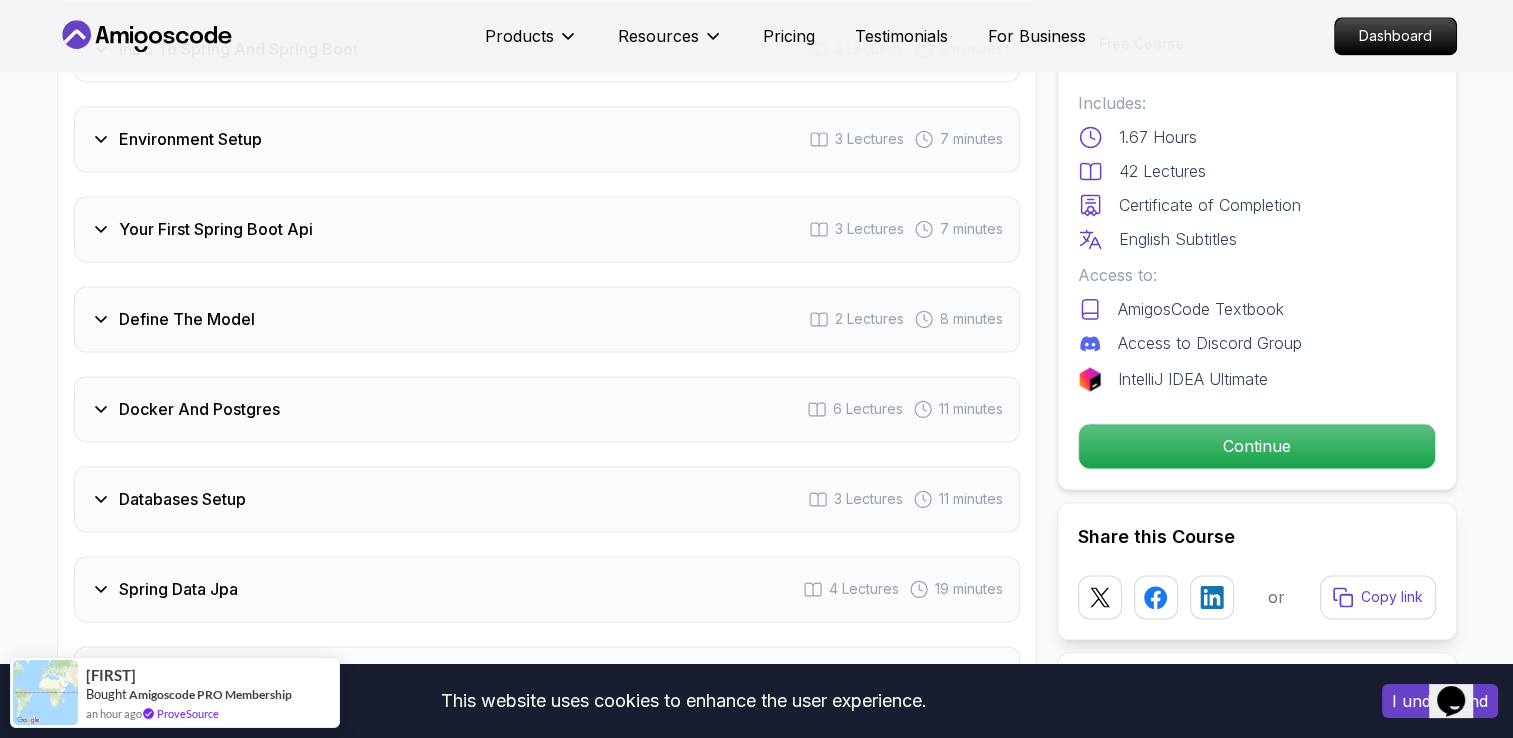 scroll, scrollTop: 2812, scrollLeft: 0, axis: vertical 